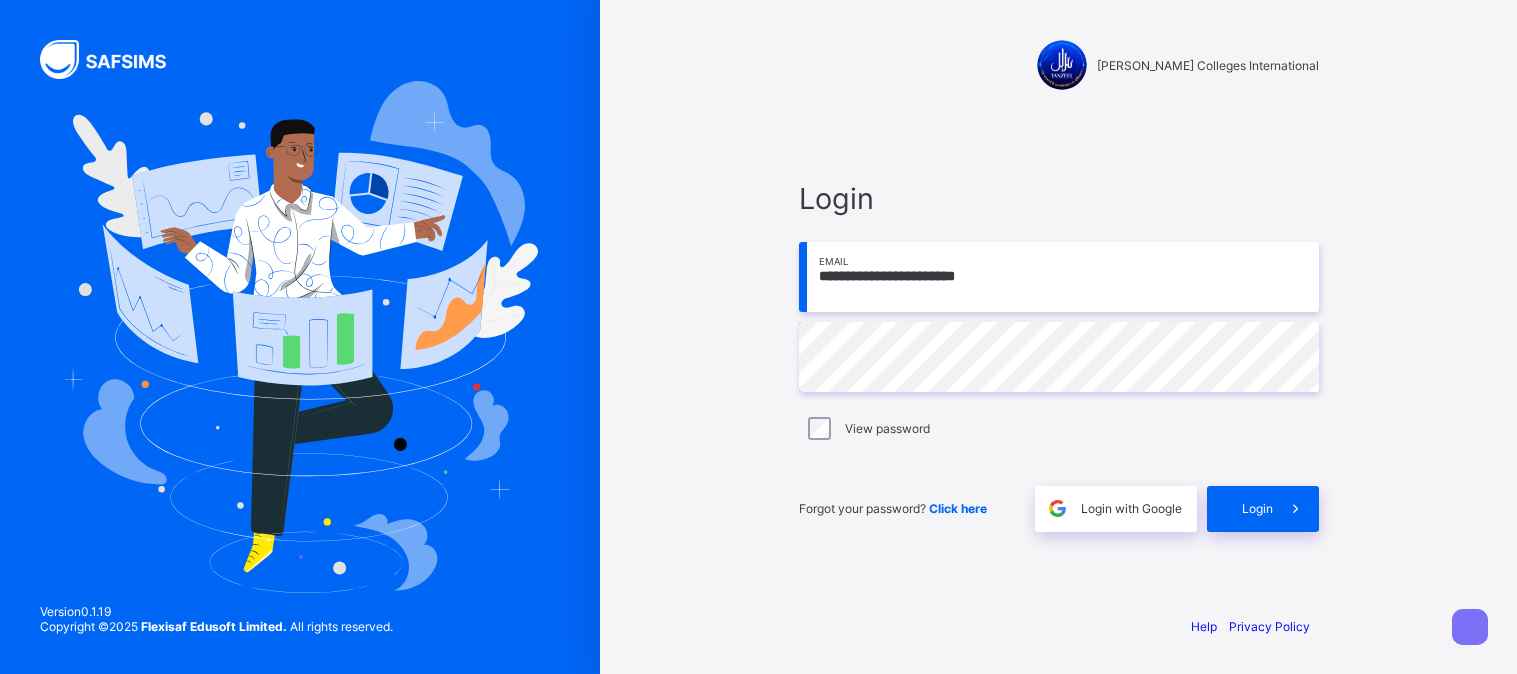 scroll, scrollTop: 0, scrollLeft: 0, axis: both 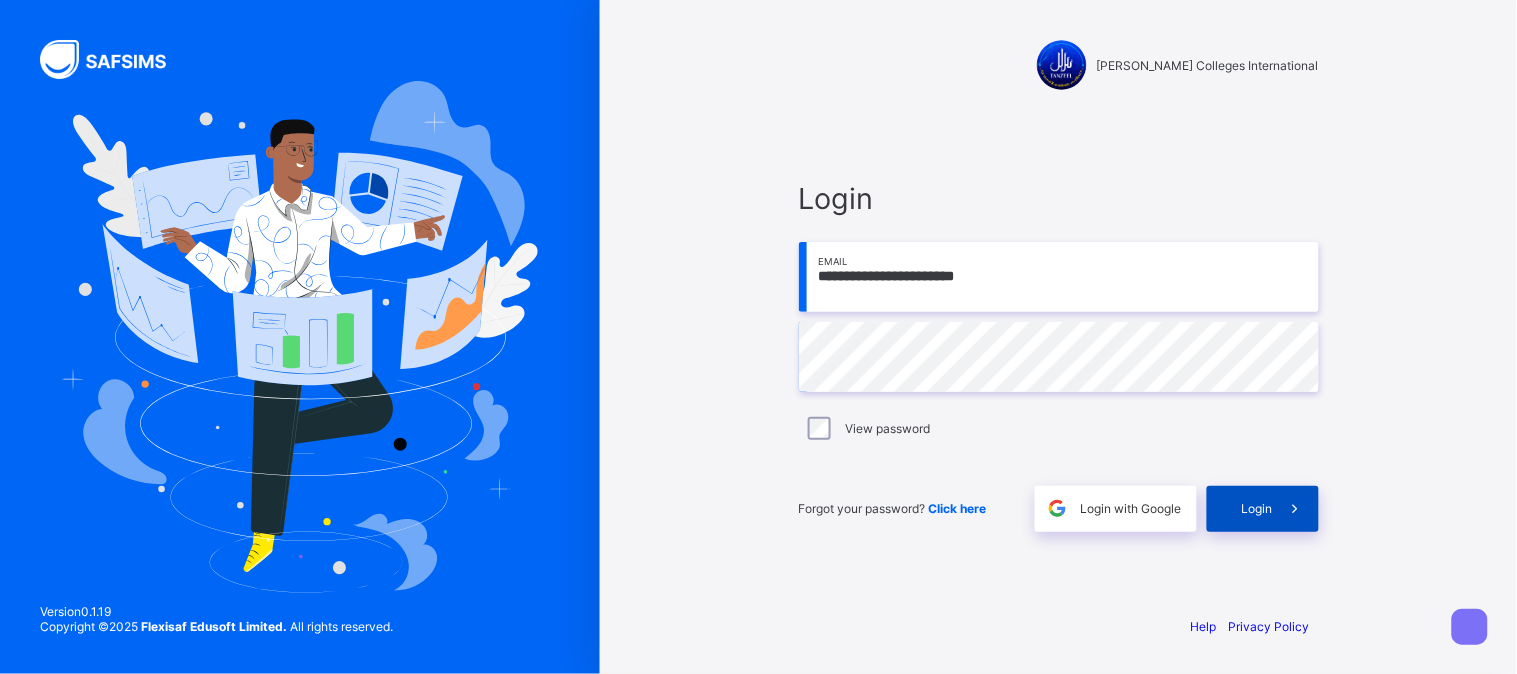 click on "Login" at bounding box center (1257, 508) 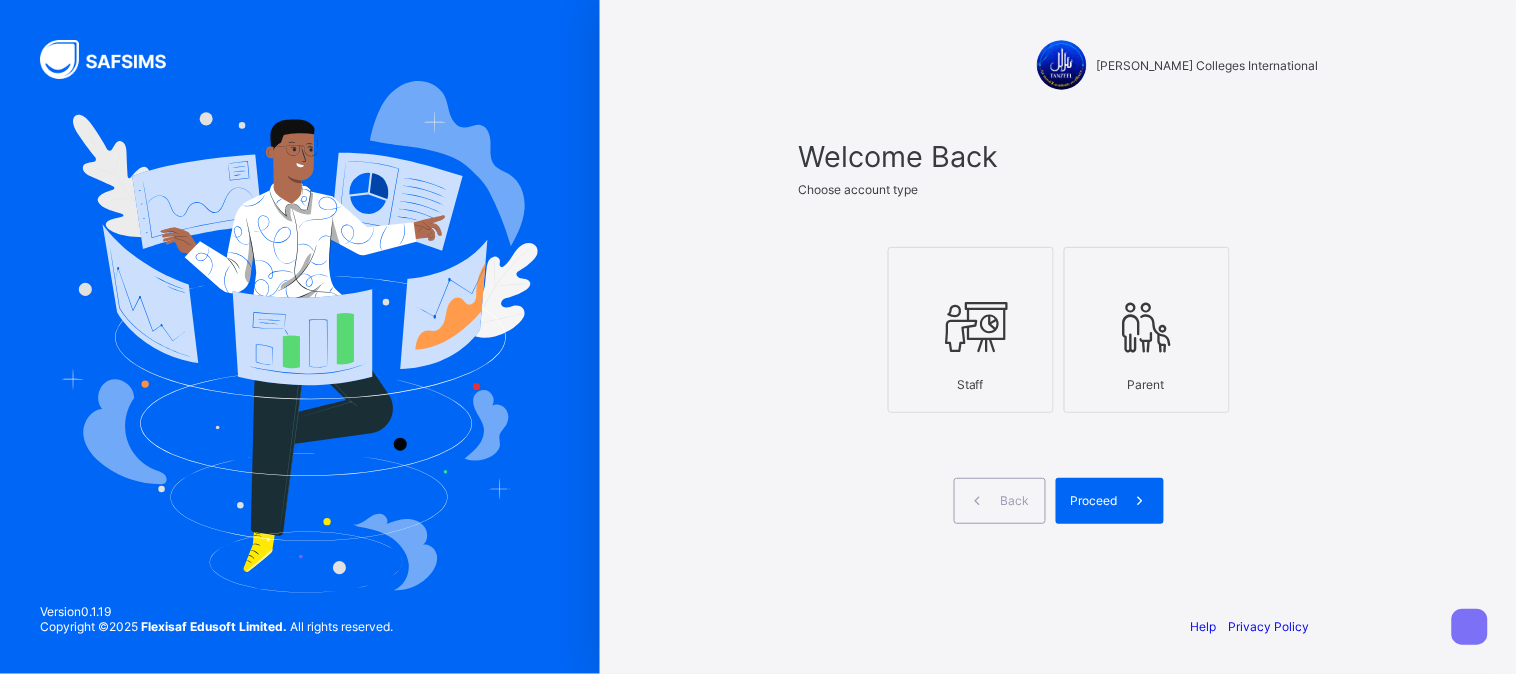 click on "Staff" at bounding box center [971, 384] 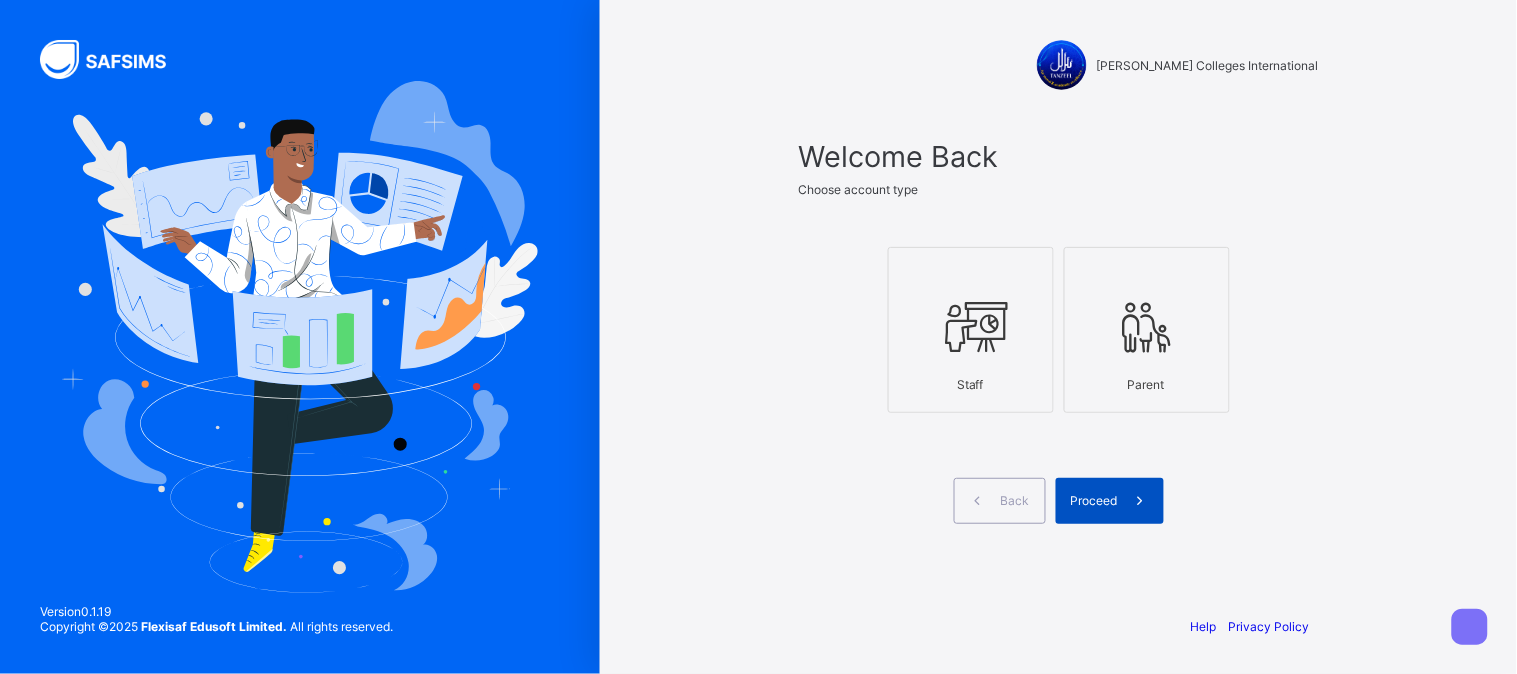 click on "Proceed" at bounding box center [1094, 500] 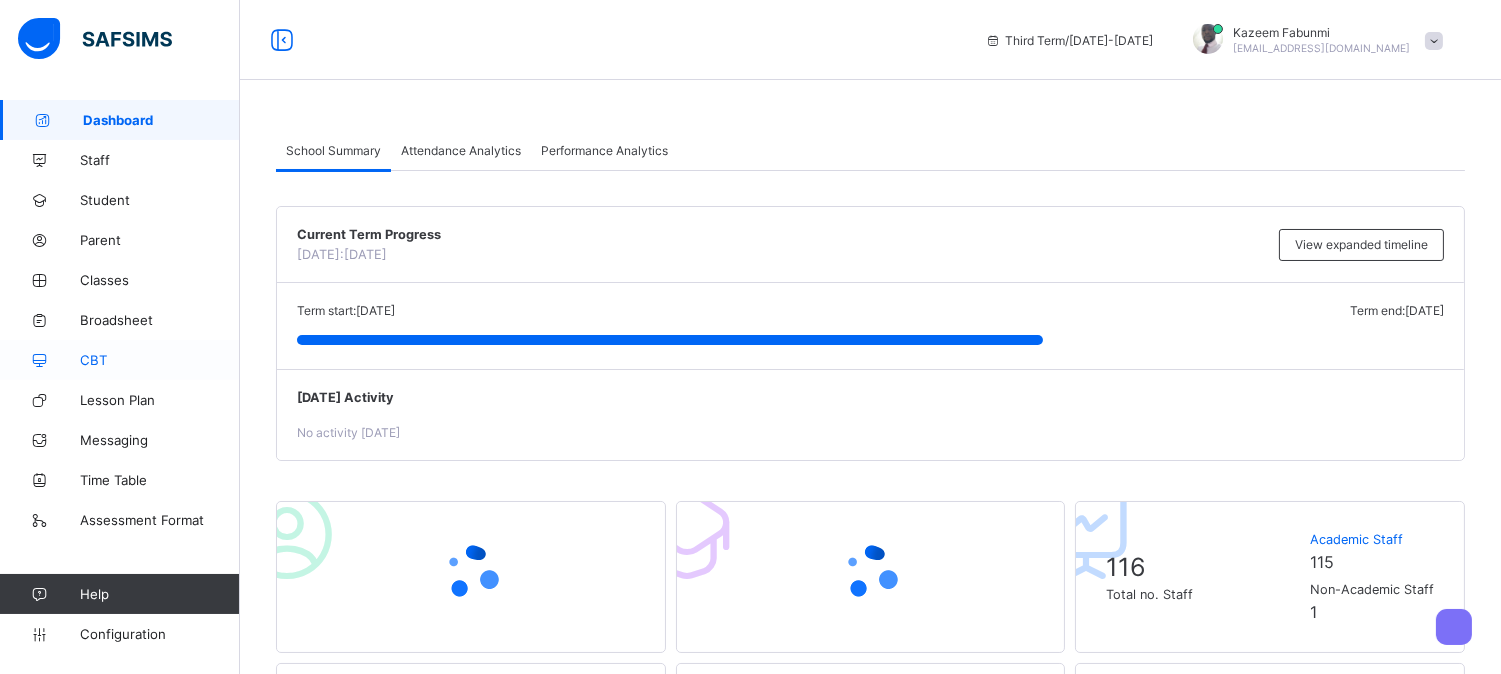 click on "CBT" at bounding box center [120, 360] 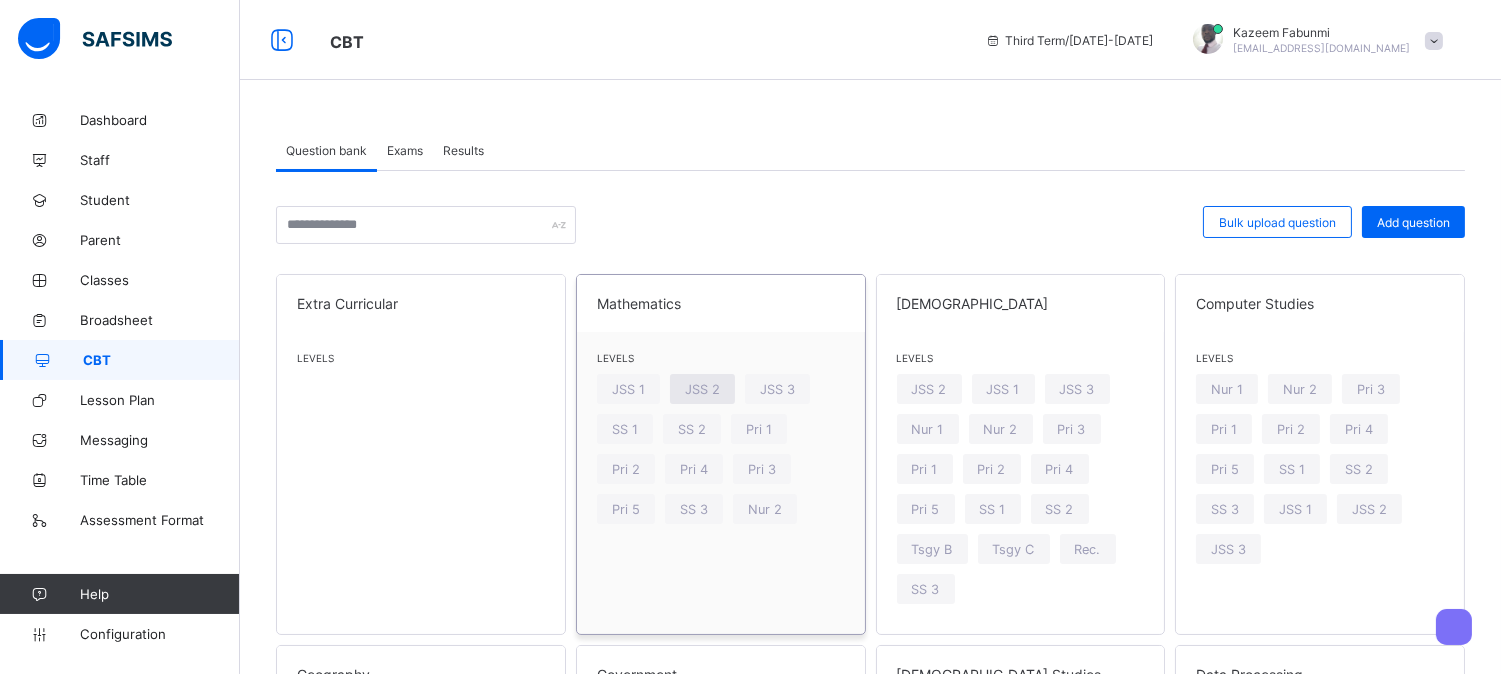 click on "JSS 2" at bounding box center [702, 389] 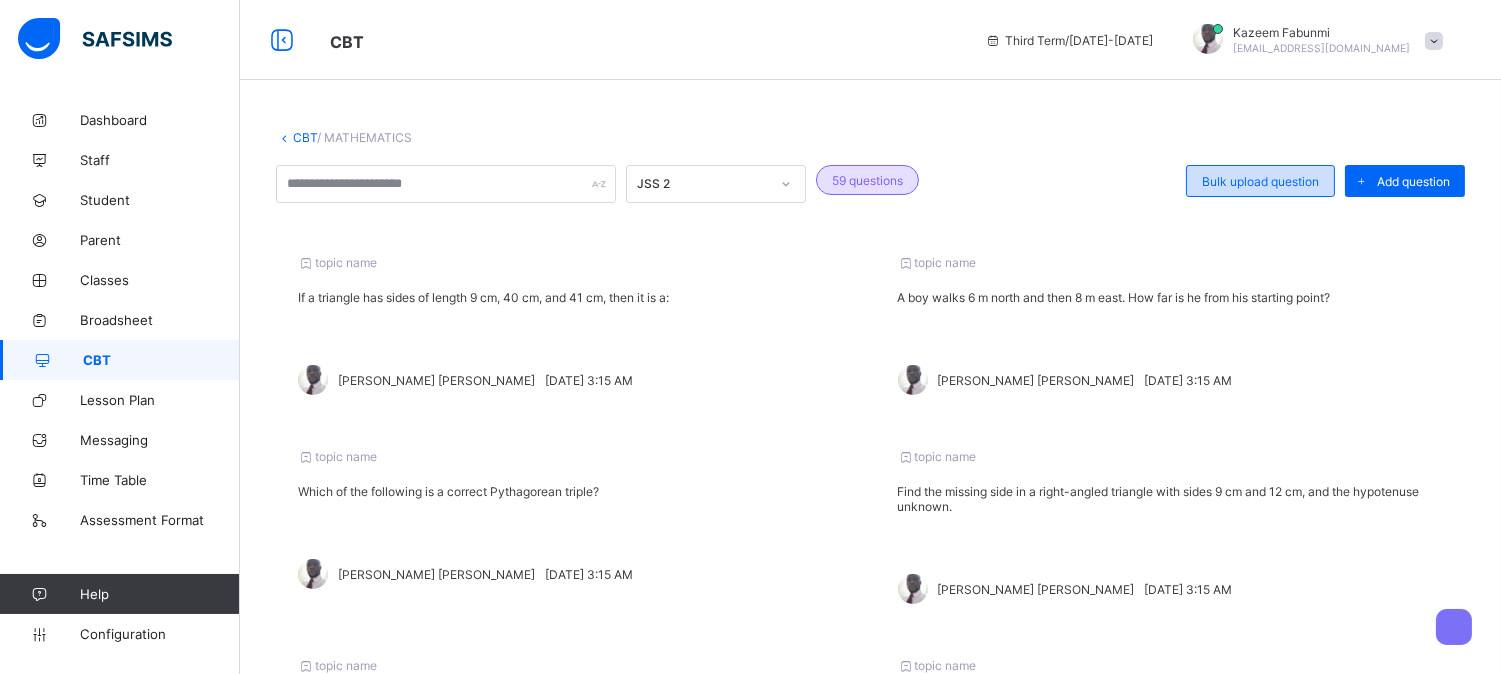 click on "Bulk upload question" at bounding box center (1260, 181) 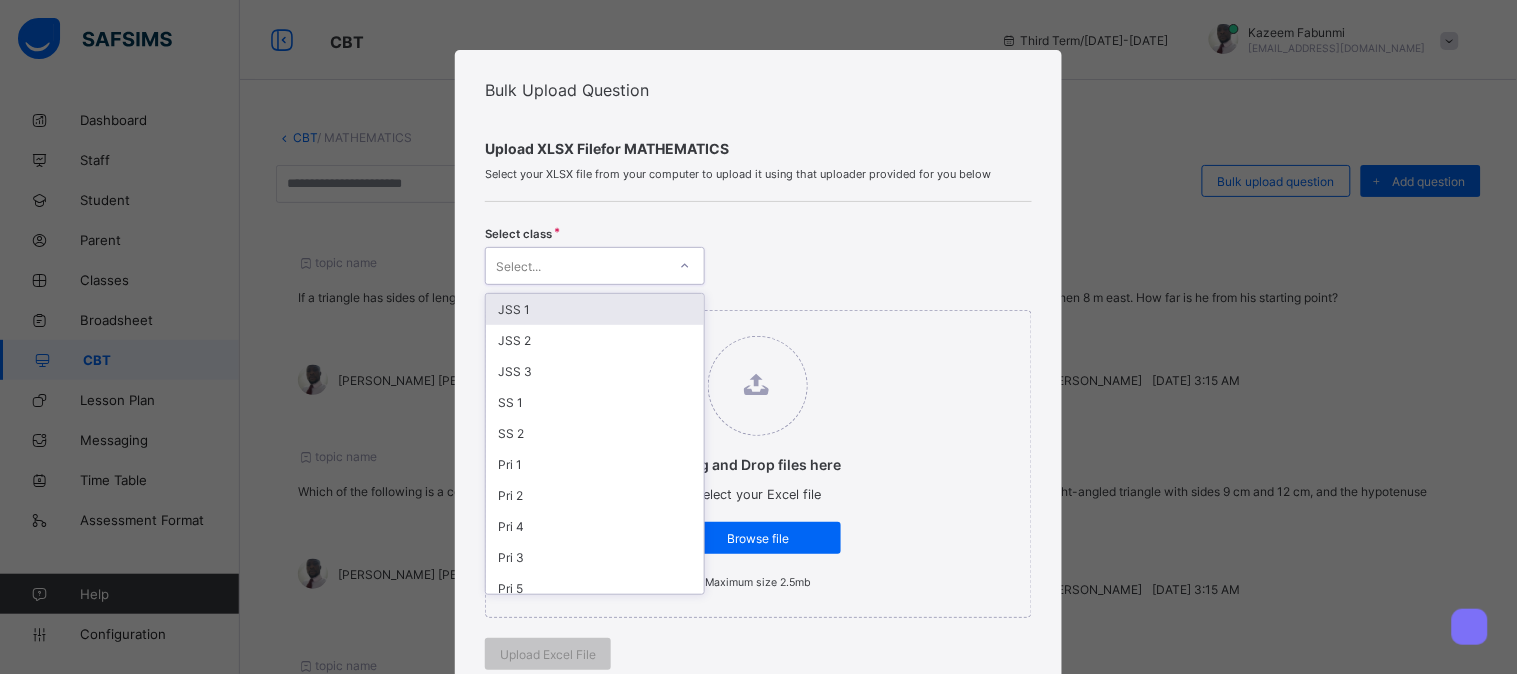 click on "Select..." at bounding box center (576, 266) 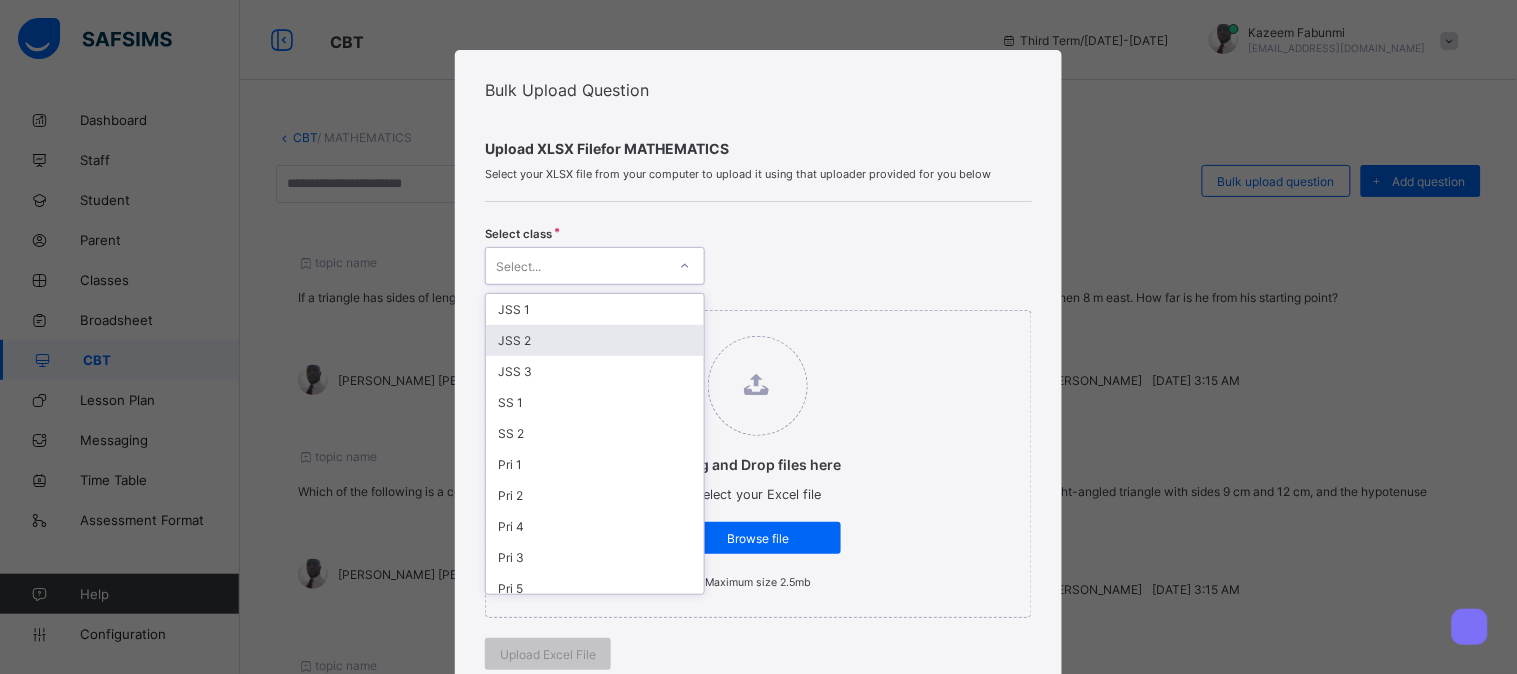 click on "JSS 2" at bounding box center (595, 340) 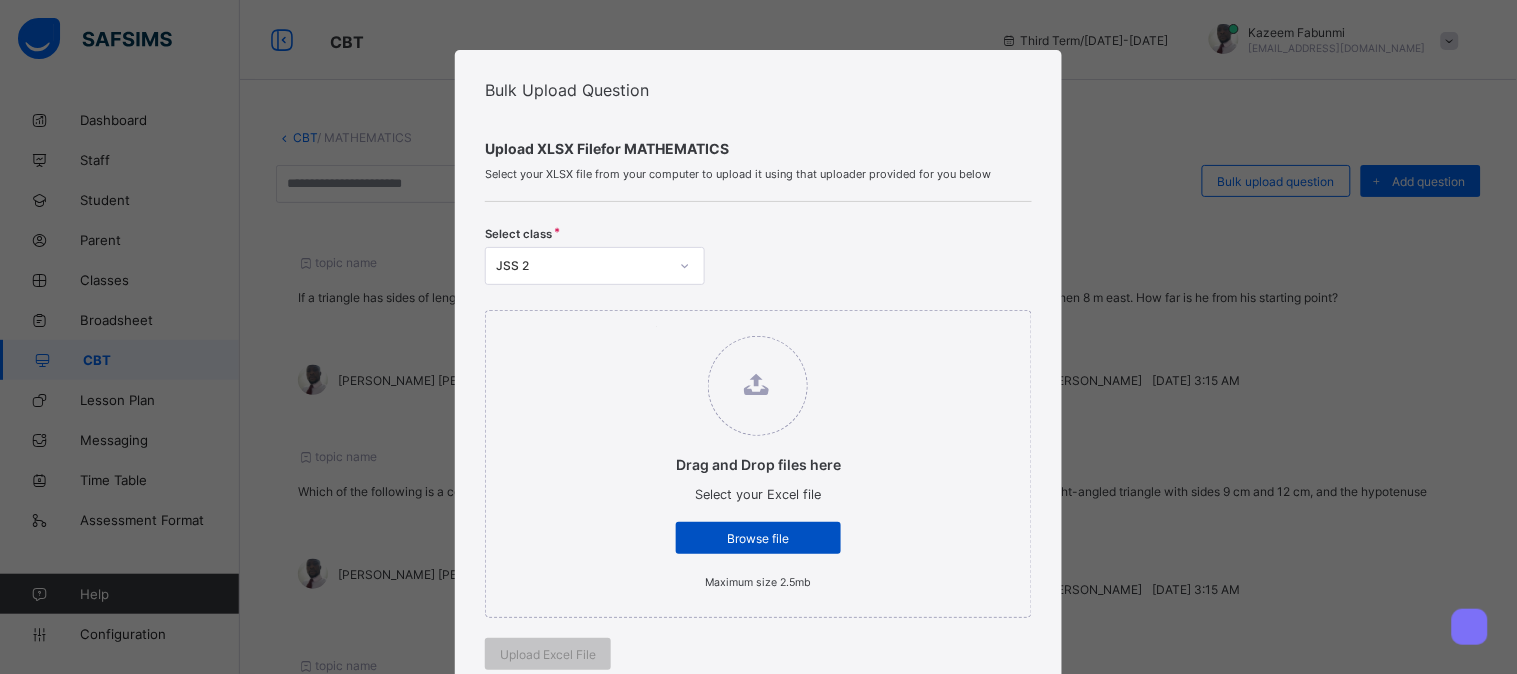 click on "Browse file" at bounding box center [758, 538] 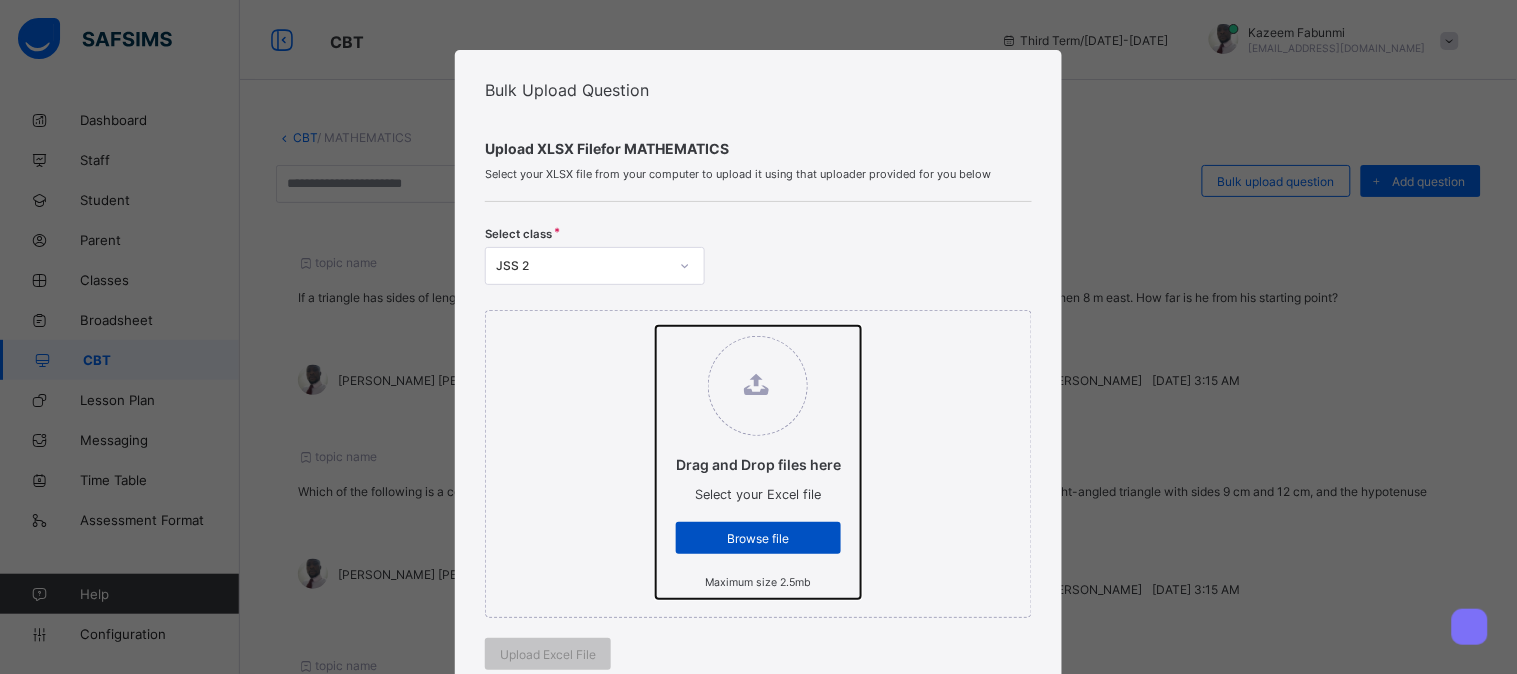 click on "Drag and Drop files here Select your Excel file Browse file Maximum size 2.5mb" at bounding box center (656, 326) 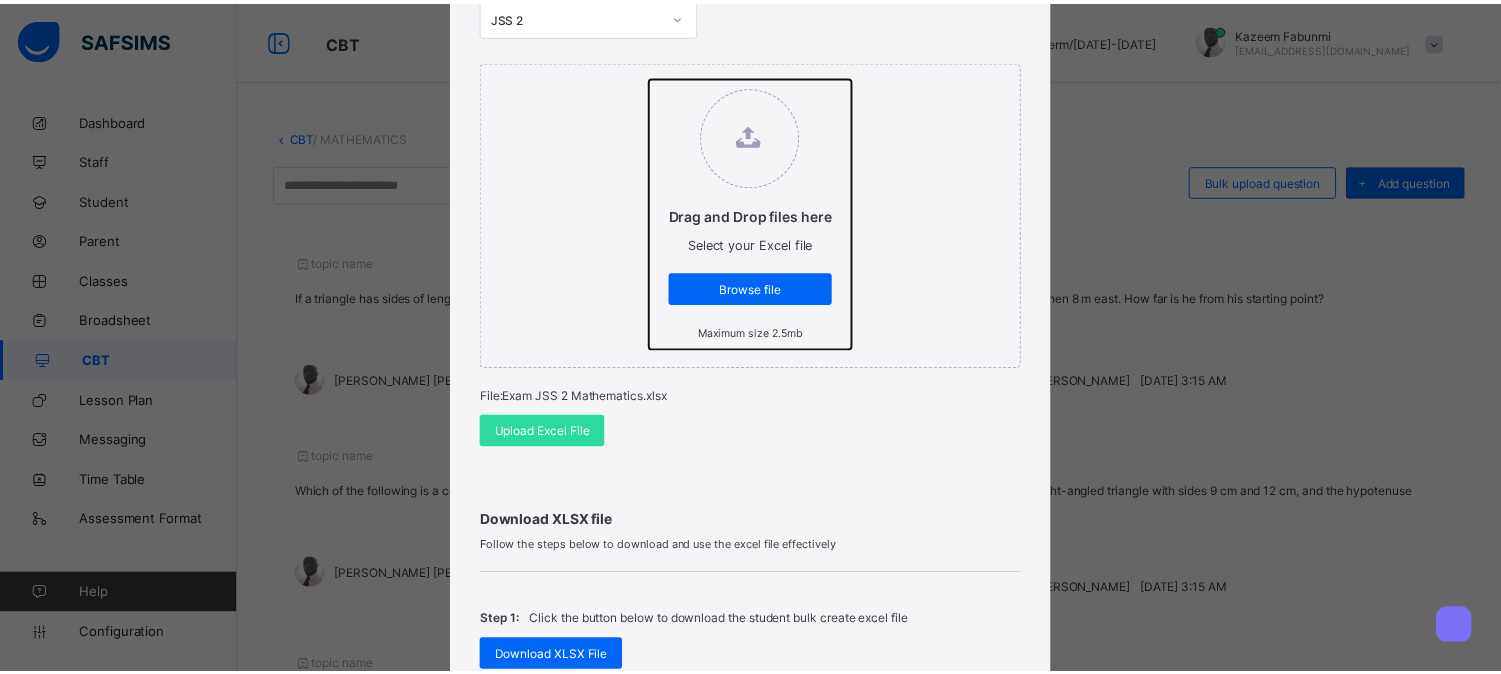 scroll, scrollTop: 258, scrollLeft: 0, axis: vertical 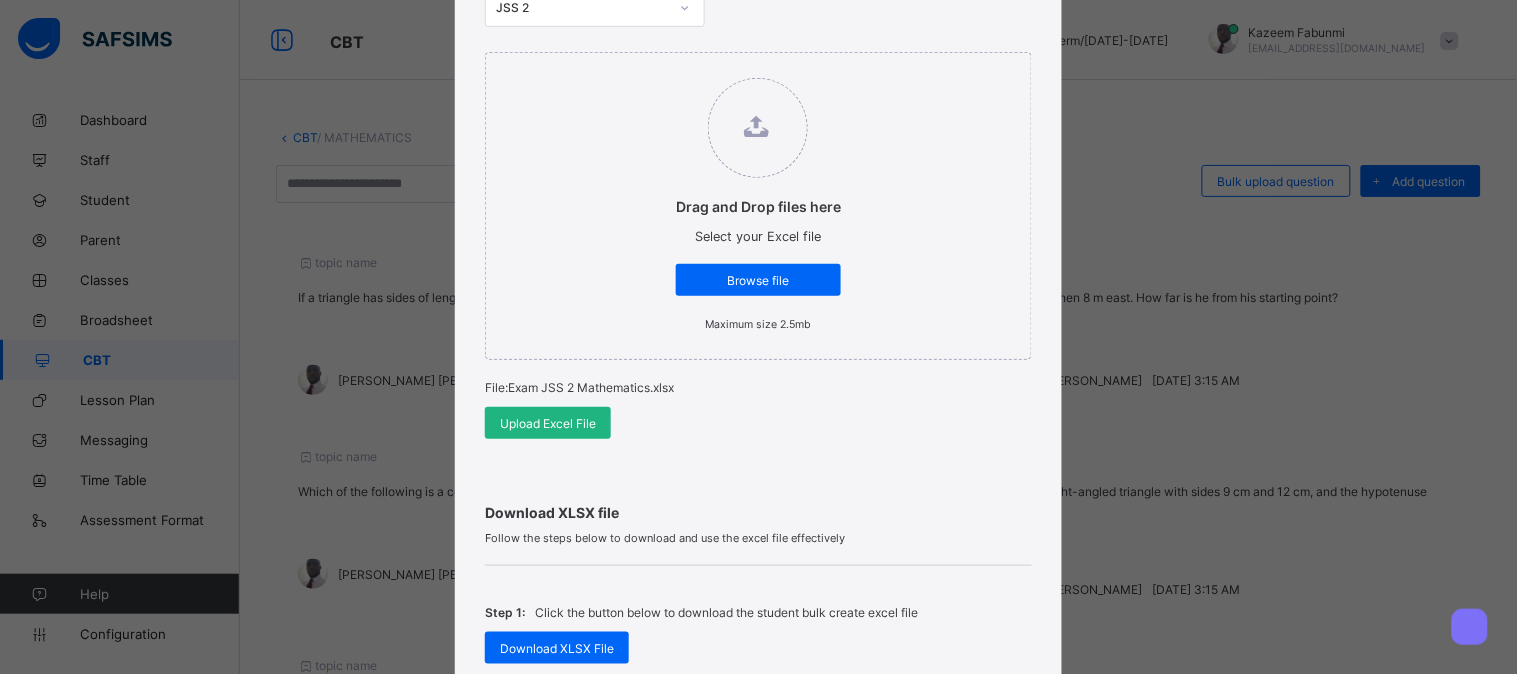 click on "Upload Excel File" at bounding box center [548, 423] 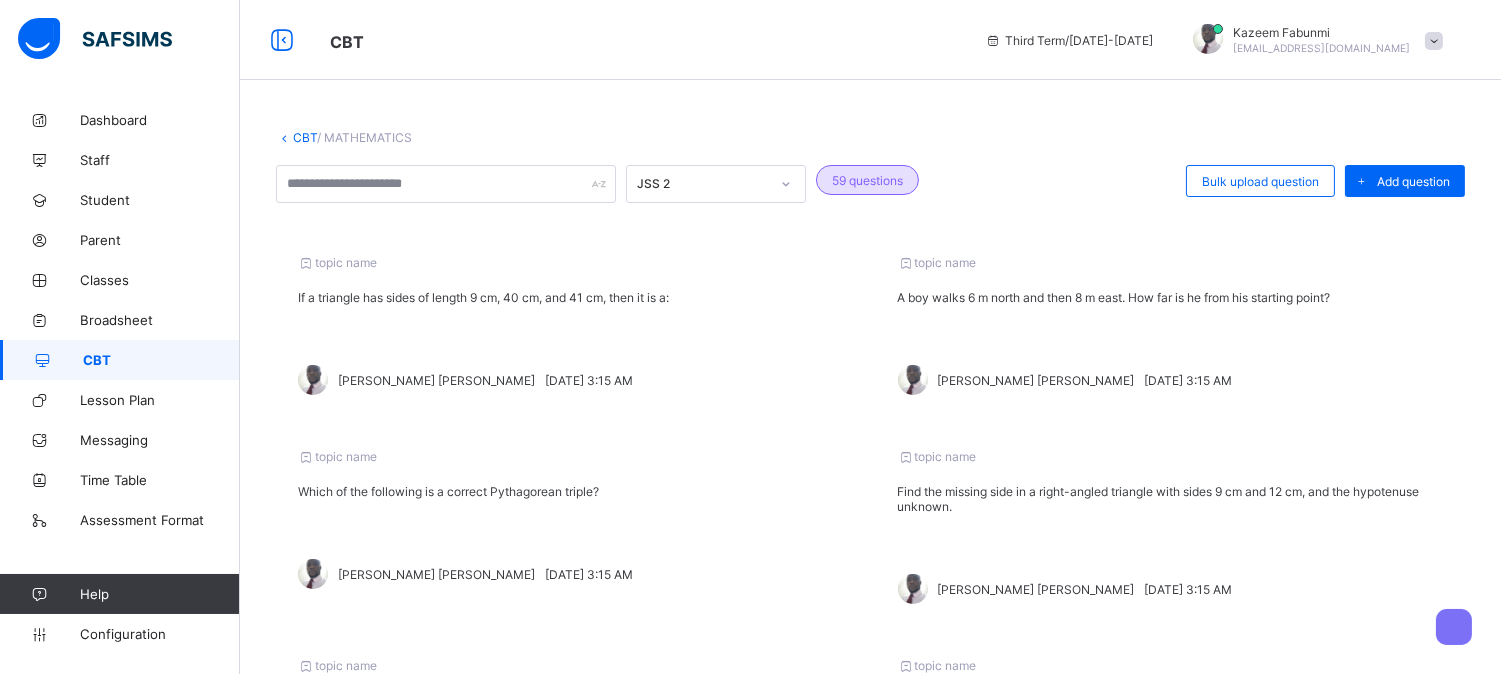 click on "CBT" at bounding box center (305, 137) 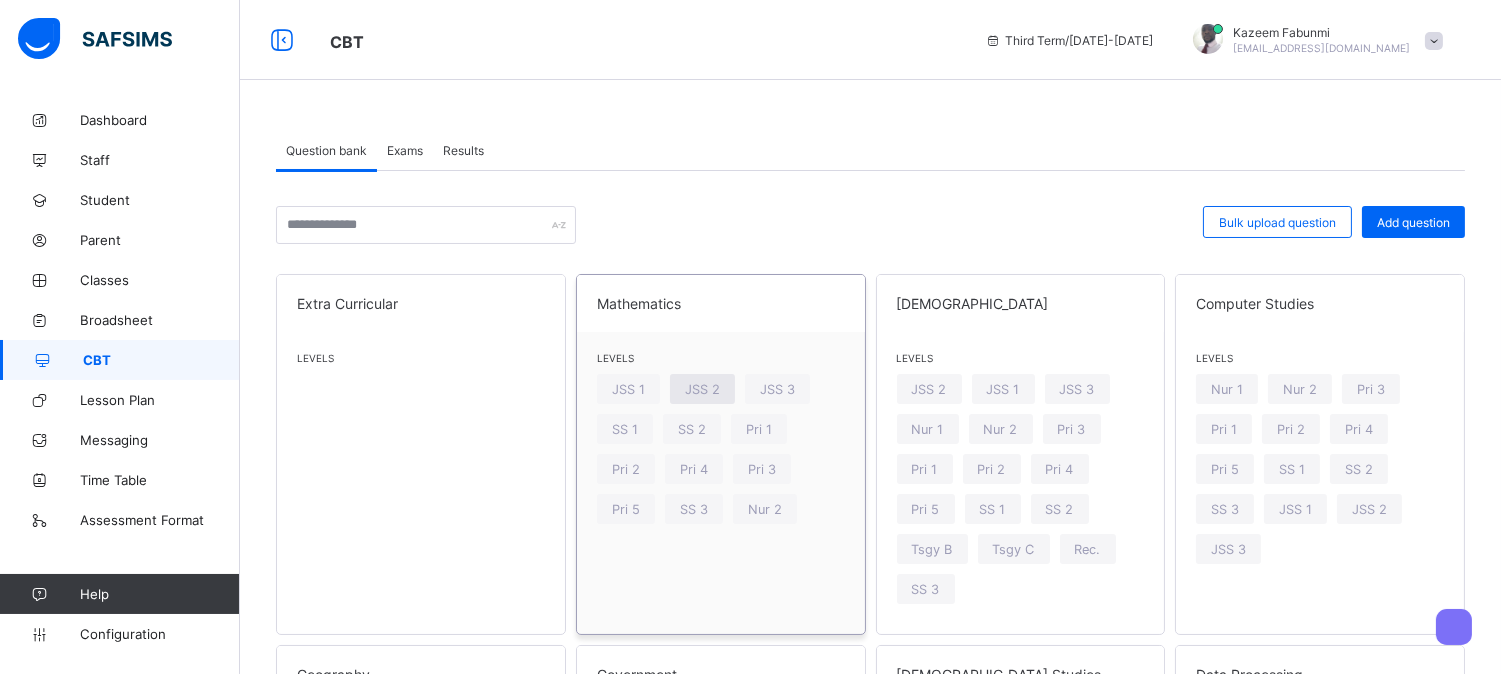 click on "JSS 2" at bounding box center (702, 389) 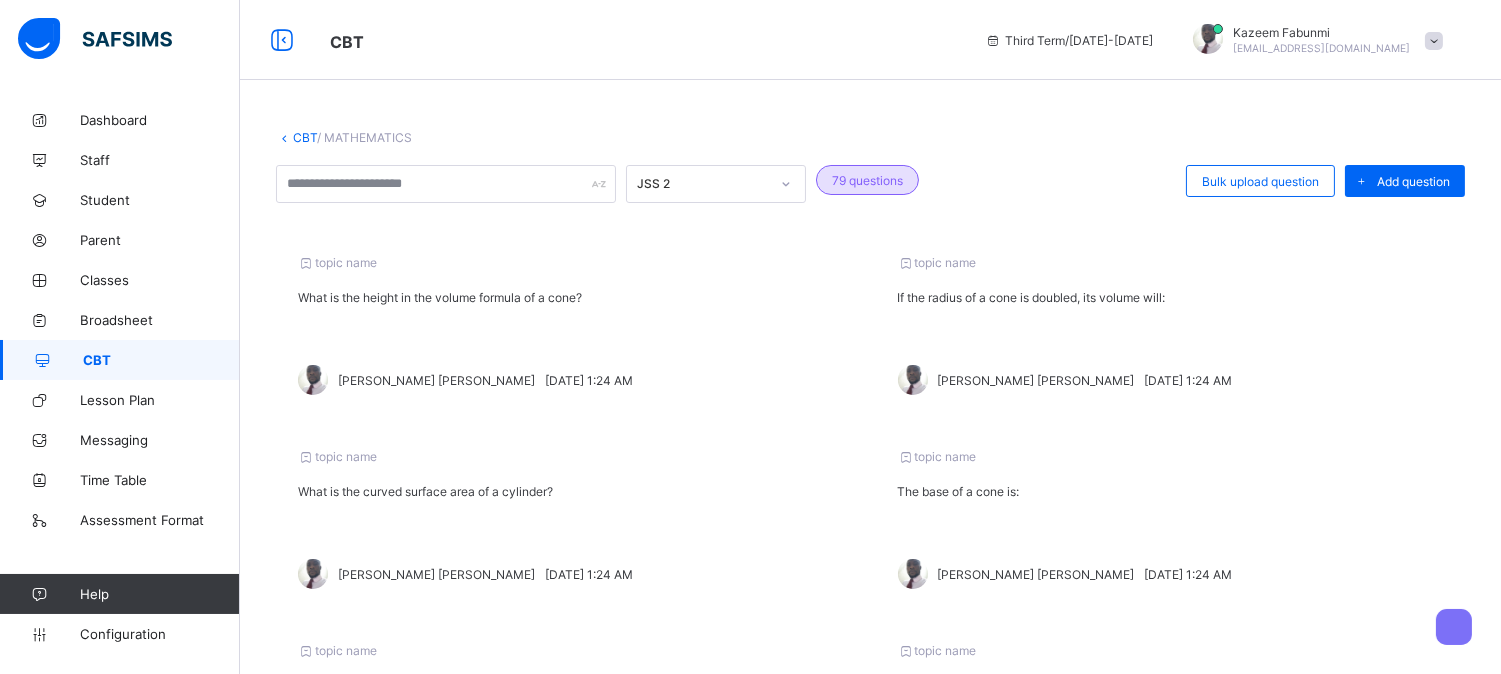 click on "CBT" at bounding box center [305, 137] 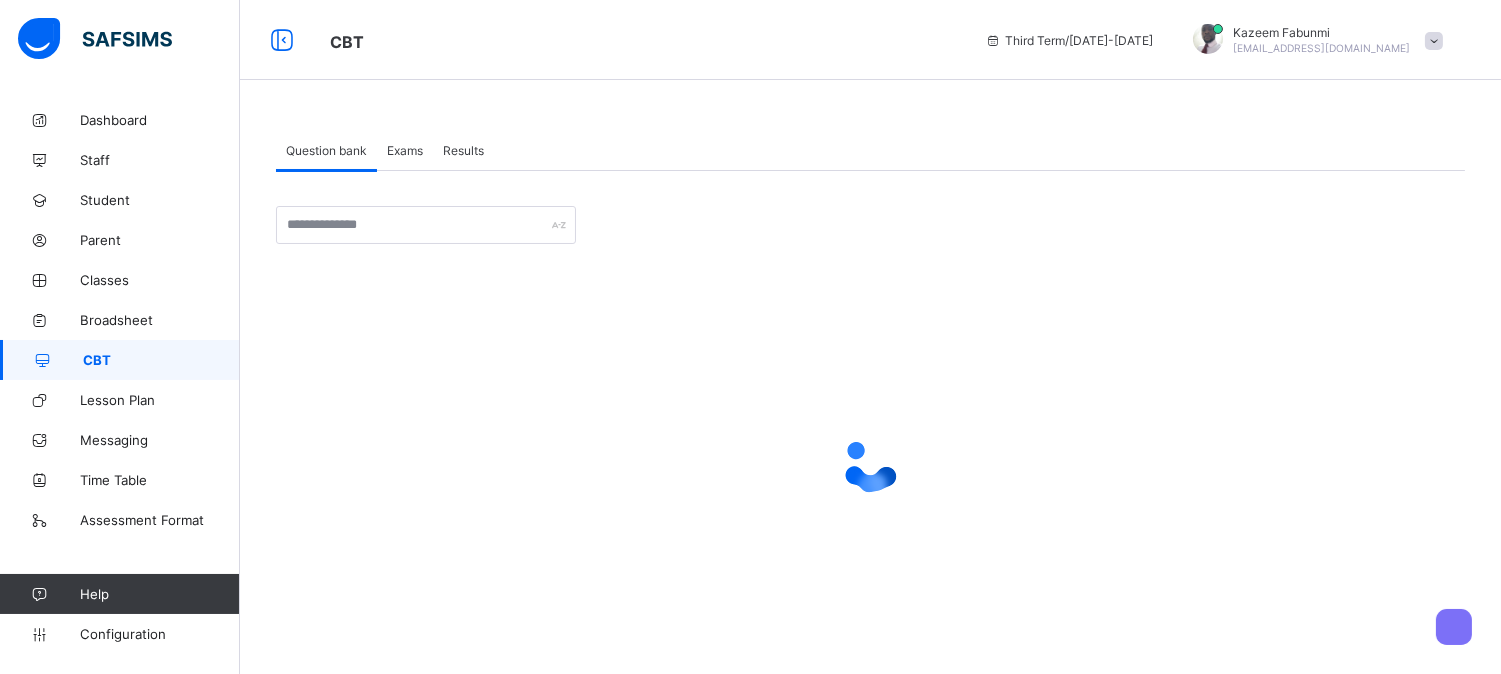 click on "Exams" at bounding box center (405, 150) 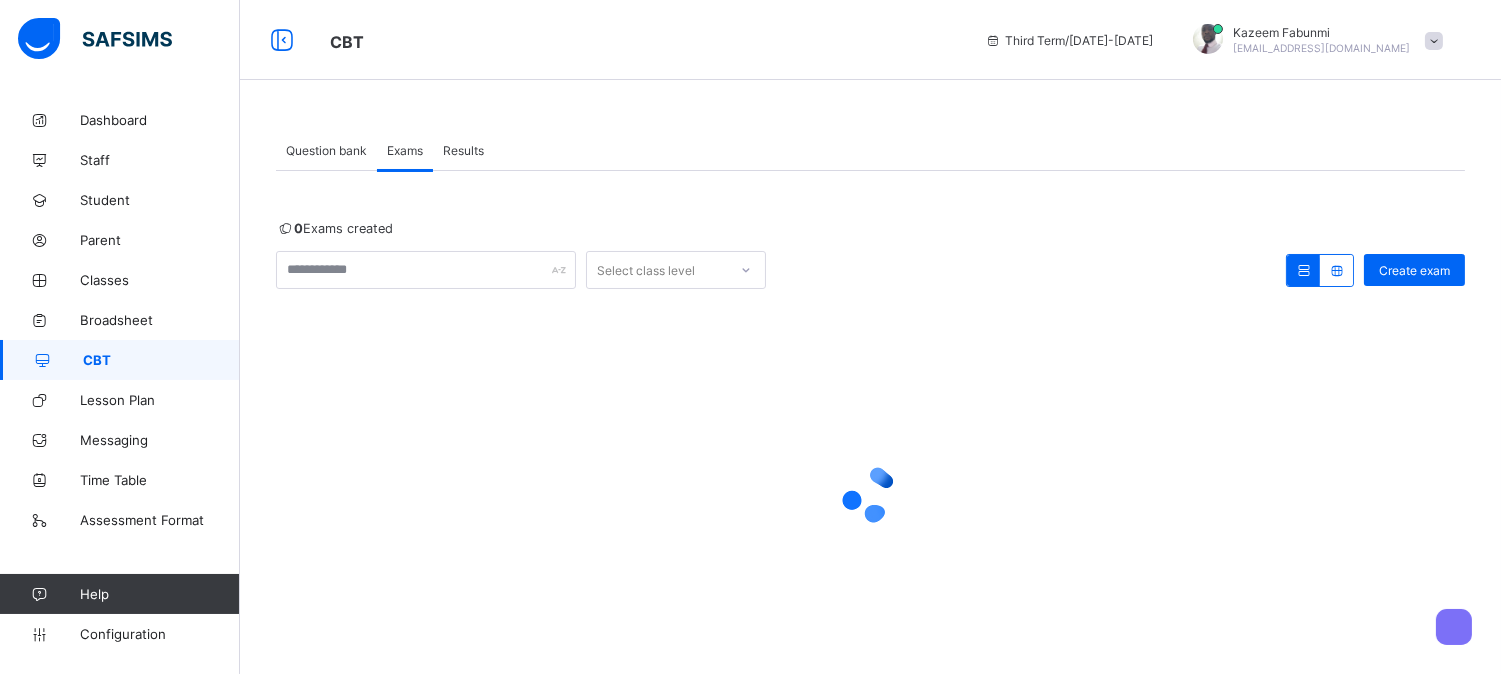 scroll, scrollTop: 55, scrollLeft: 0, axis: vertical 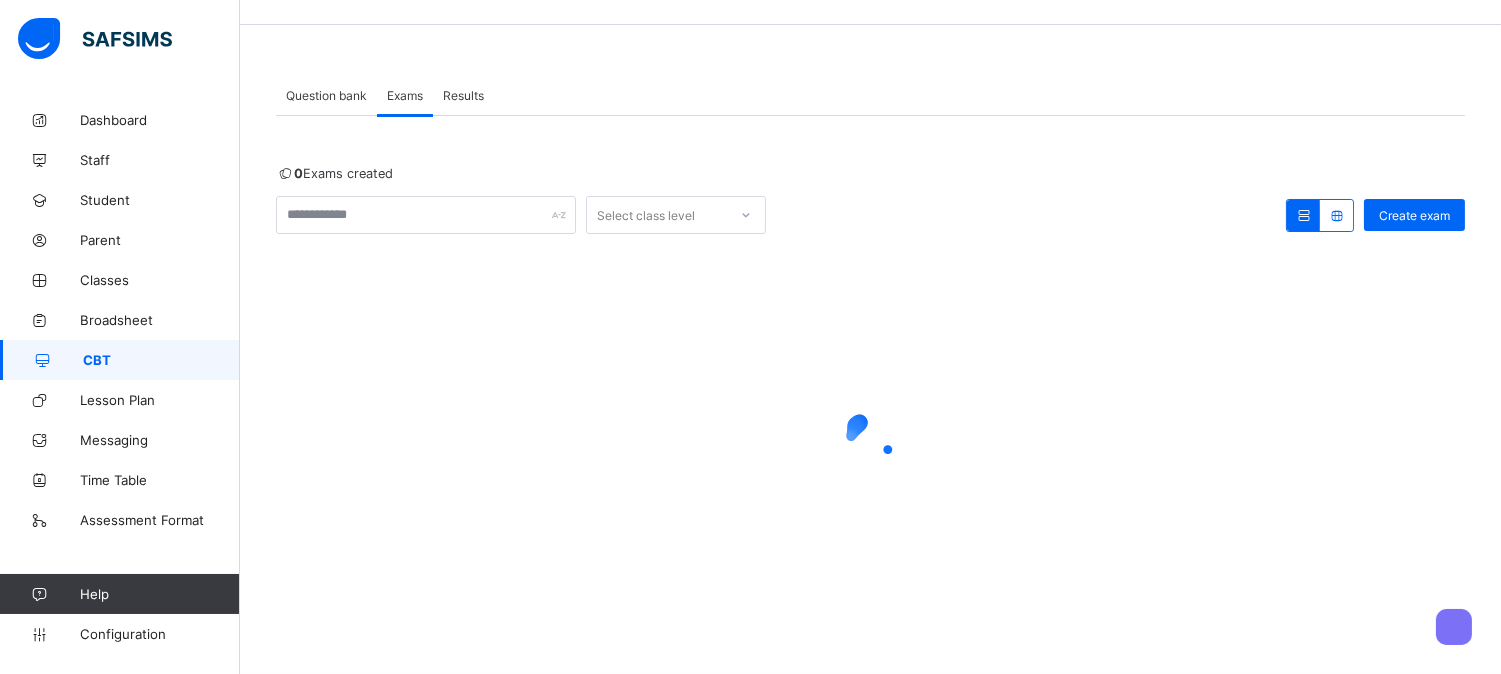 click on "Question bank" at bounding box center [326, 95] 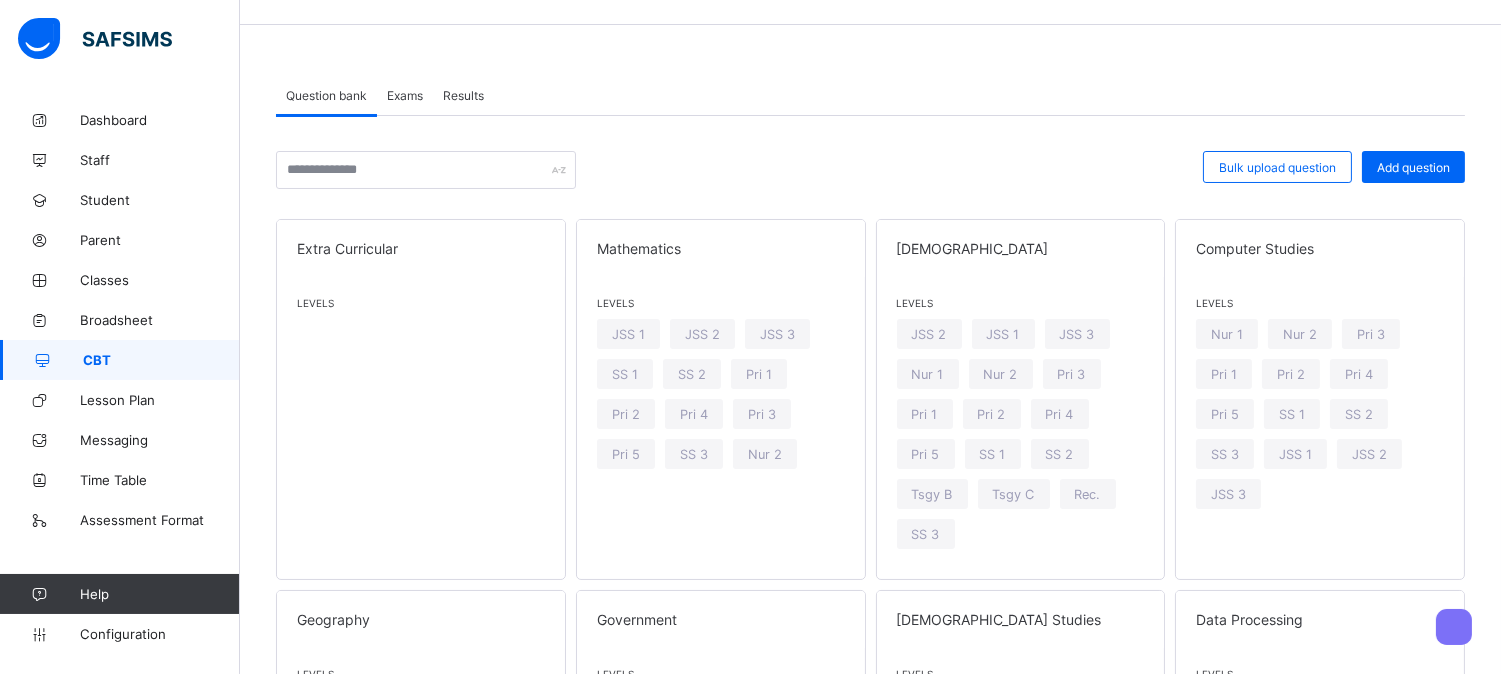 click on "Exams" at bounding box center (405, 95) 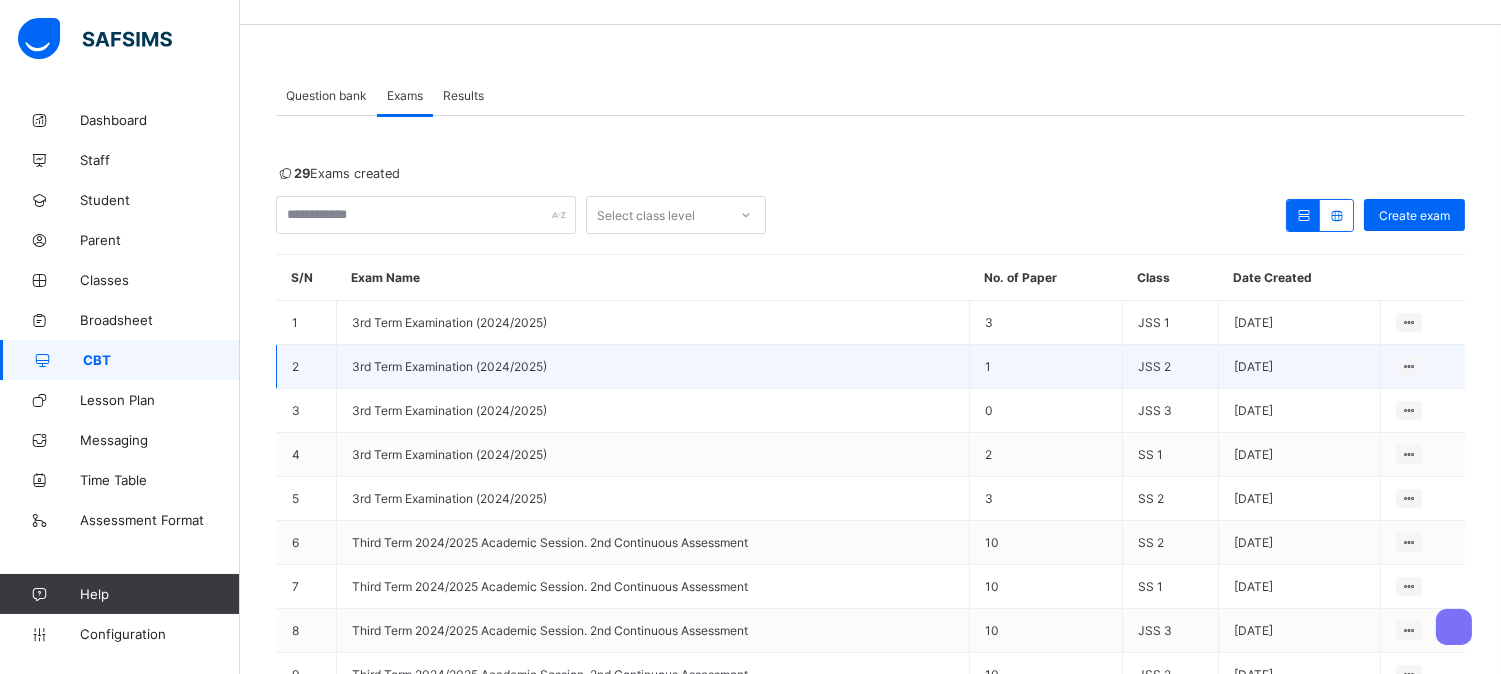 click on "3rd Term Examination (2024/2025)" at bounding box center (449, 366) 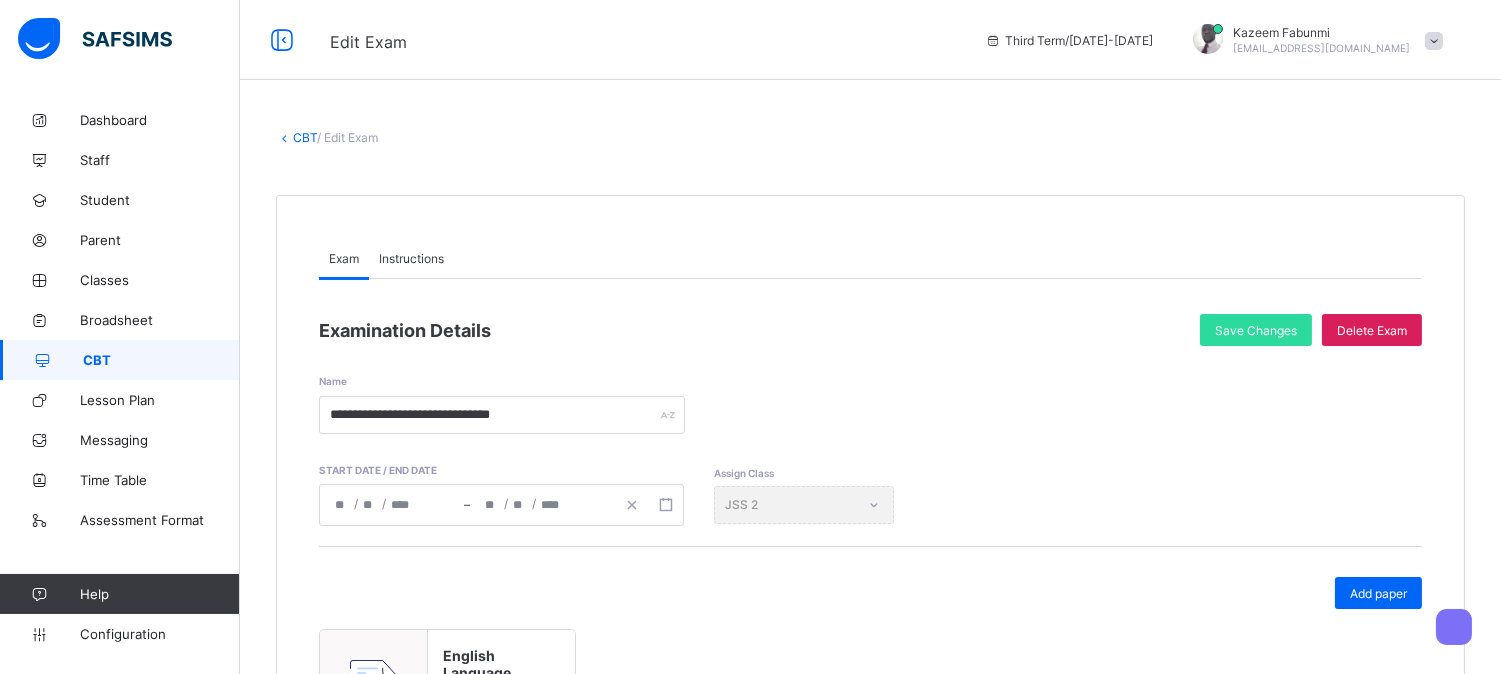click on "**" 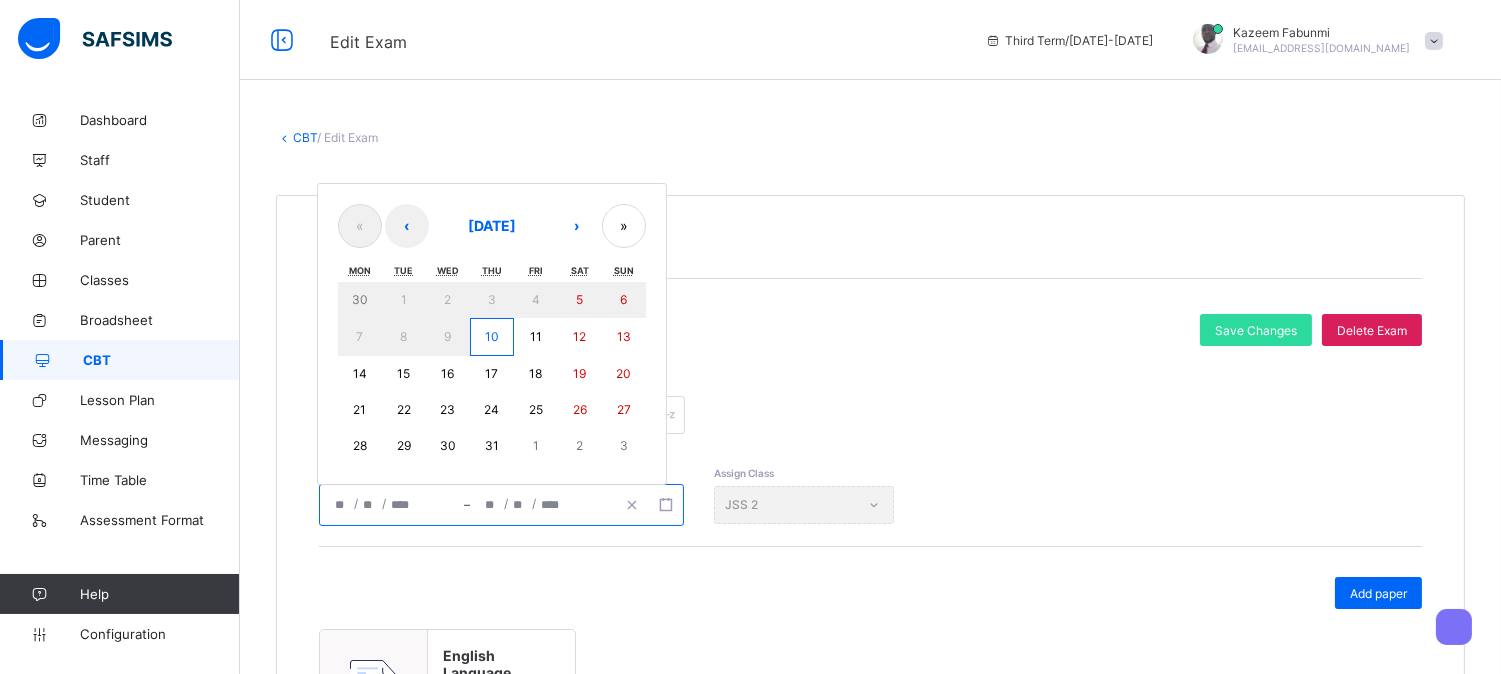 click on "10" at bounding box center [492, 337] 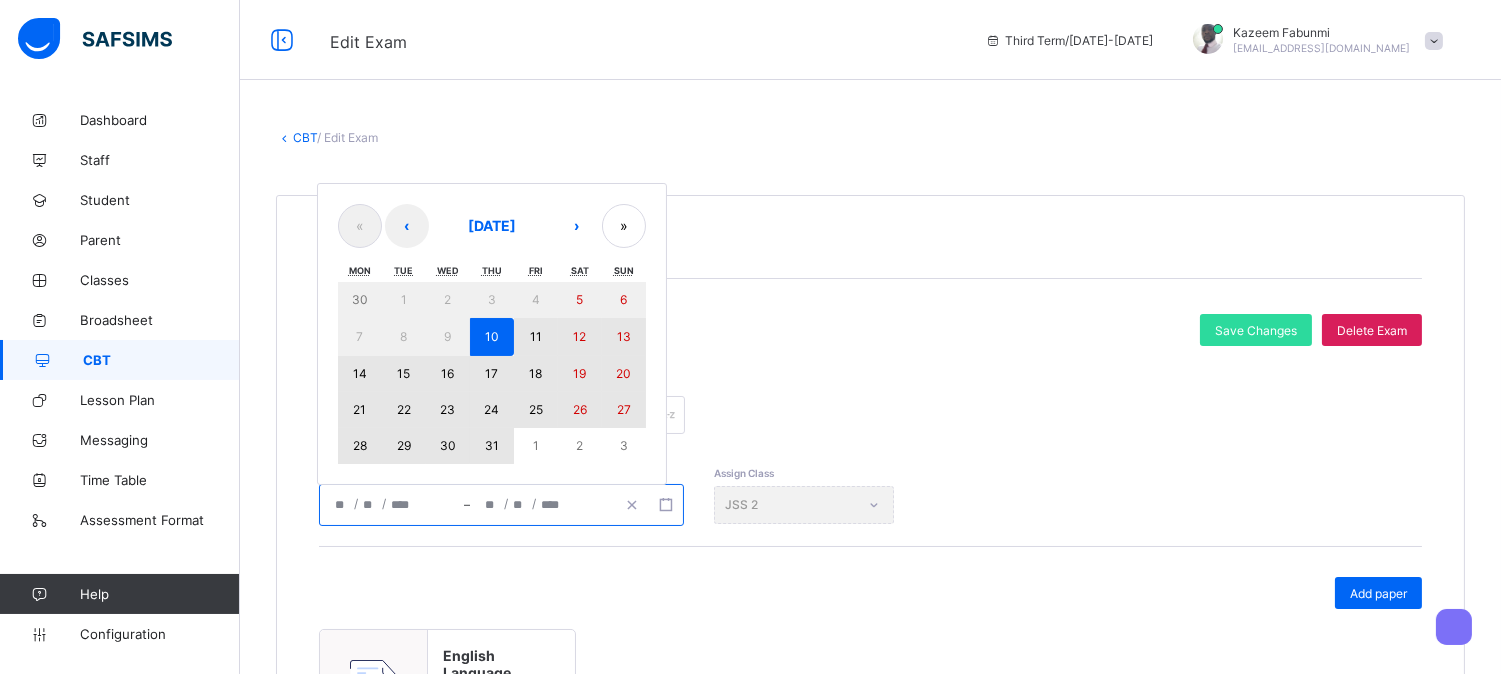 click on "31" at bounding box center [492, 446] 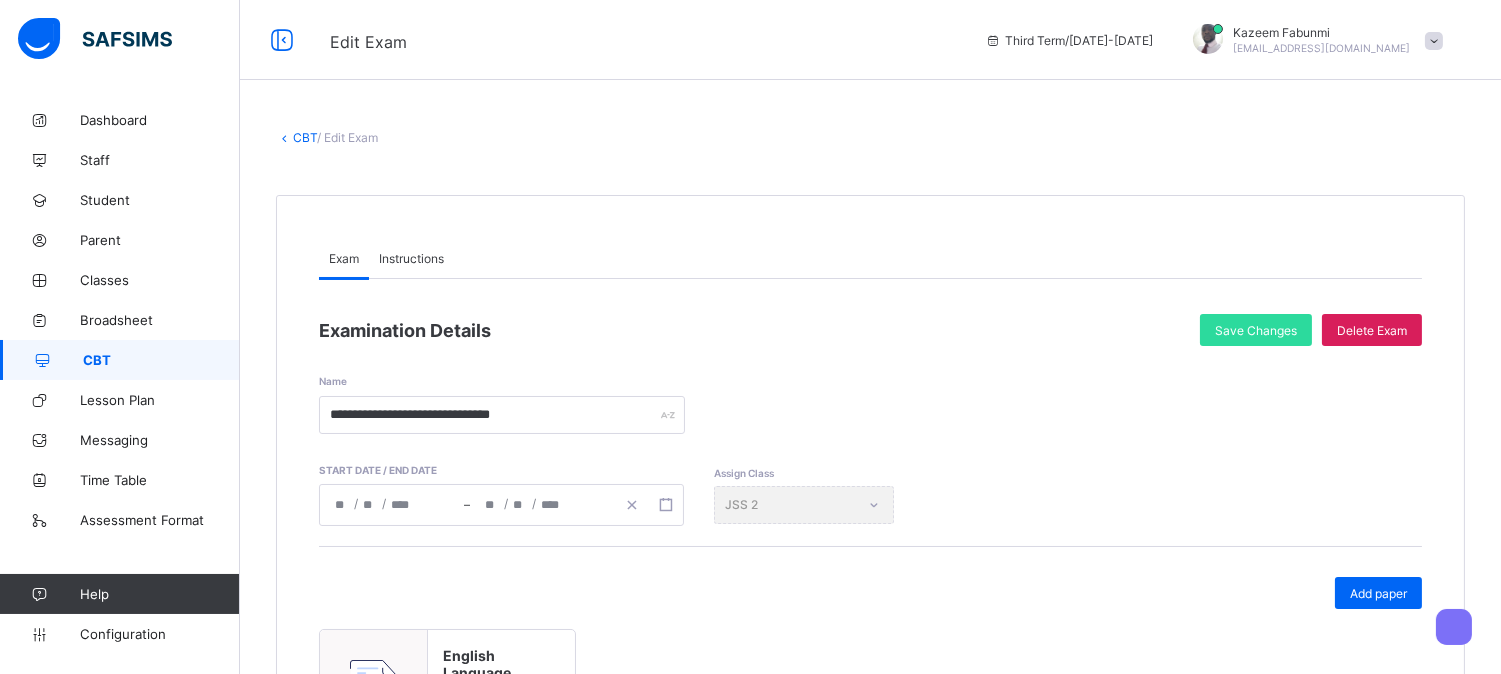 click on "Examination Details" at bounding box center [754, 330] 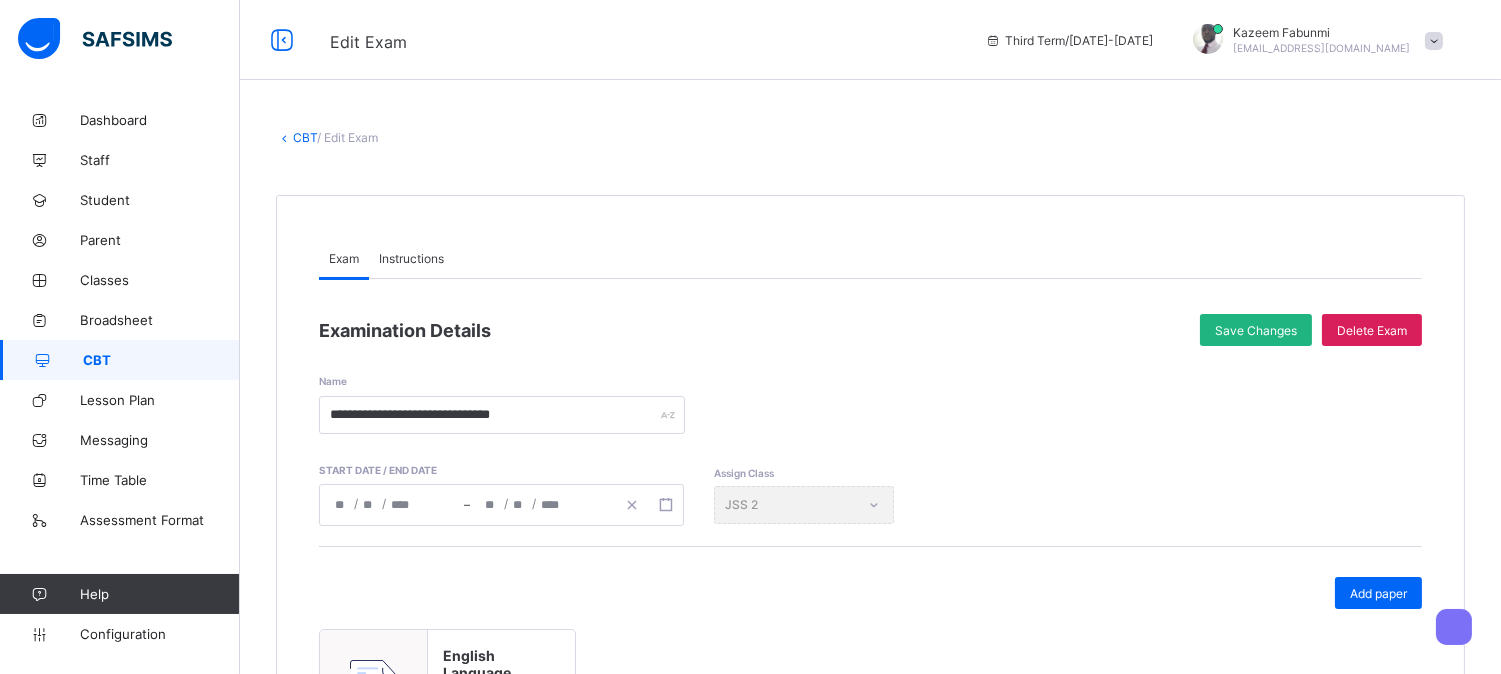 click on "Save Changes" at bounding box center (1256, 330) 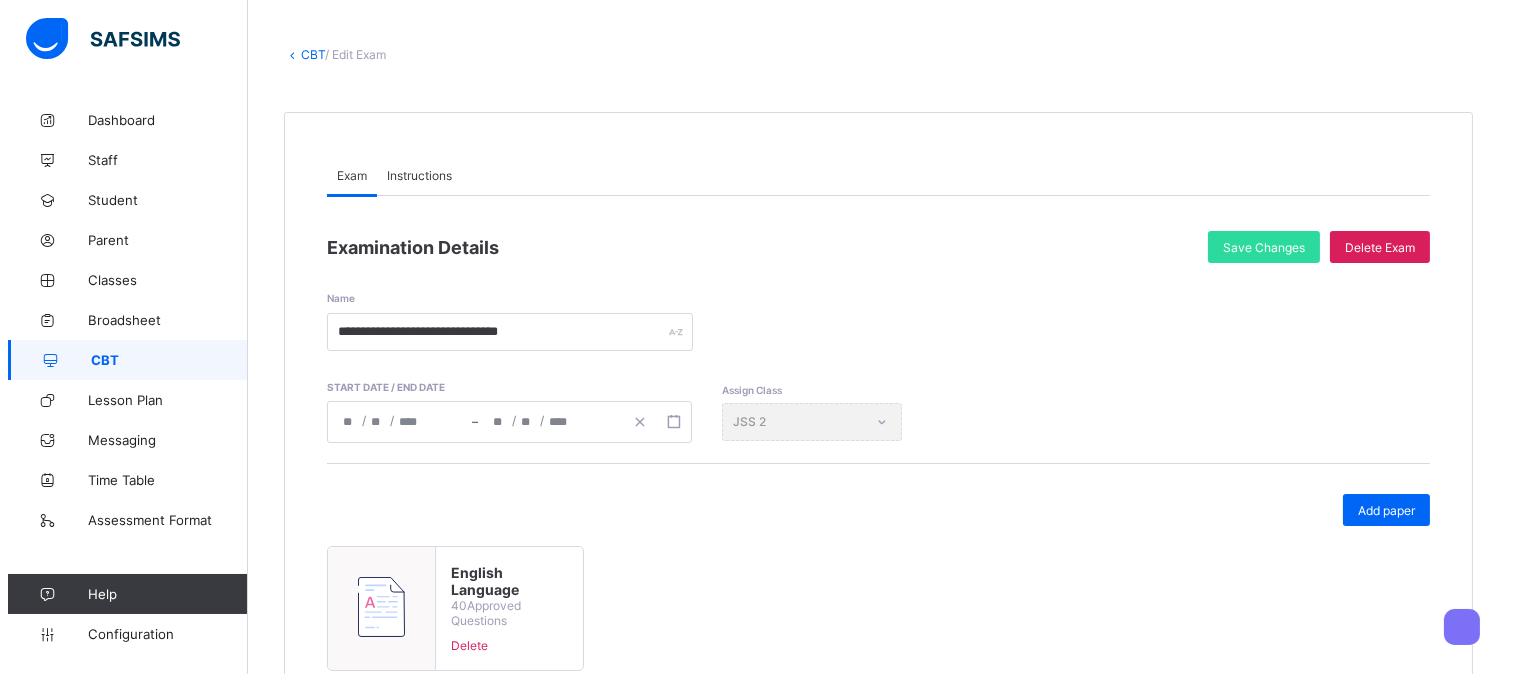 scroll, scrollTop: 86, scrollLeft: 0, axis: vertical 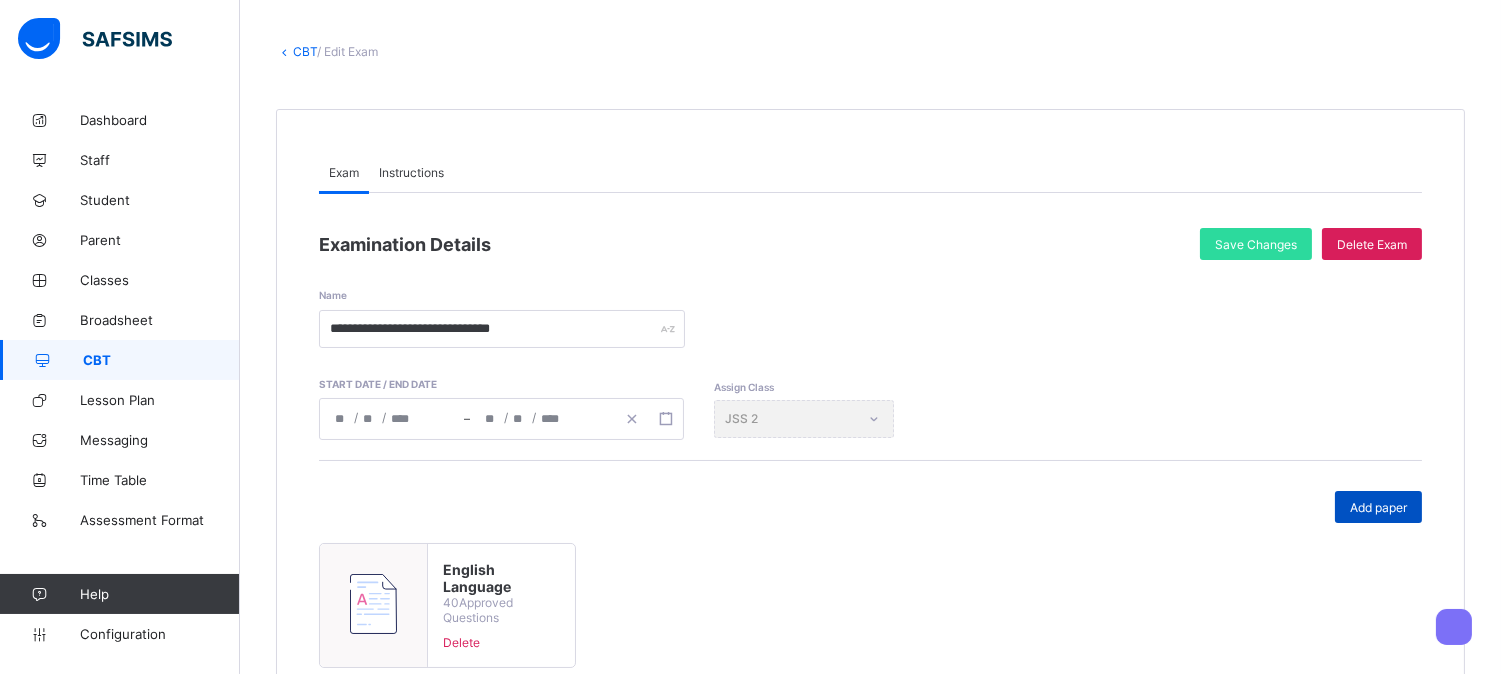 click on "Add paper" at bounding box center [1378, 507] 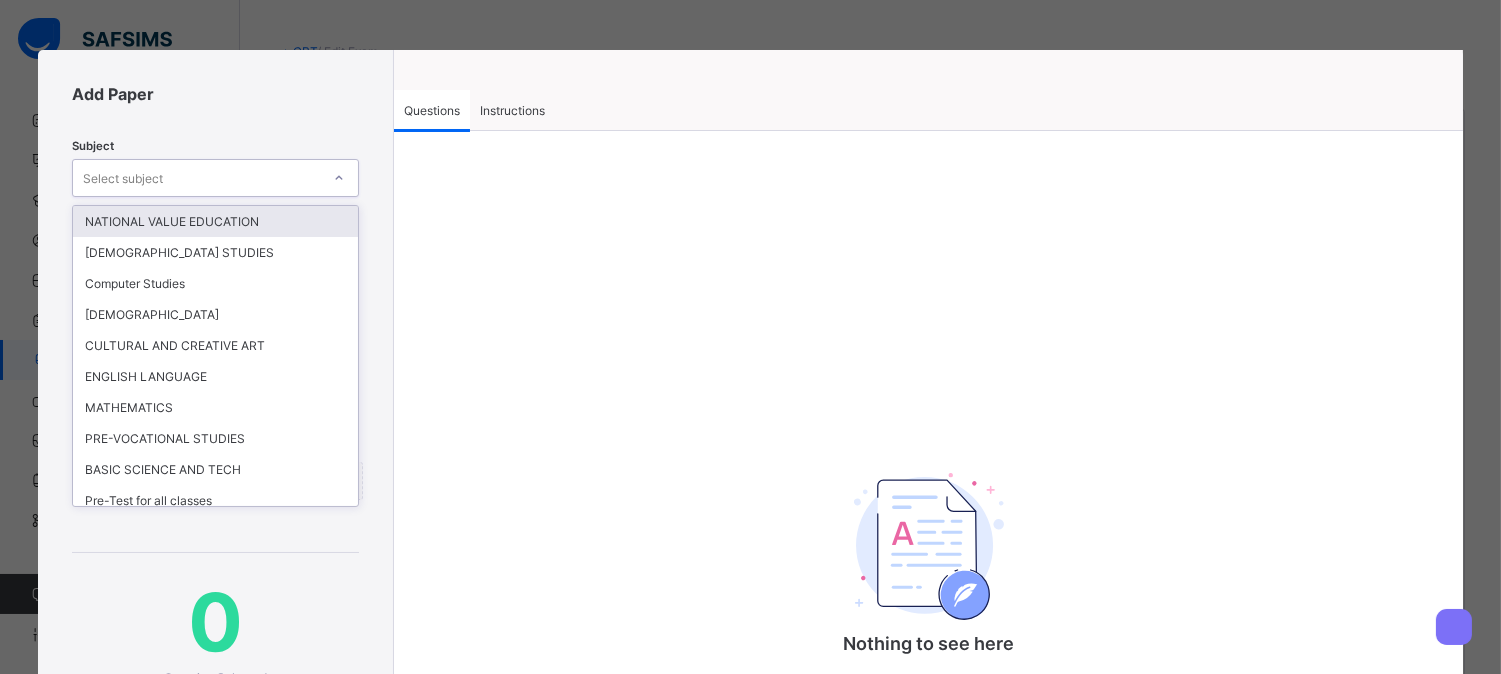 click on "Select subject" at bounding box center [196, 178] 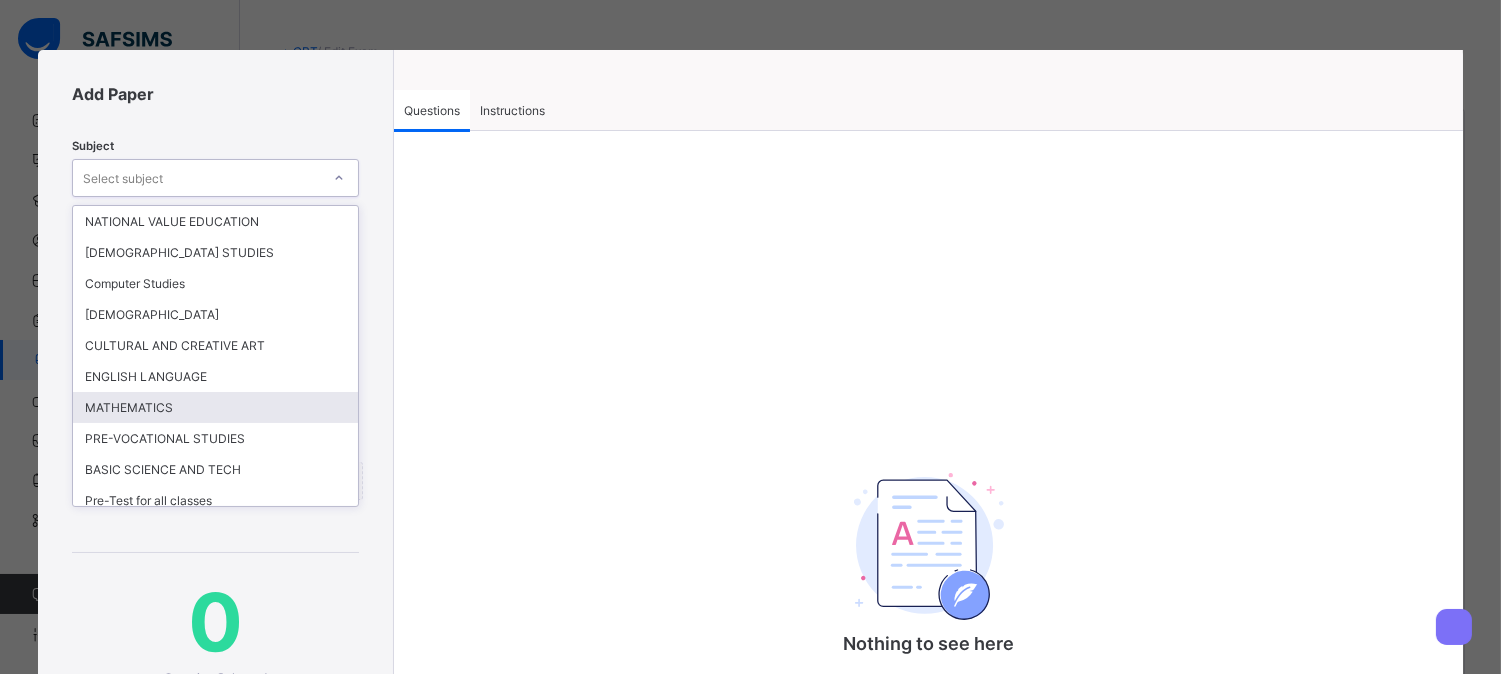 click on "MATHEMATICS" at bounding box center (215, 407) 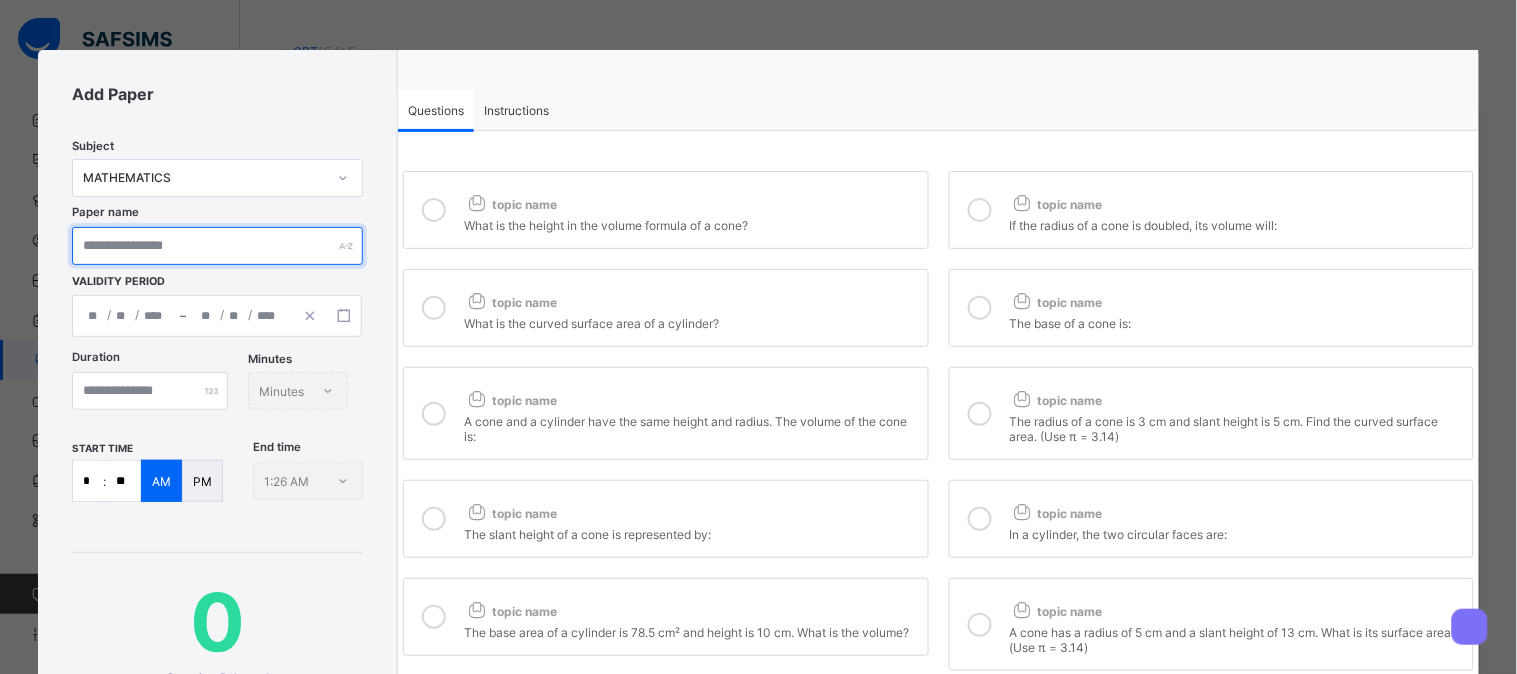 click at bounding box center [217, 246] 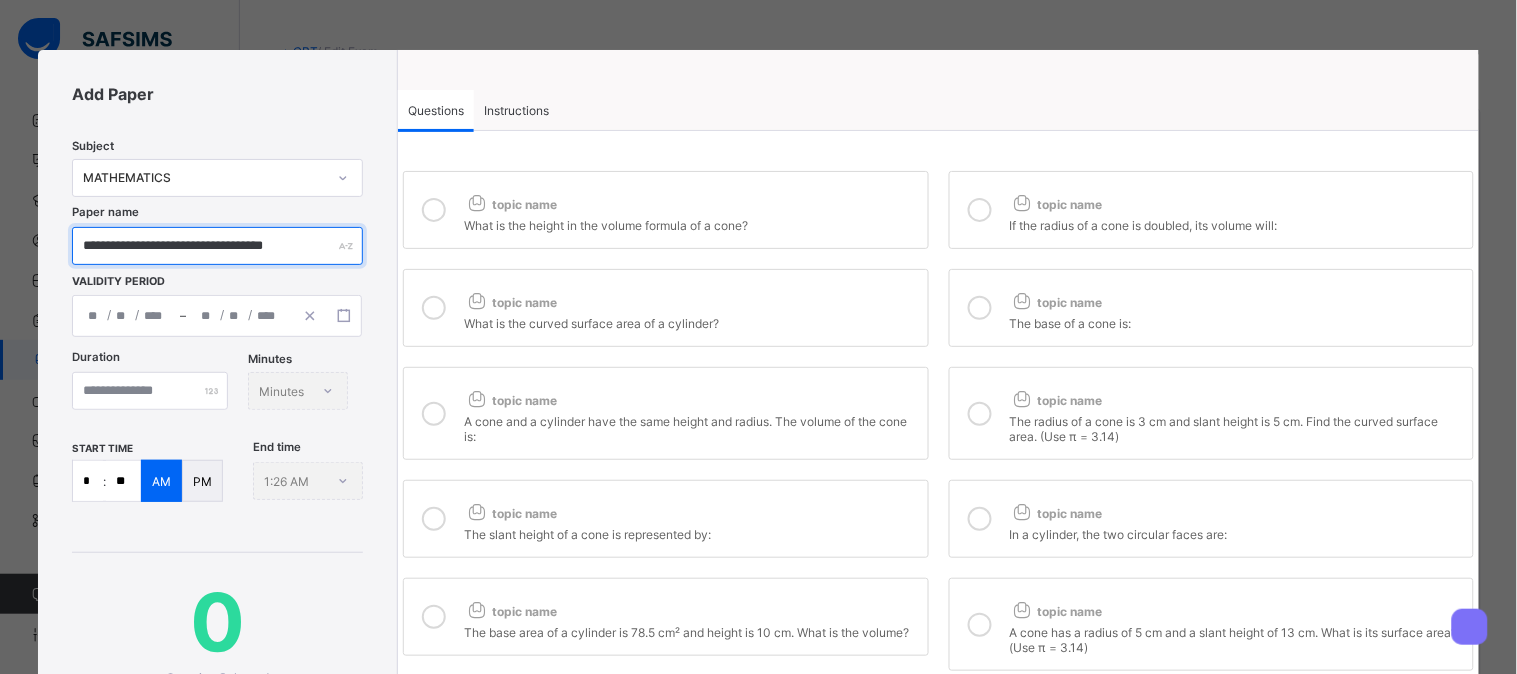 type on "**********" 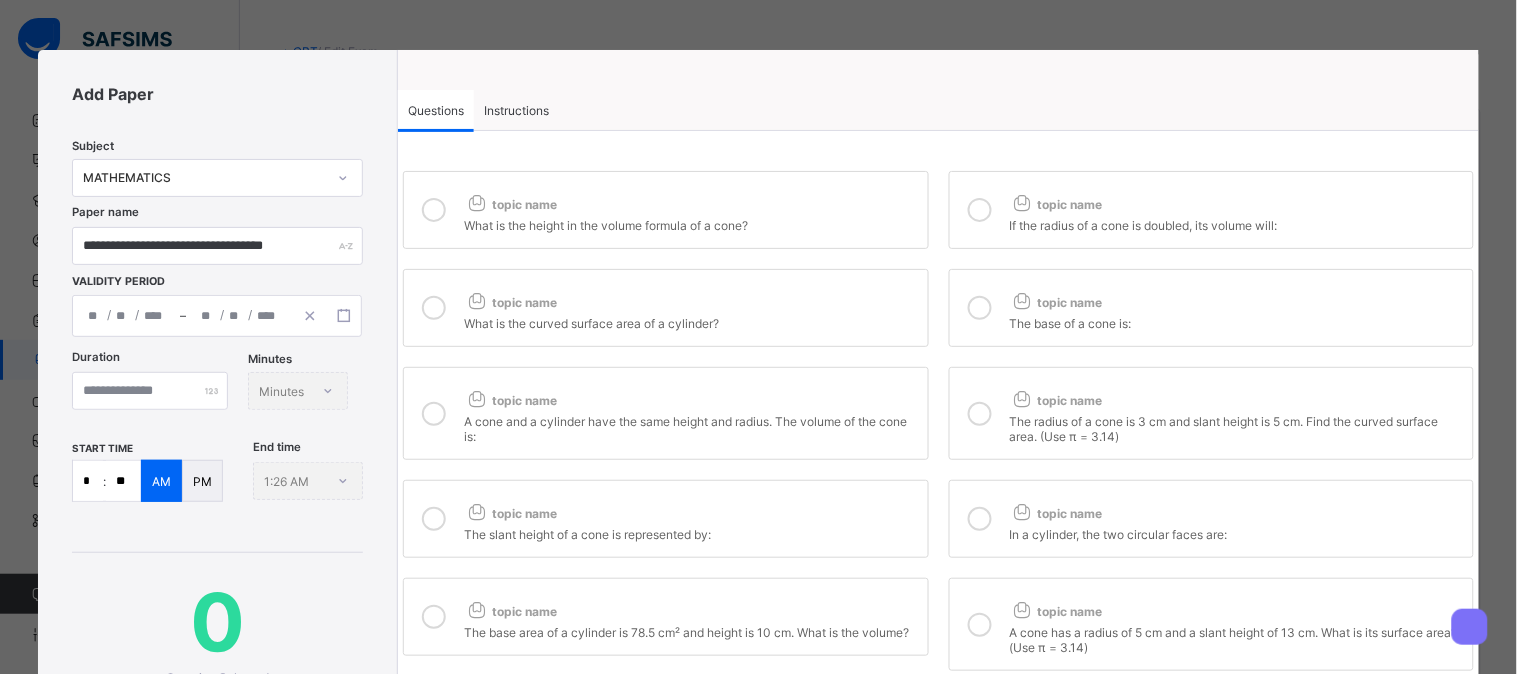 click on "/ /" at bounding box center [239, 316] 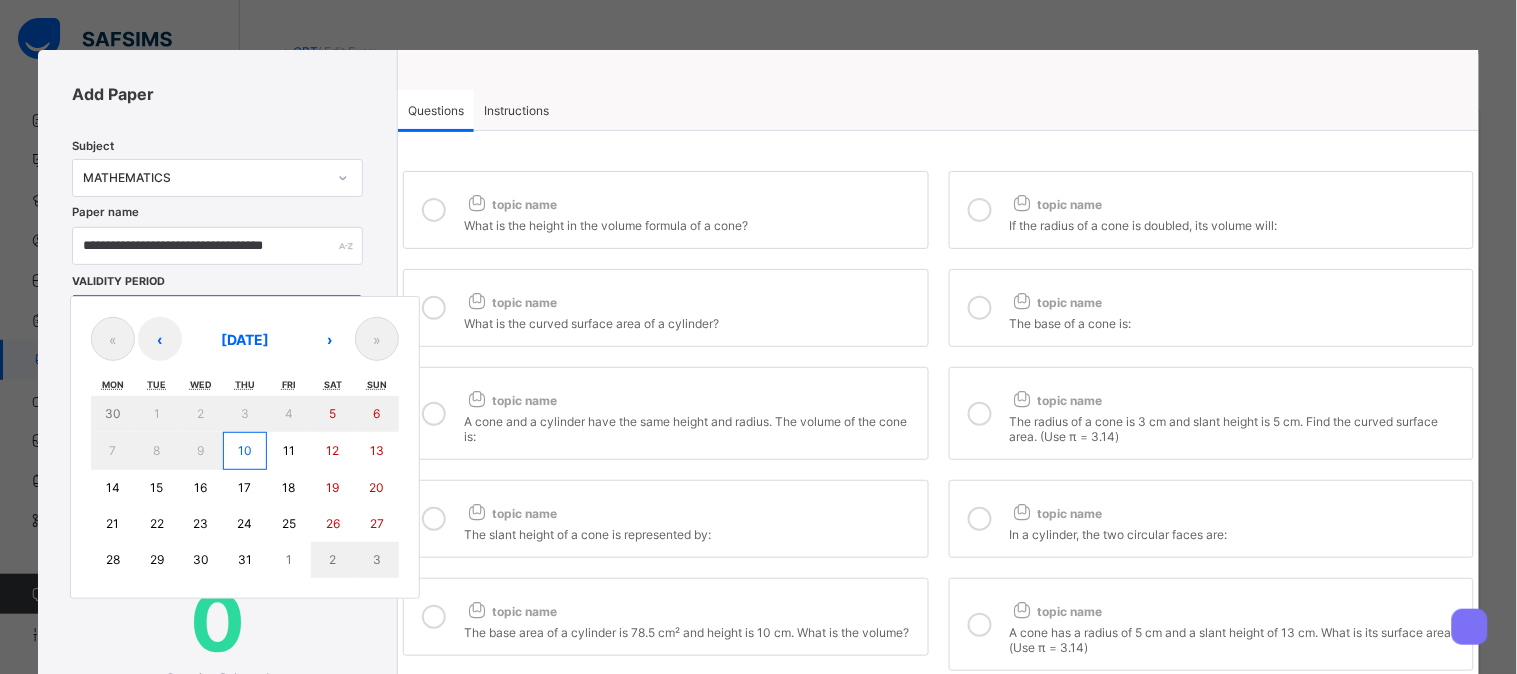 click on "10" at bounding box center (245, 451) 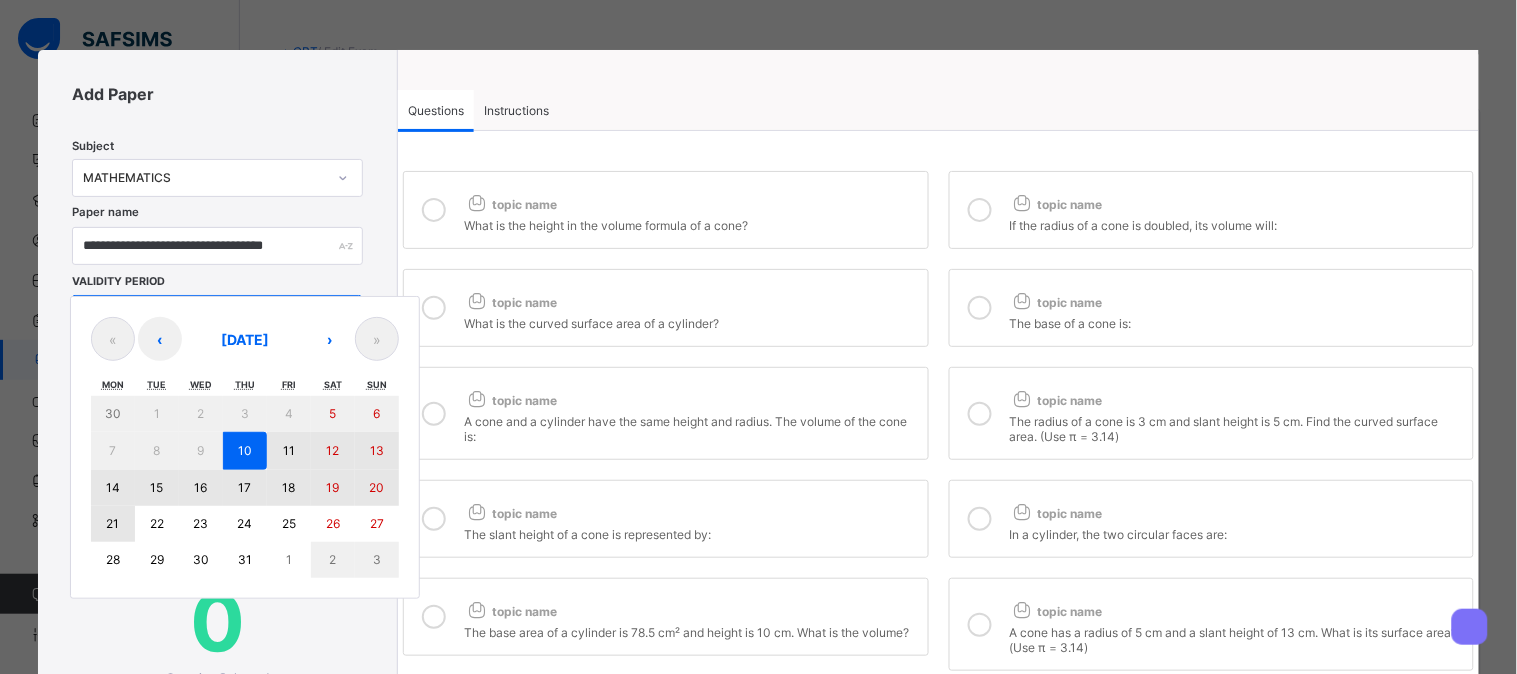 click on "21" at bounding box center (112, 523) 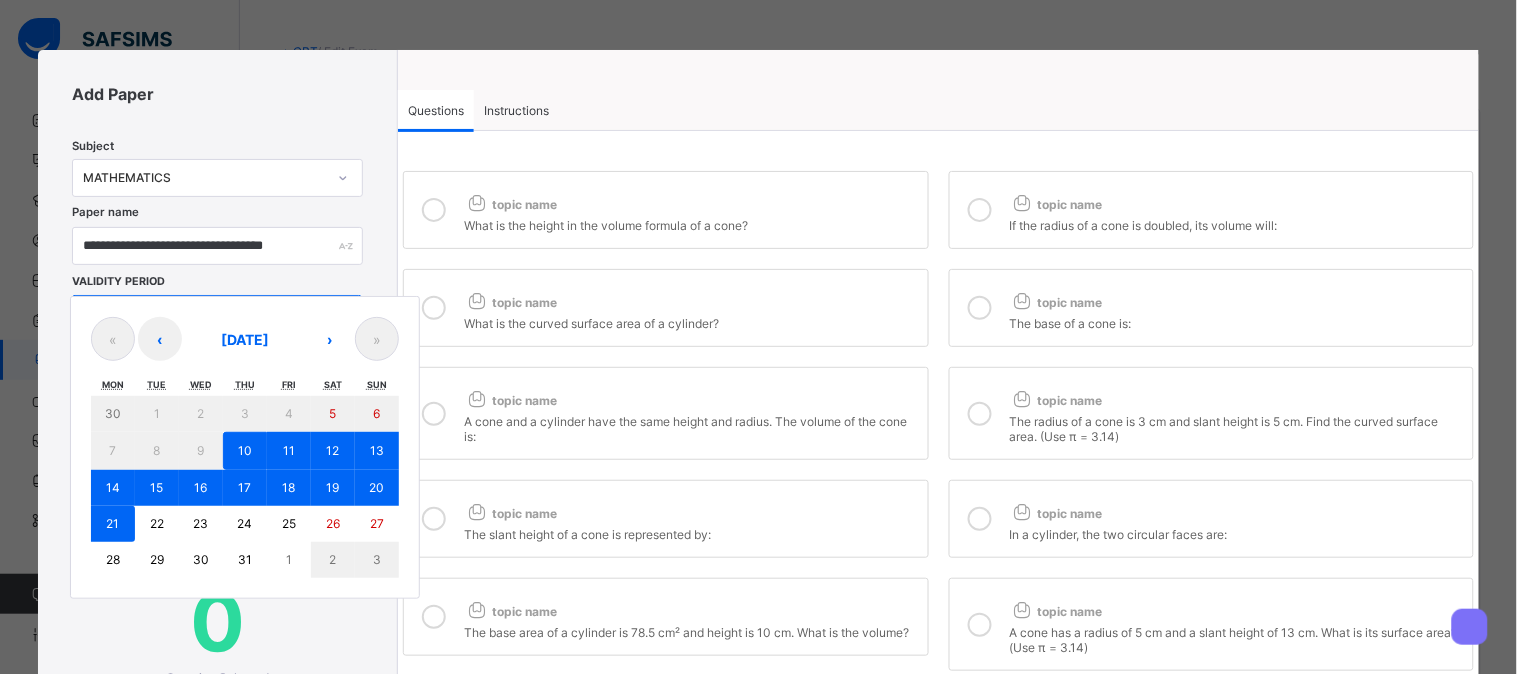 click on "**********" at bounding box center [217, 316] 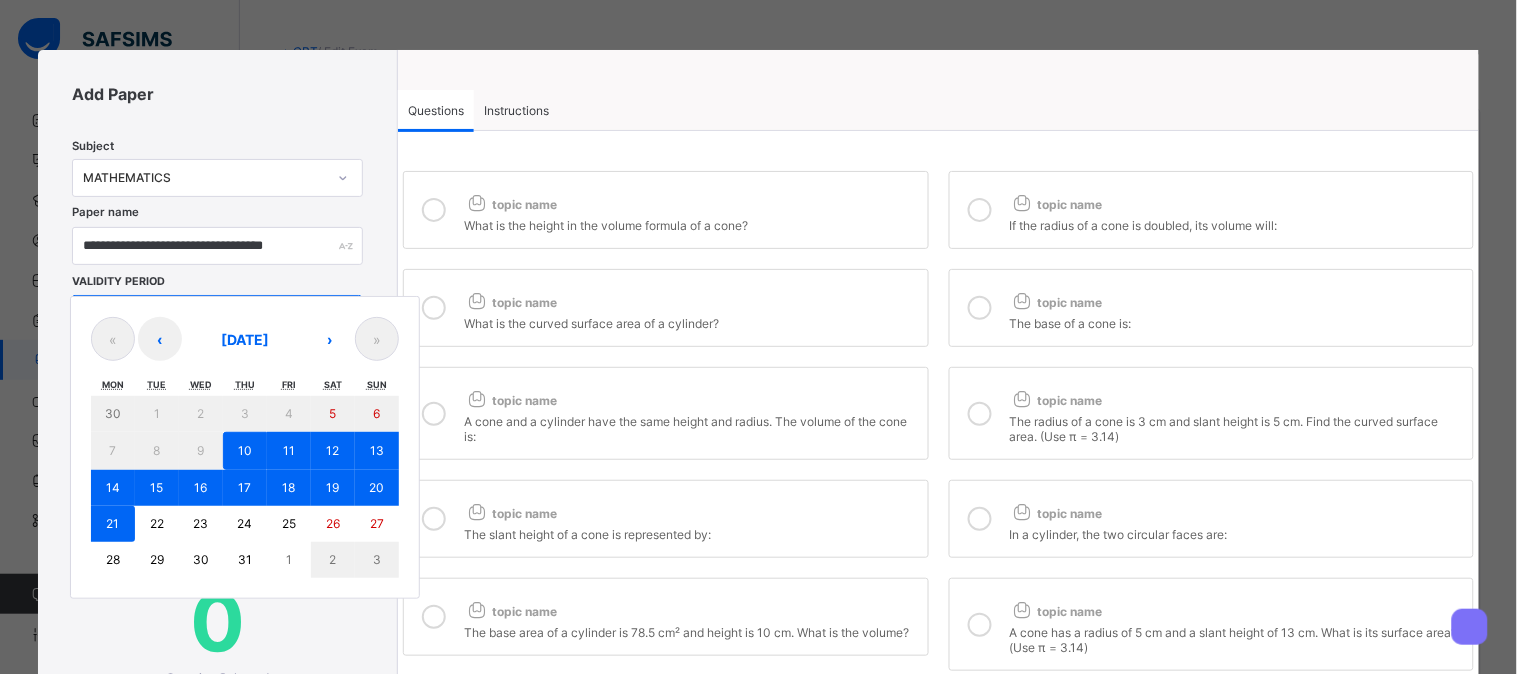 click on "21" at bounding box center [113, 524] 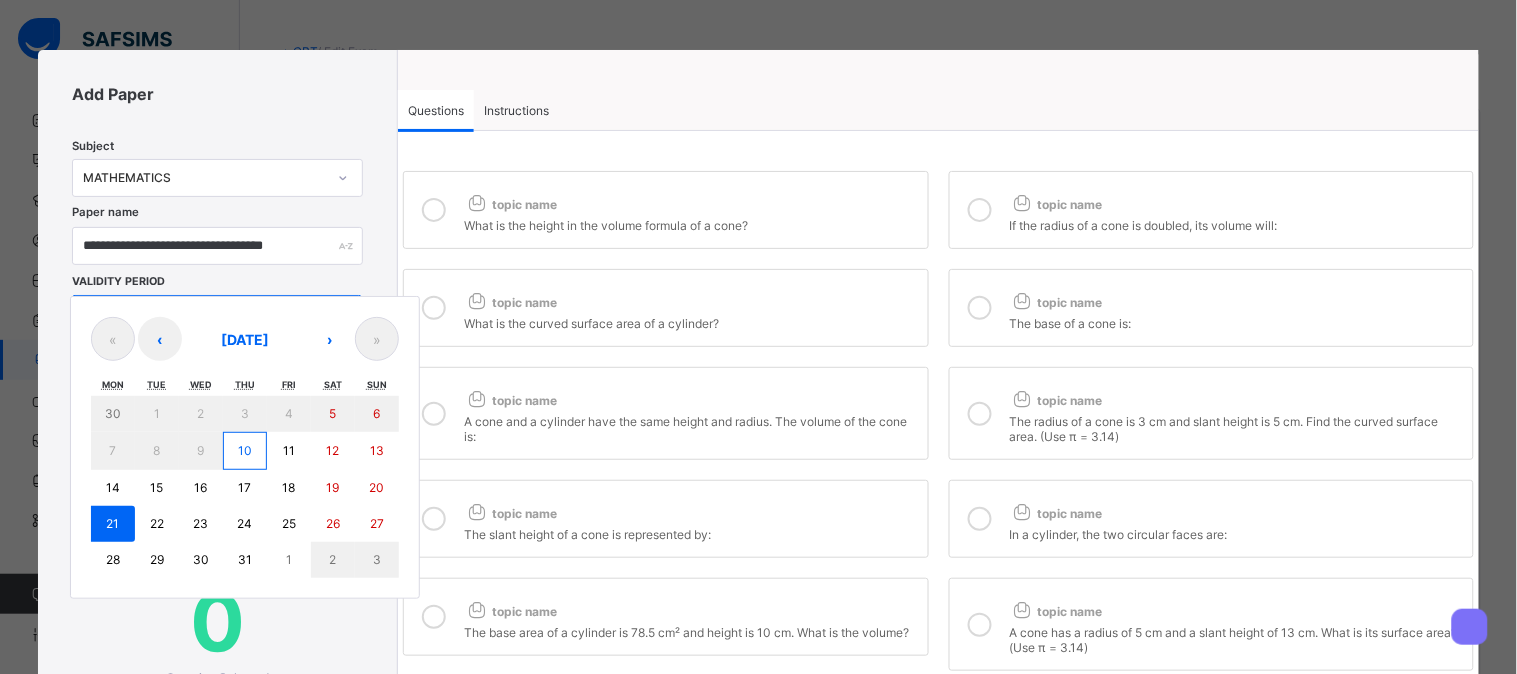 click on "21" at bounding box center (113, 524) 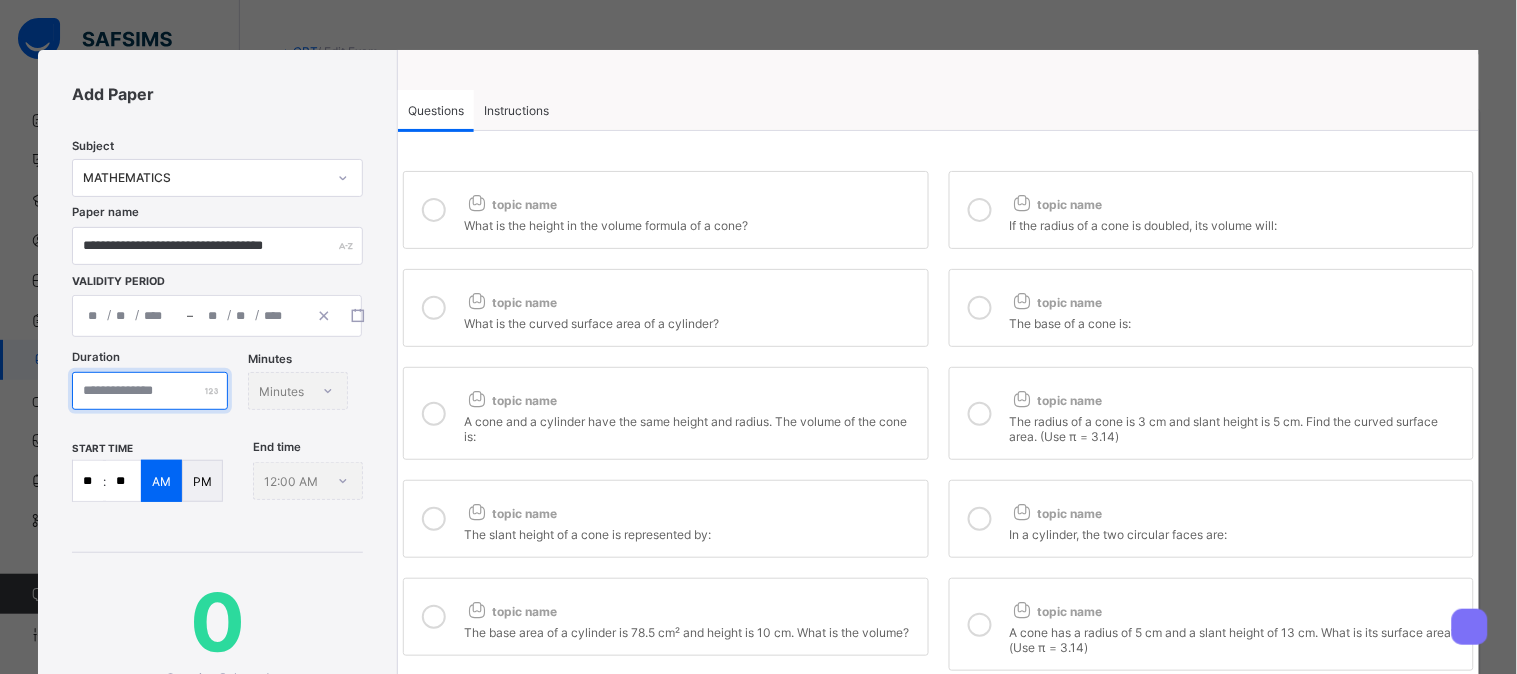 click at bounding box center (150, 391) 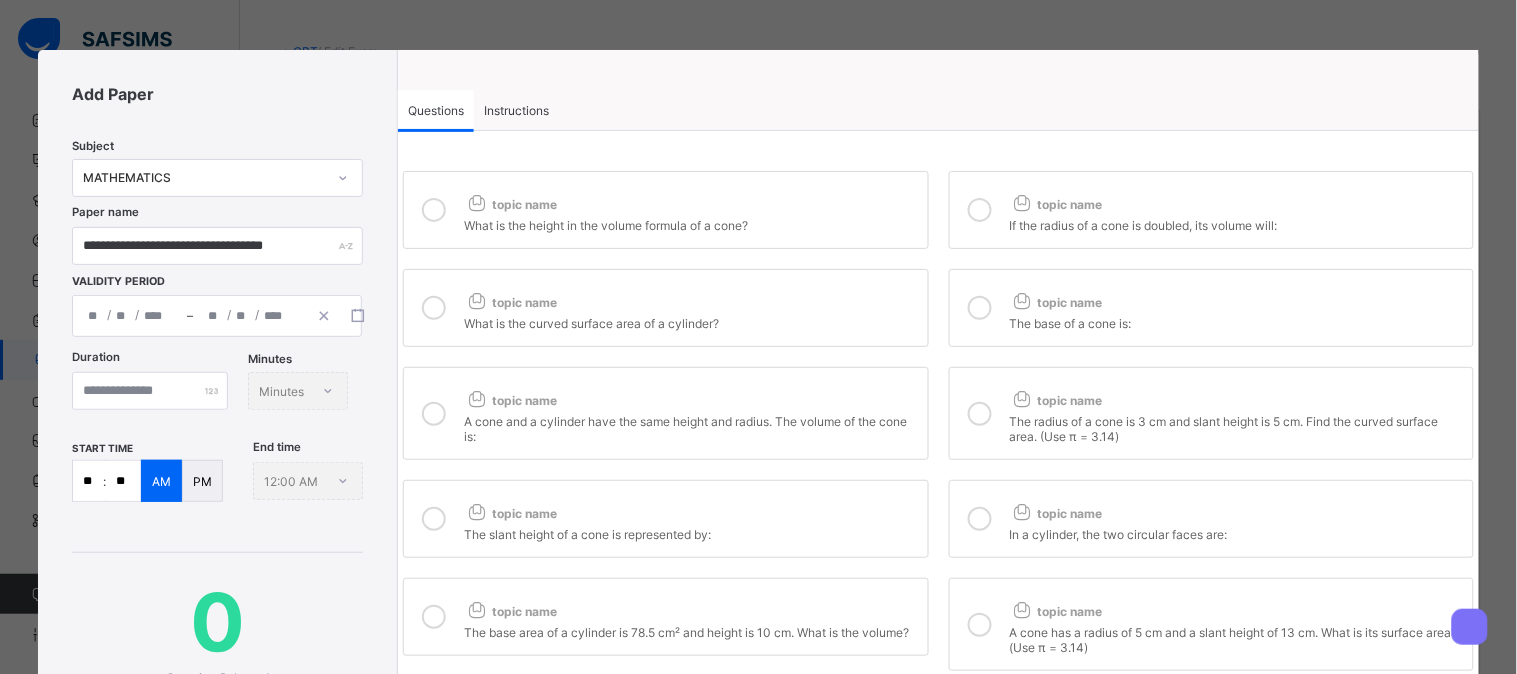 click on "Duration ** Minutes Minutes" at bounding box center [217, 396] 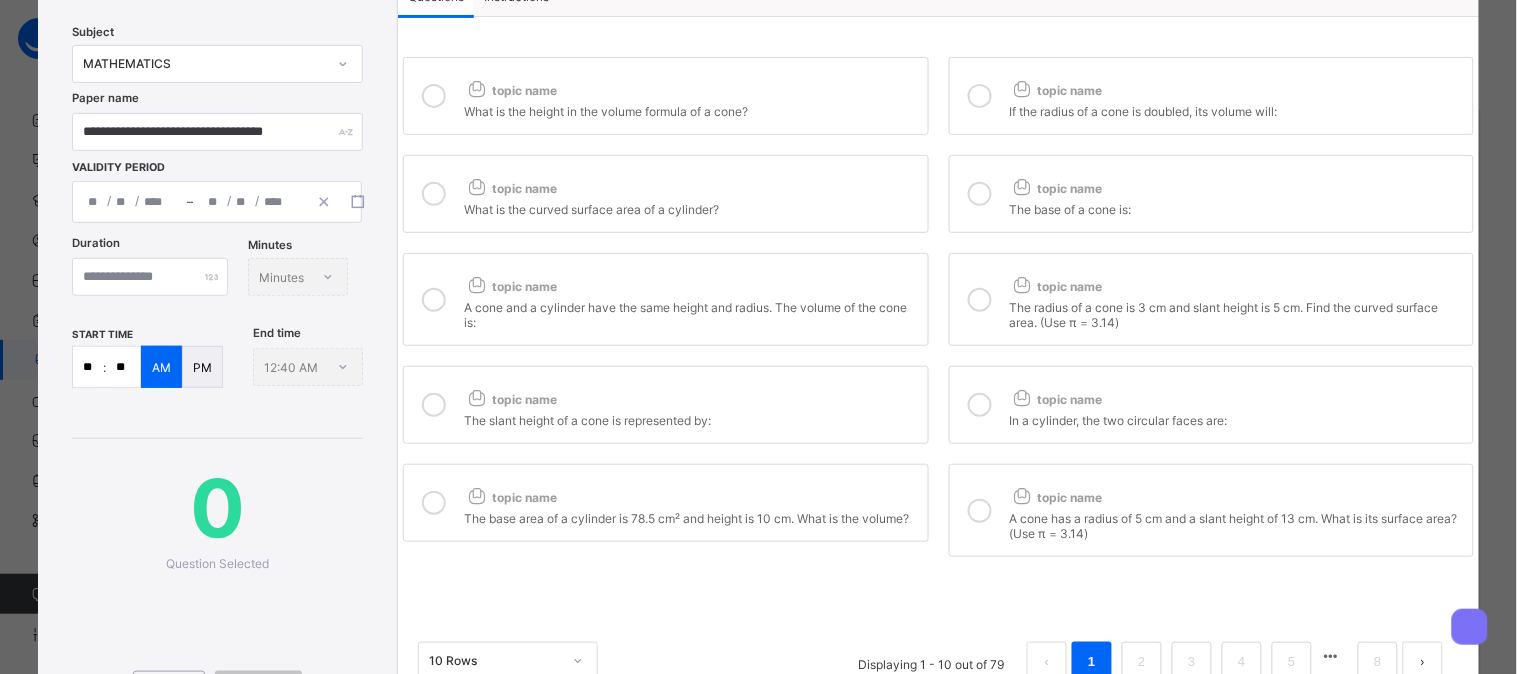 scroll, scrollTop: 0, scrollLeft: 0, axis: both 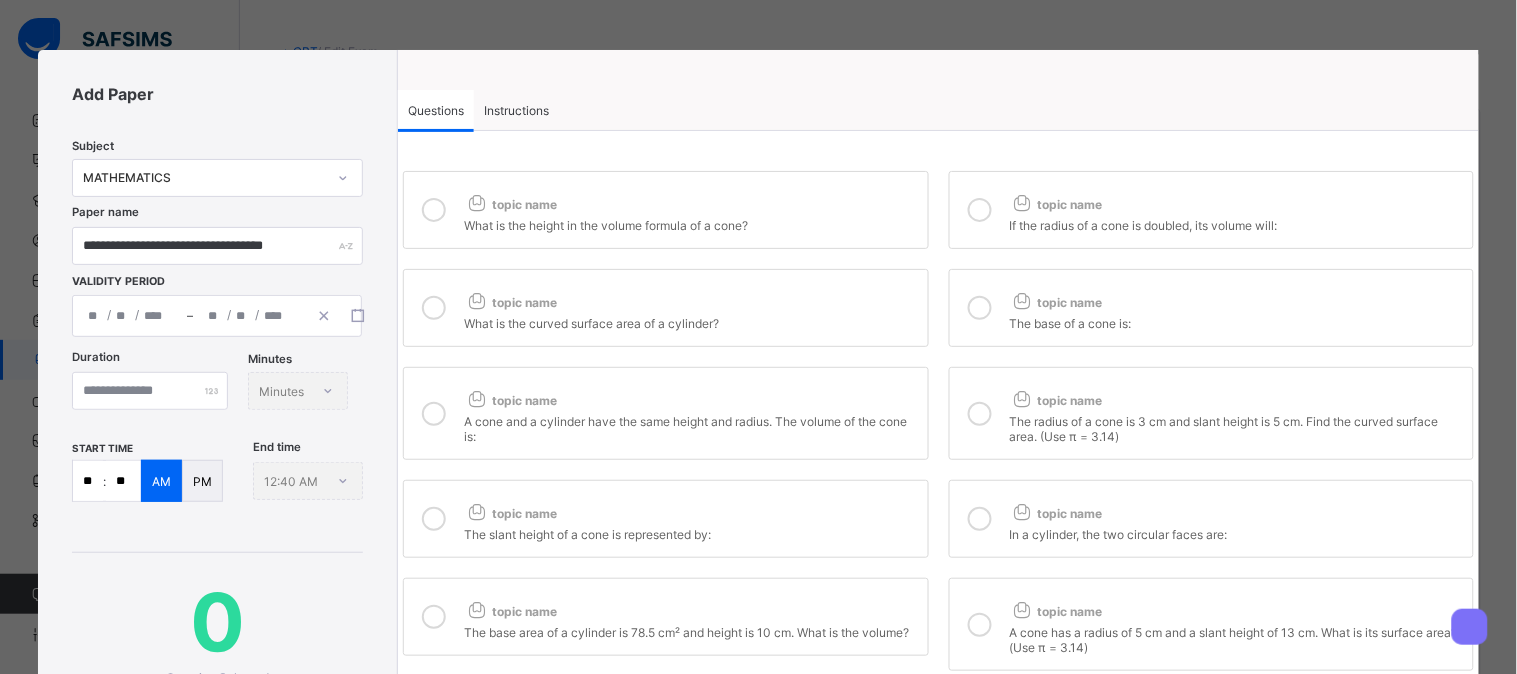 click on "Instructions" at bounding box center [516, 110] 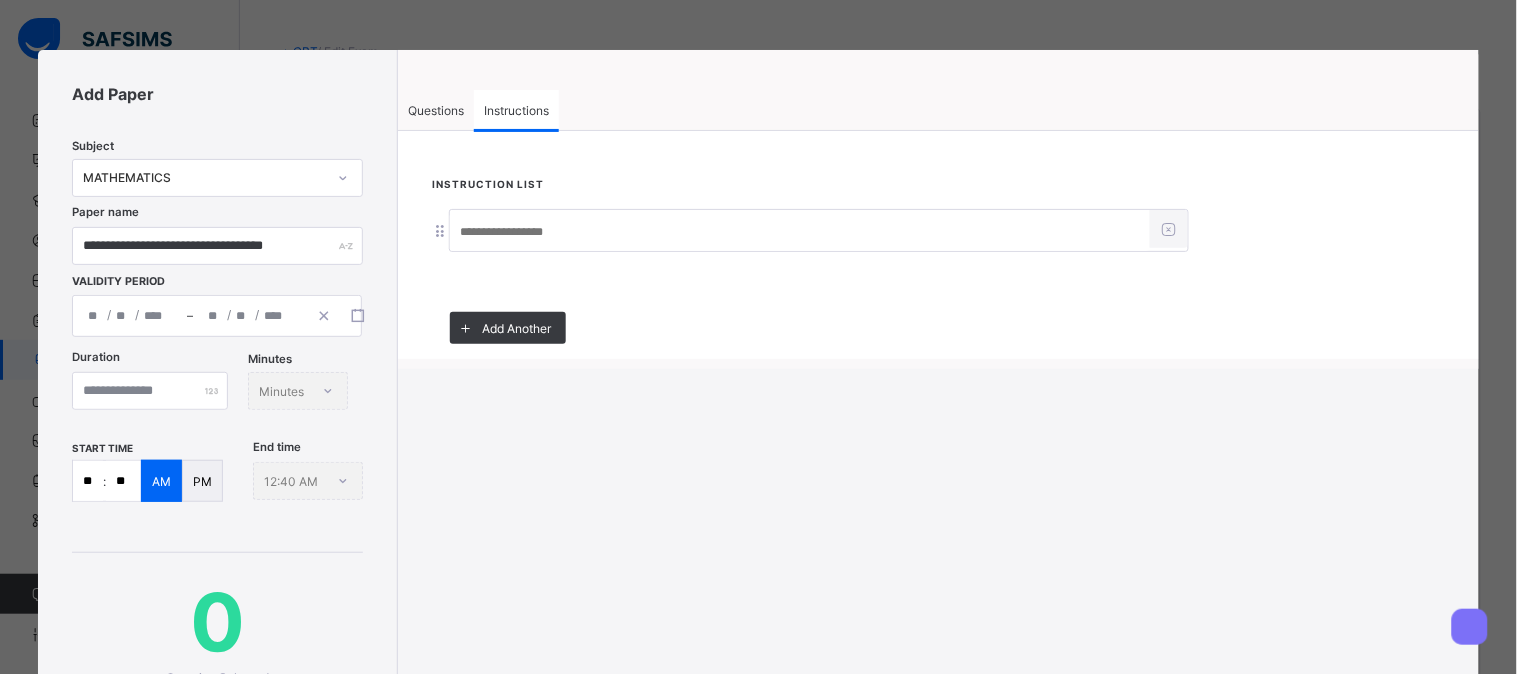 click at bounding box center (800, 232) 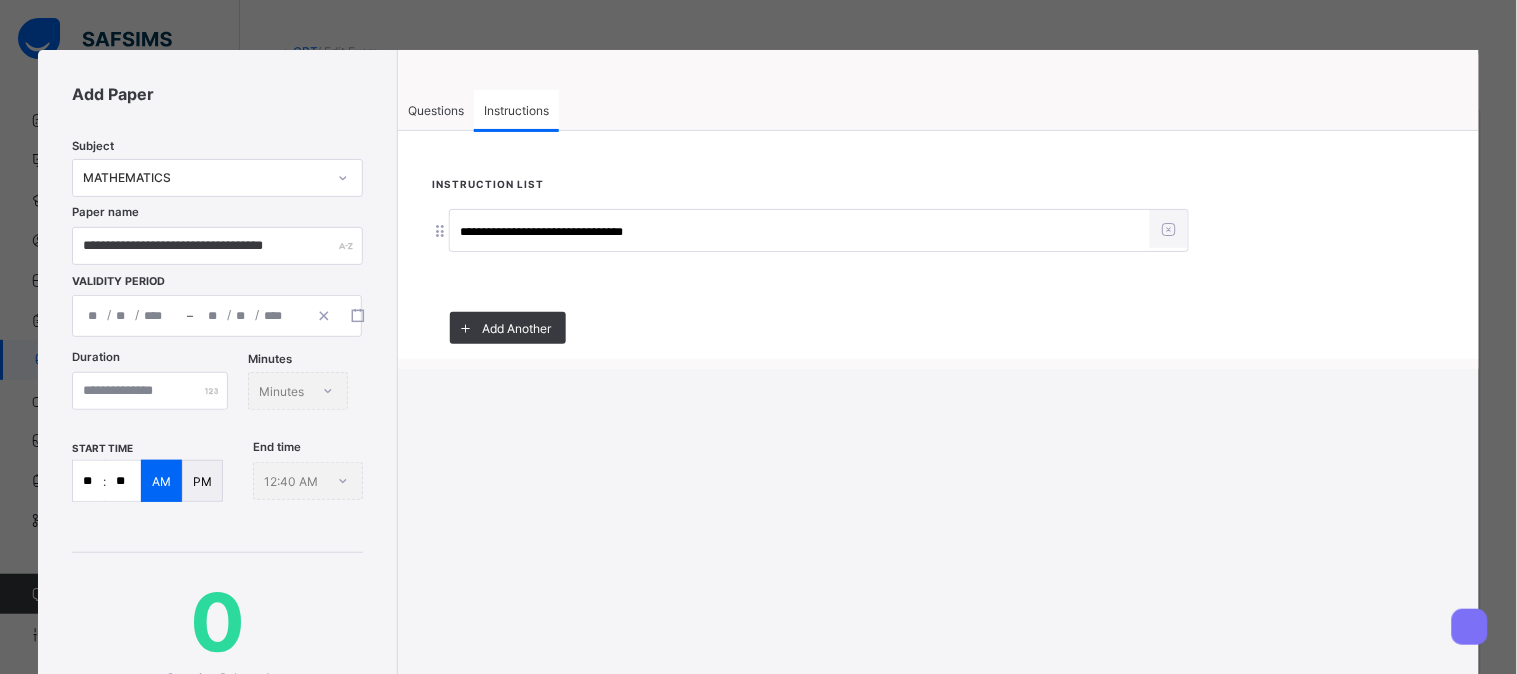 type on "**********" 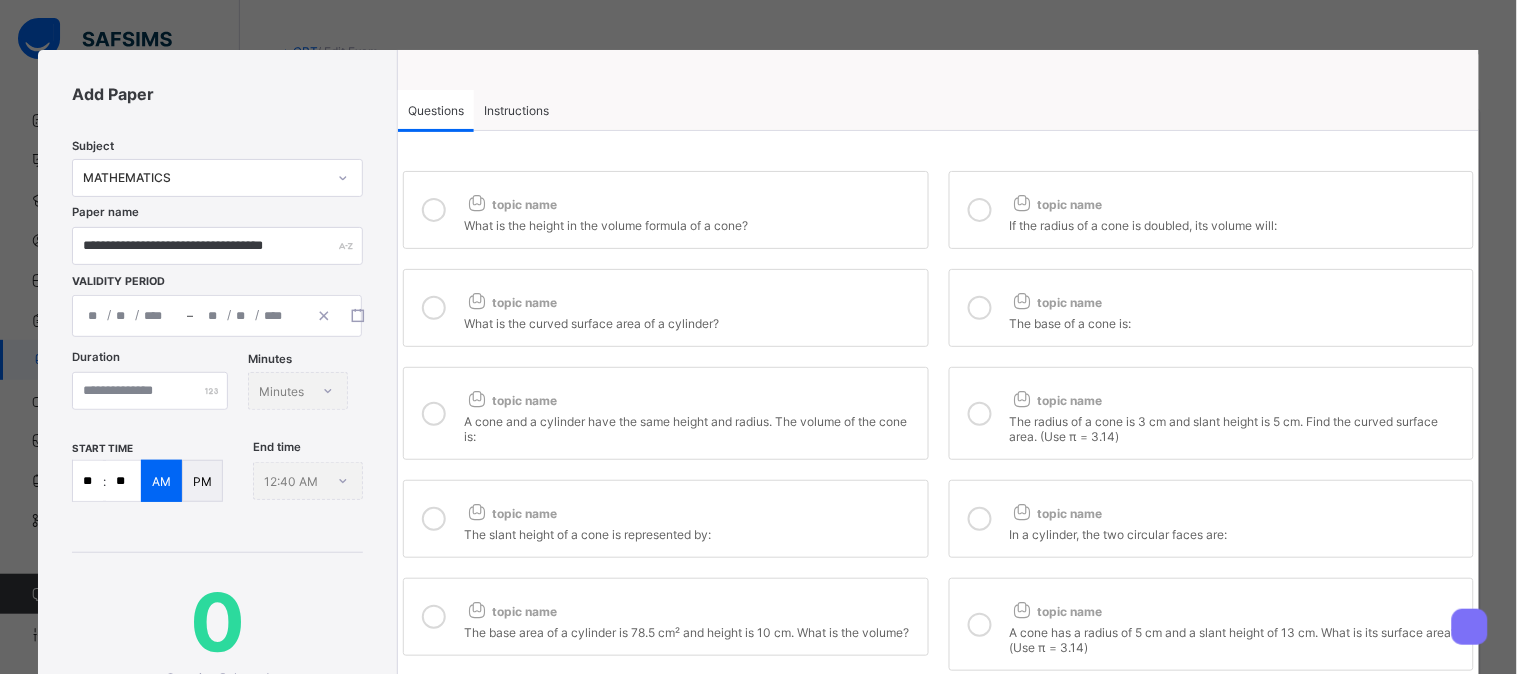 click at bounding box center [434, 210] 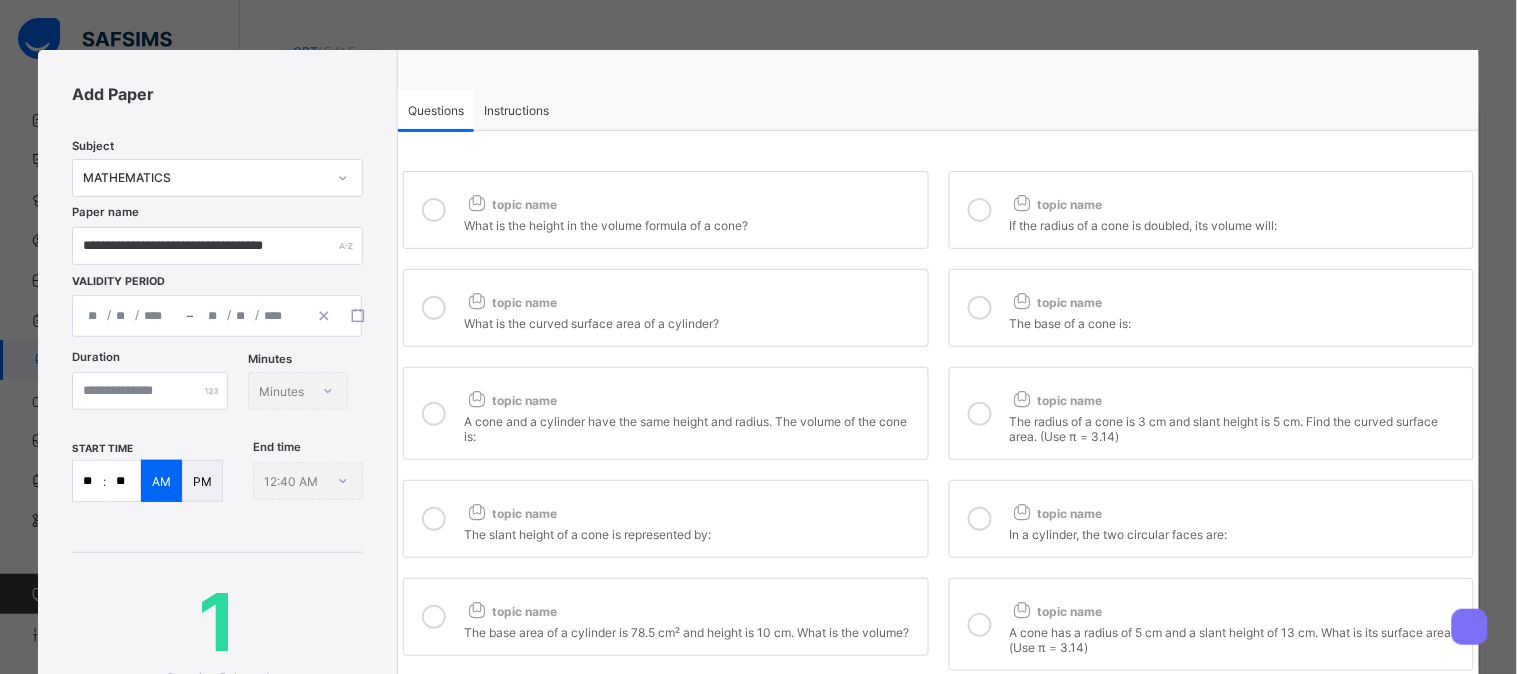 click at bounding box center (434, 308) 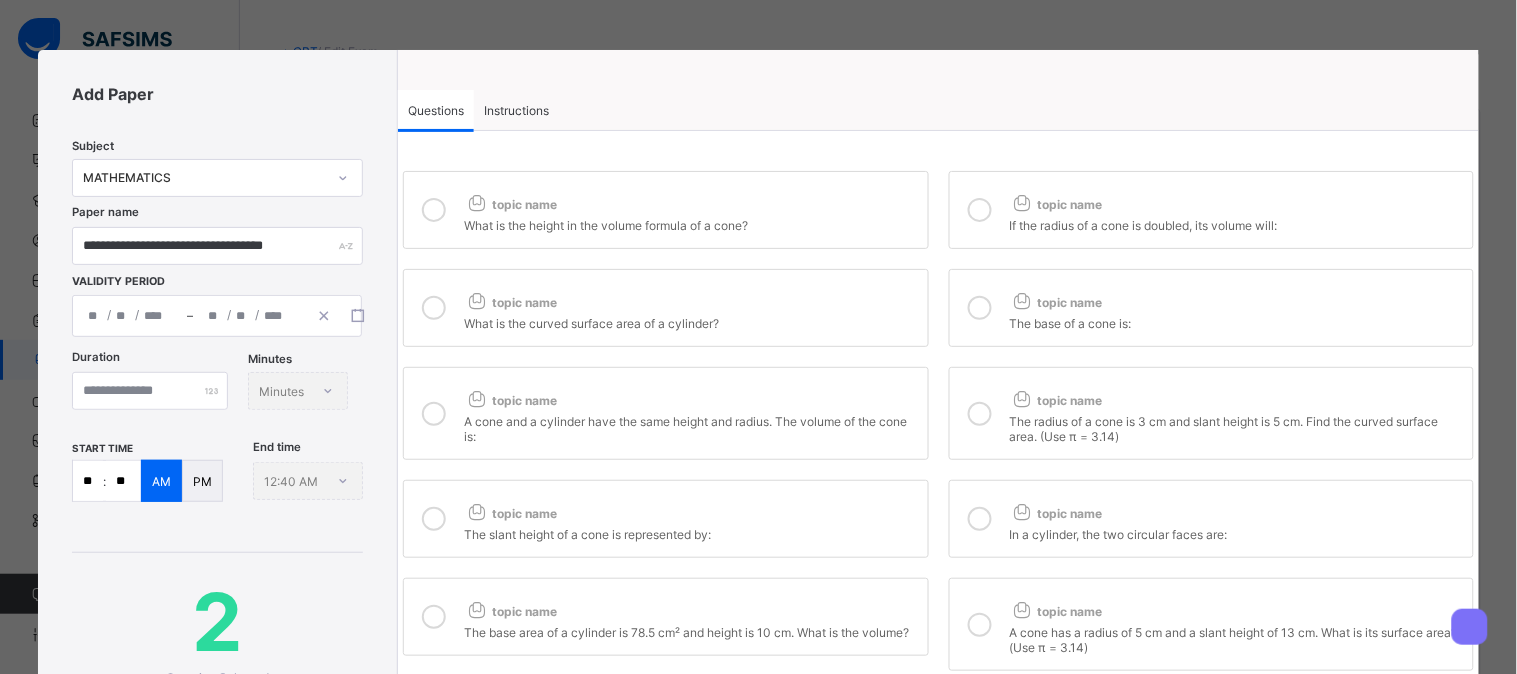 click at bounding box center (434, 413) 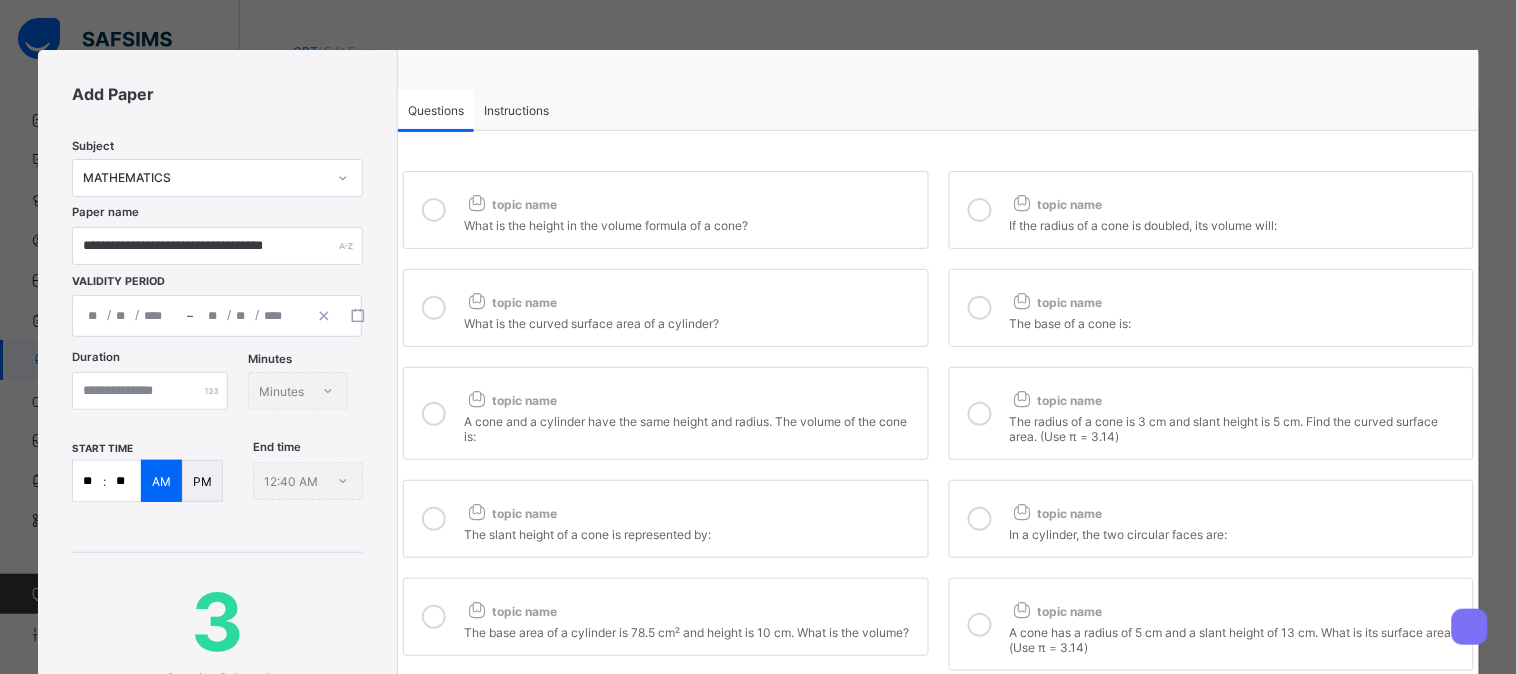 click at bounding box center (434, 519) 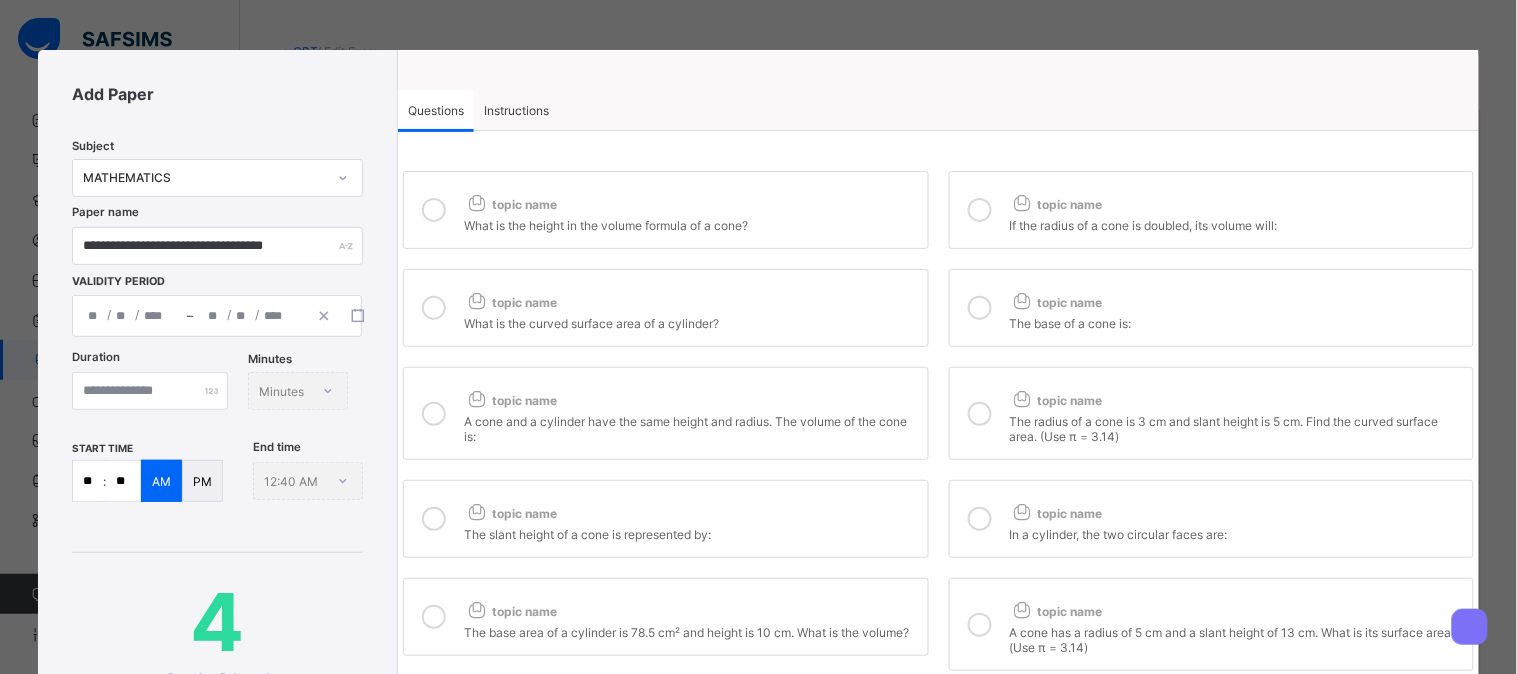 click at bounding box center (434, 617) 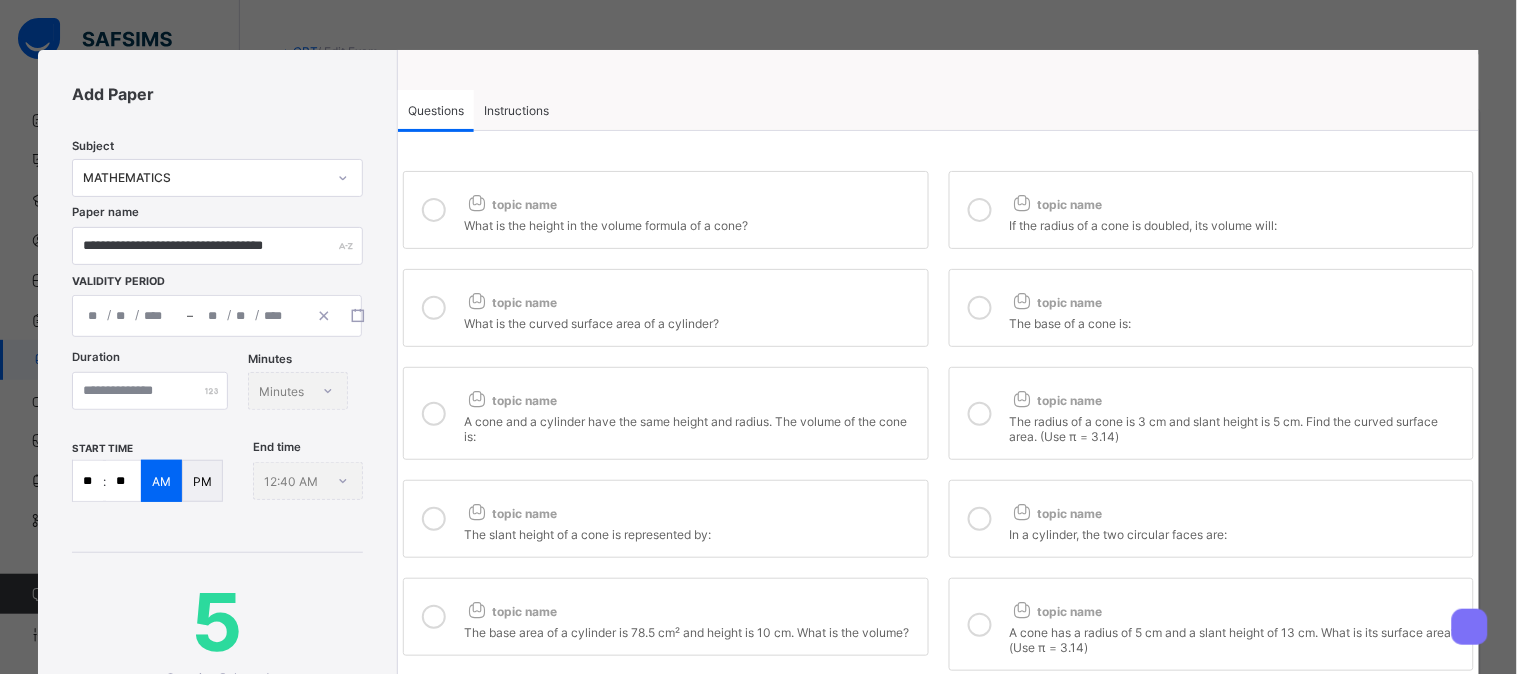 click at bounding box center [980, 210] 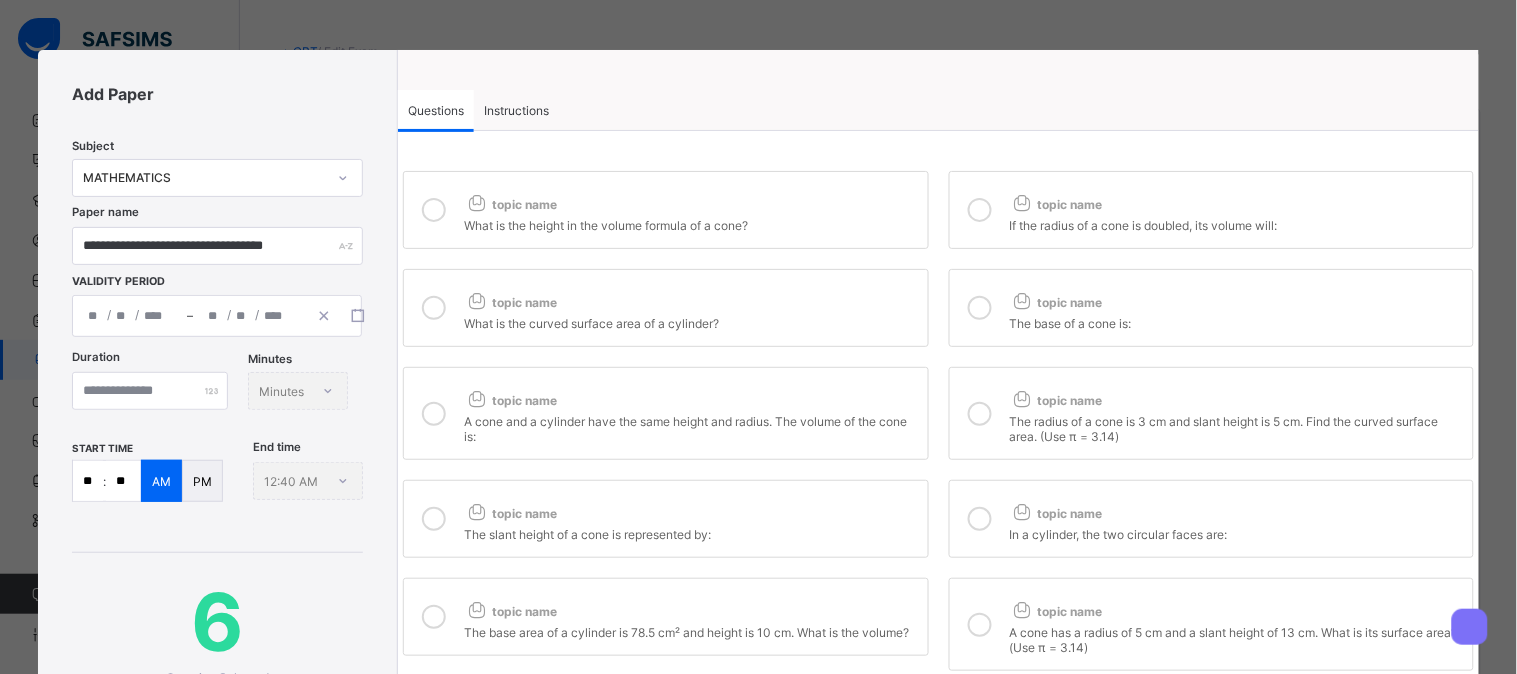 click at bounding box center [980, 308] 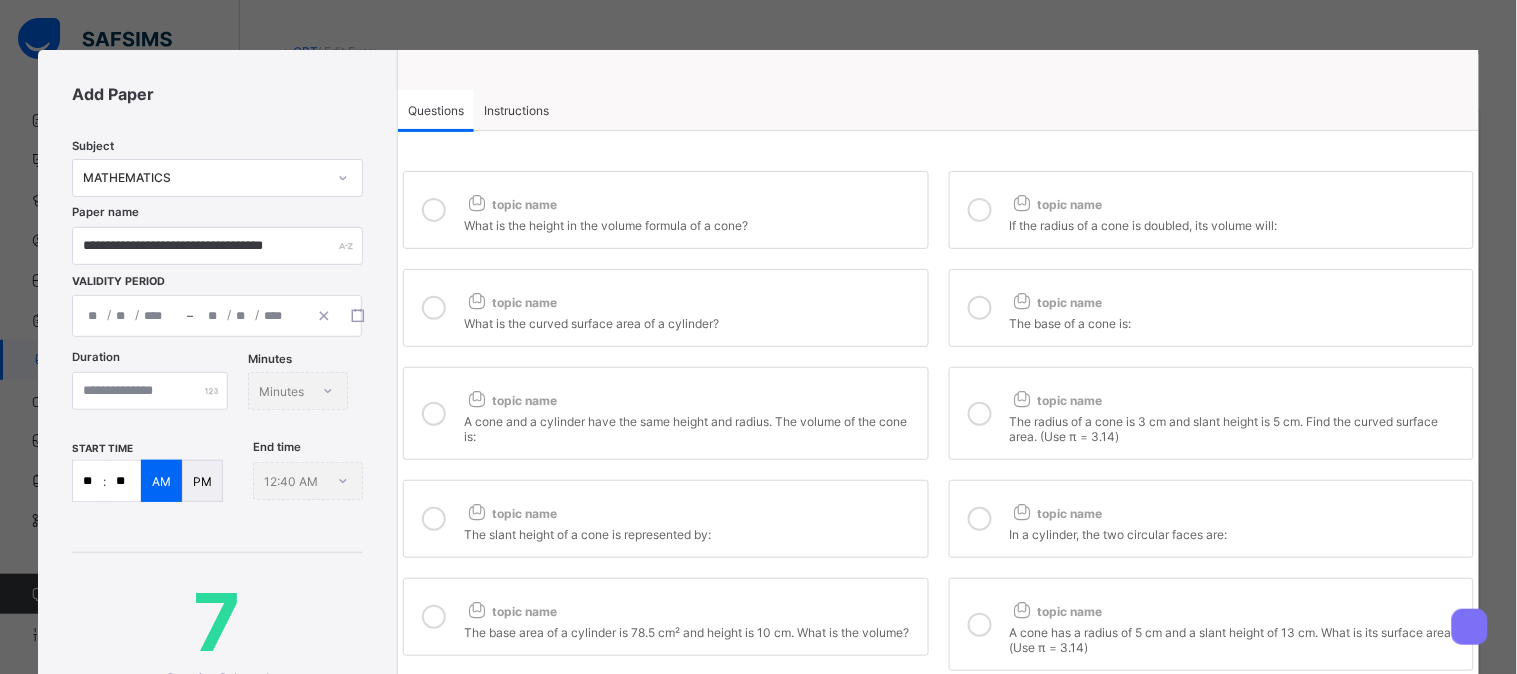 click at bounding box center (980, 414) 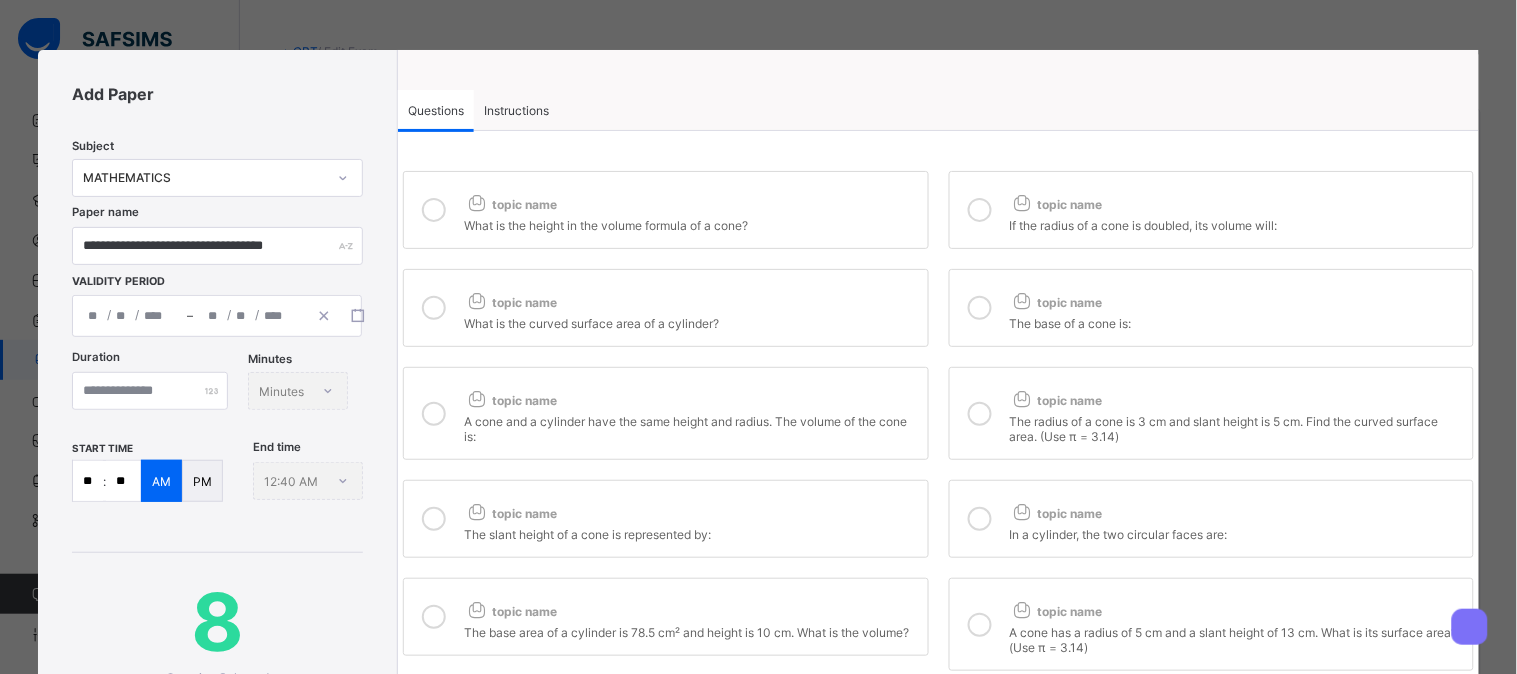click at bounding box center [980, 519] 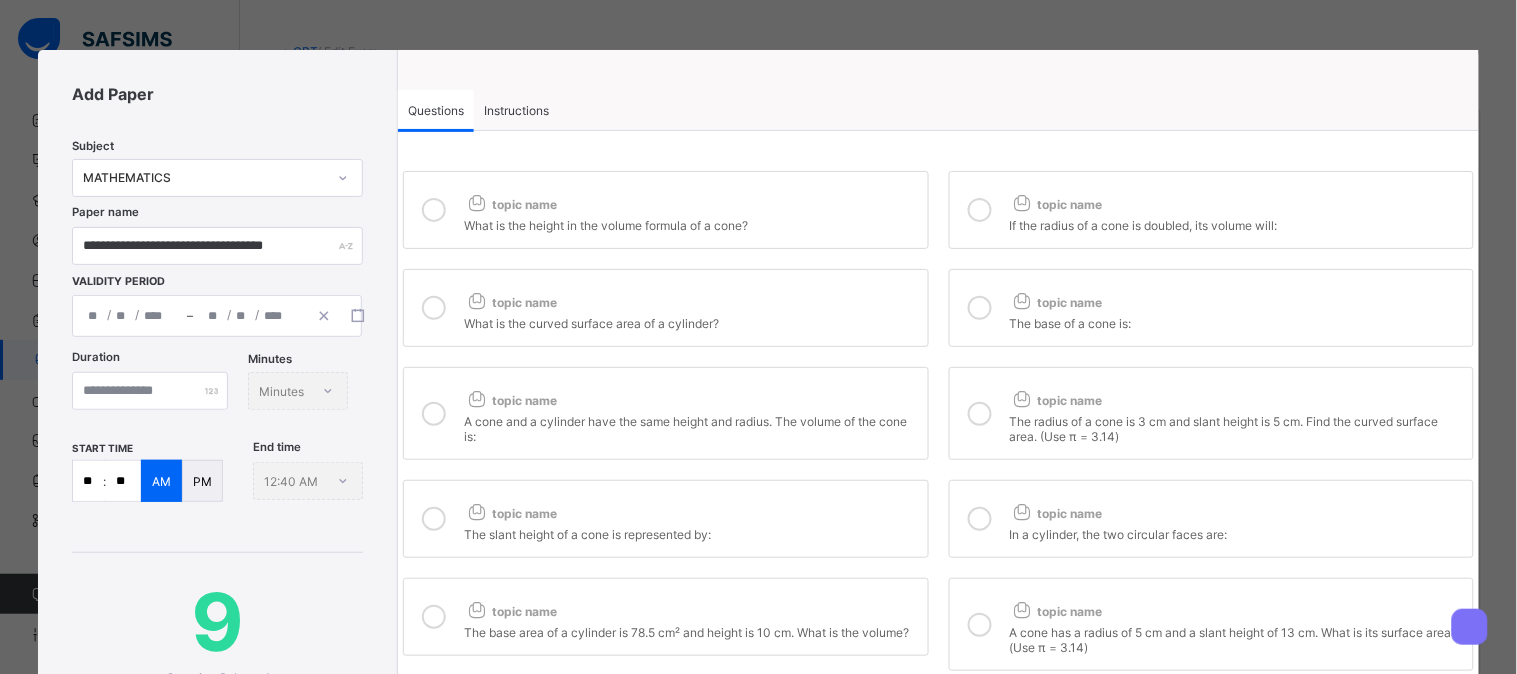 click at bounding box center [980, 625] 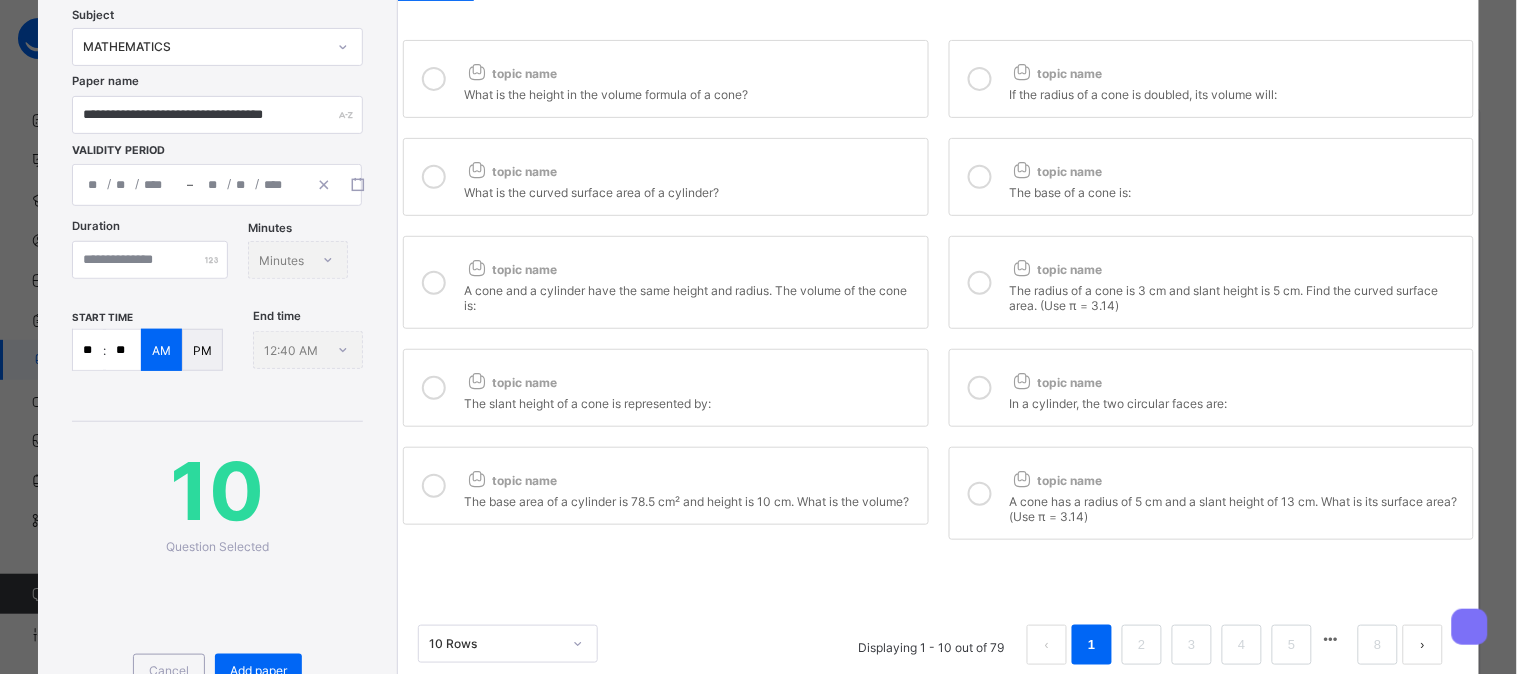 scroll, scrollTop: 133, scrollLeft: 0, axis: vertical 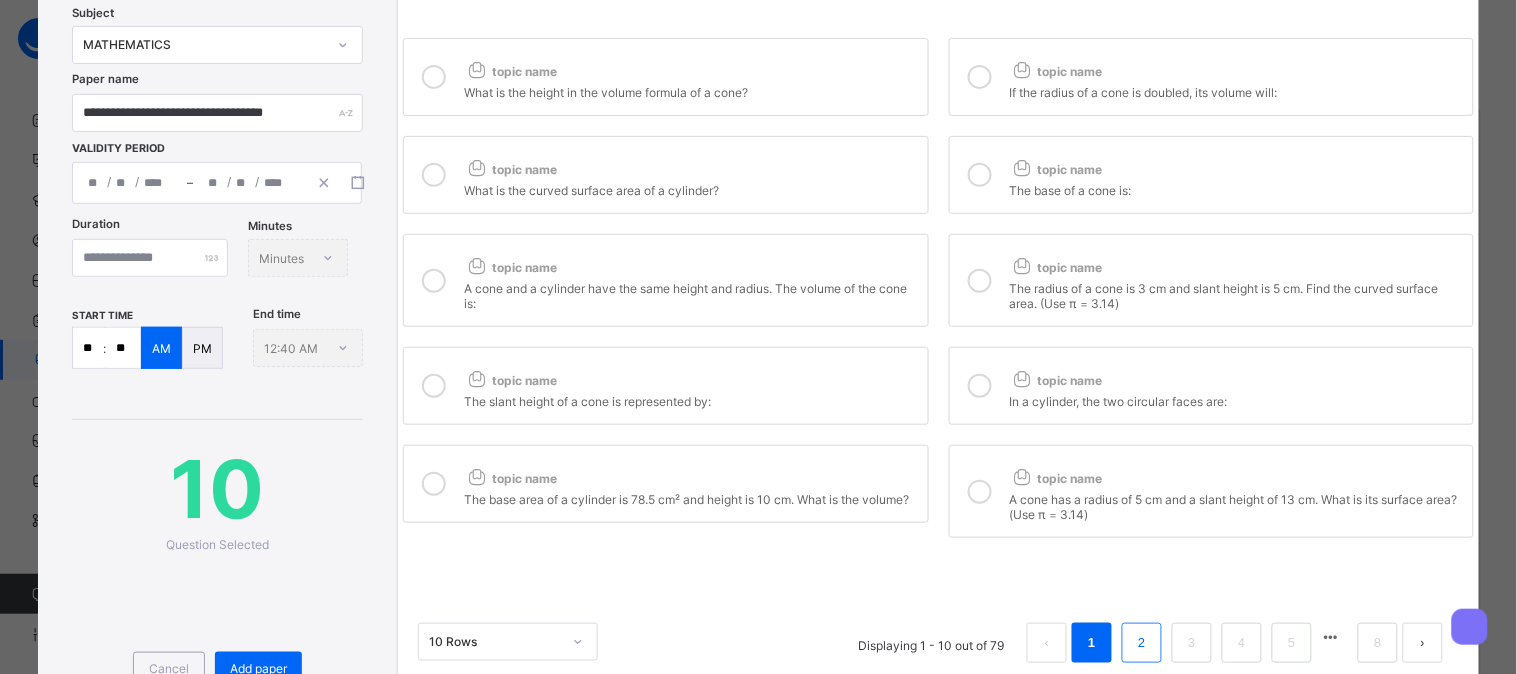 click on "2" at bounding box center [1141, 643] 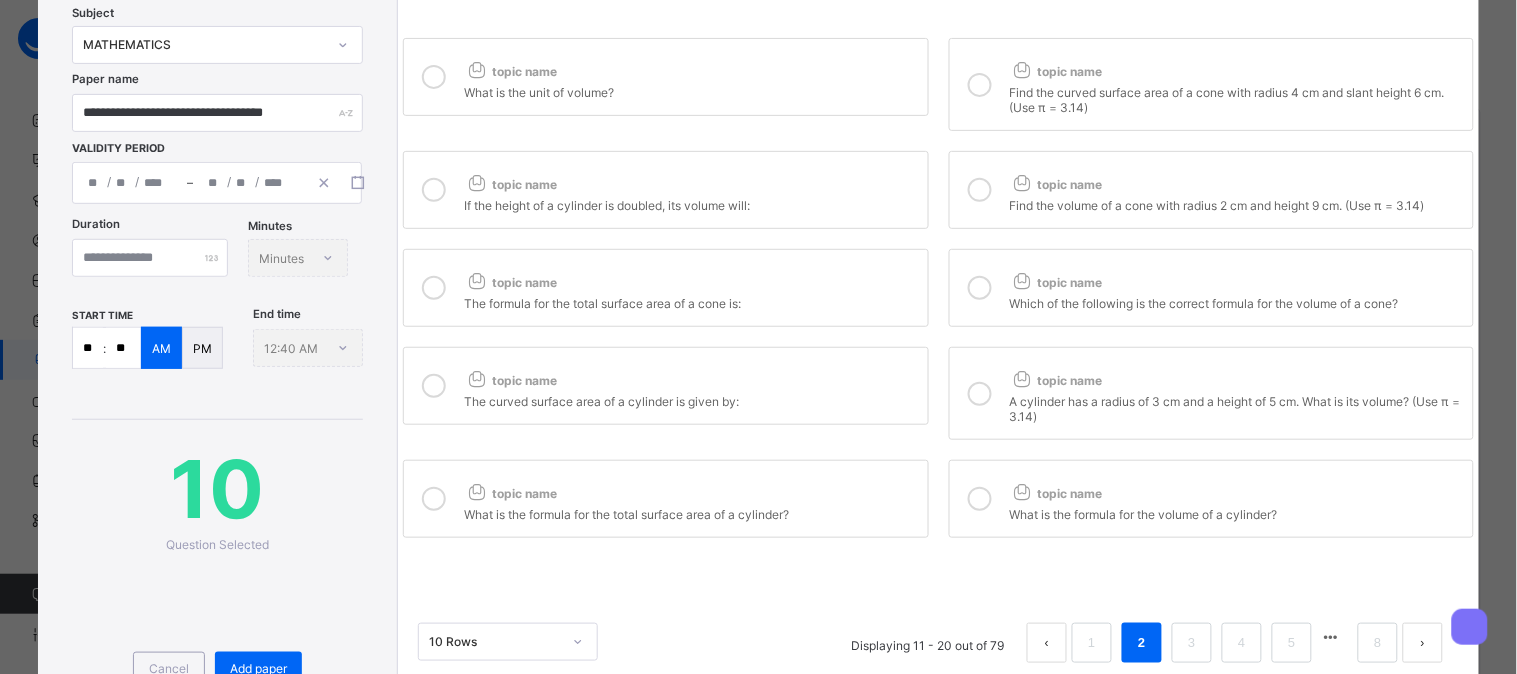 click at bounding box center (434, 77) 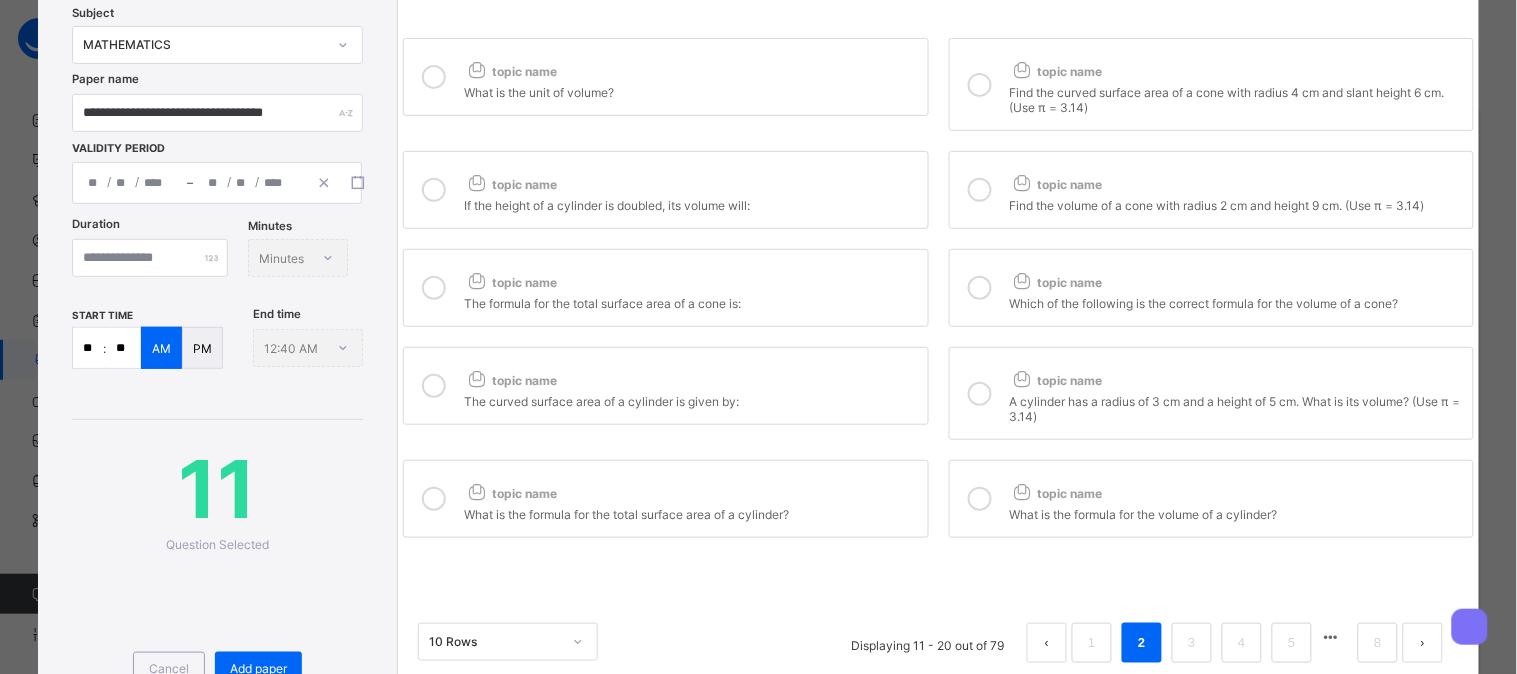 click at bounding box center (434, 190) 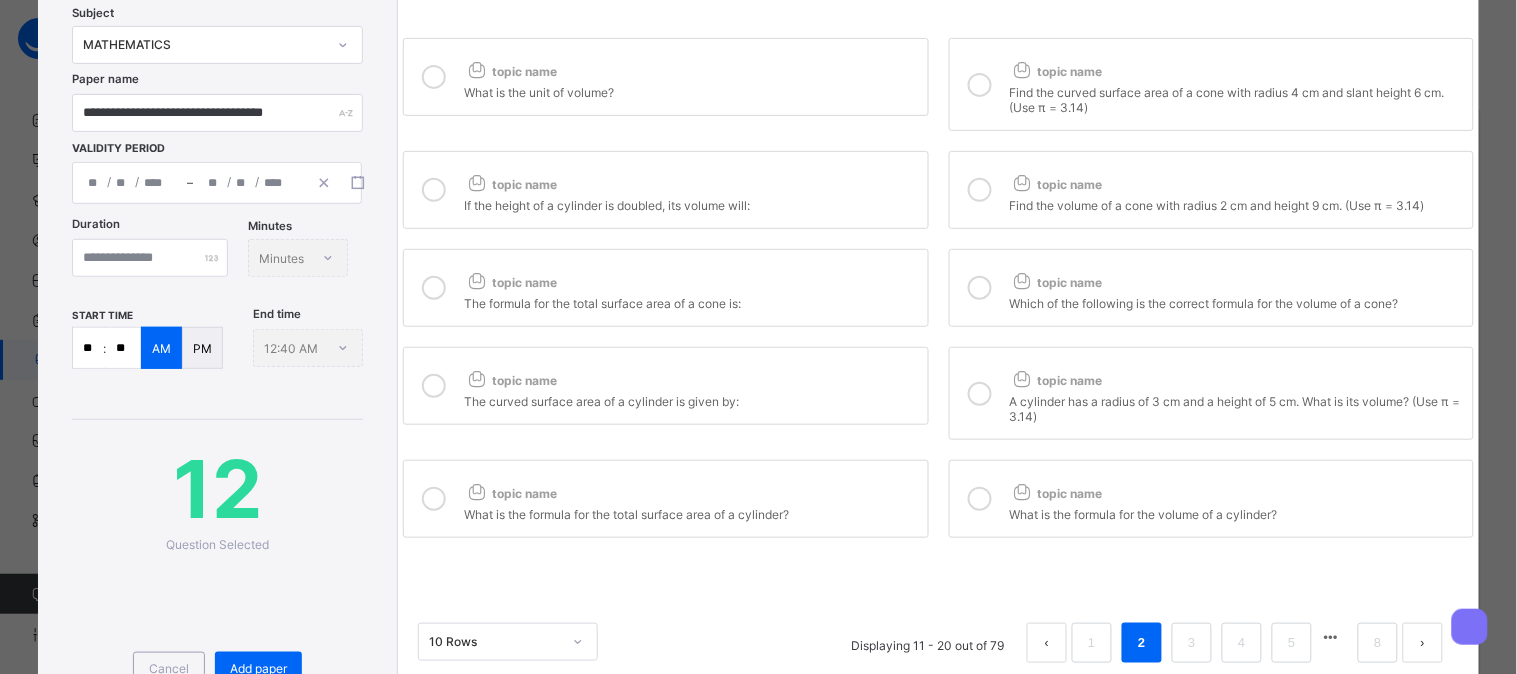 click at bounding box center (434, 288) 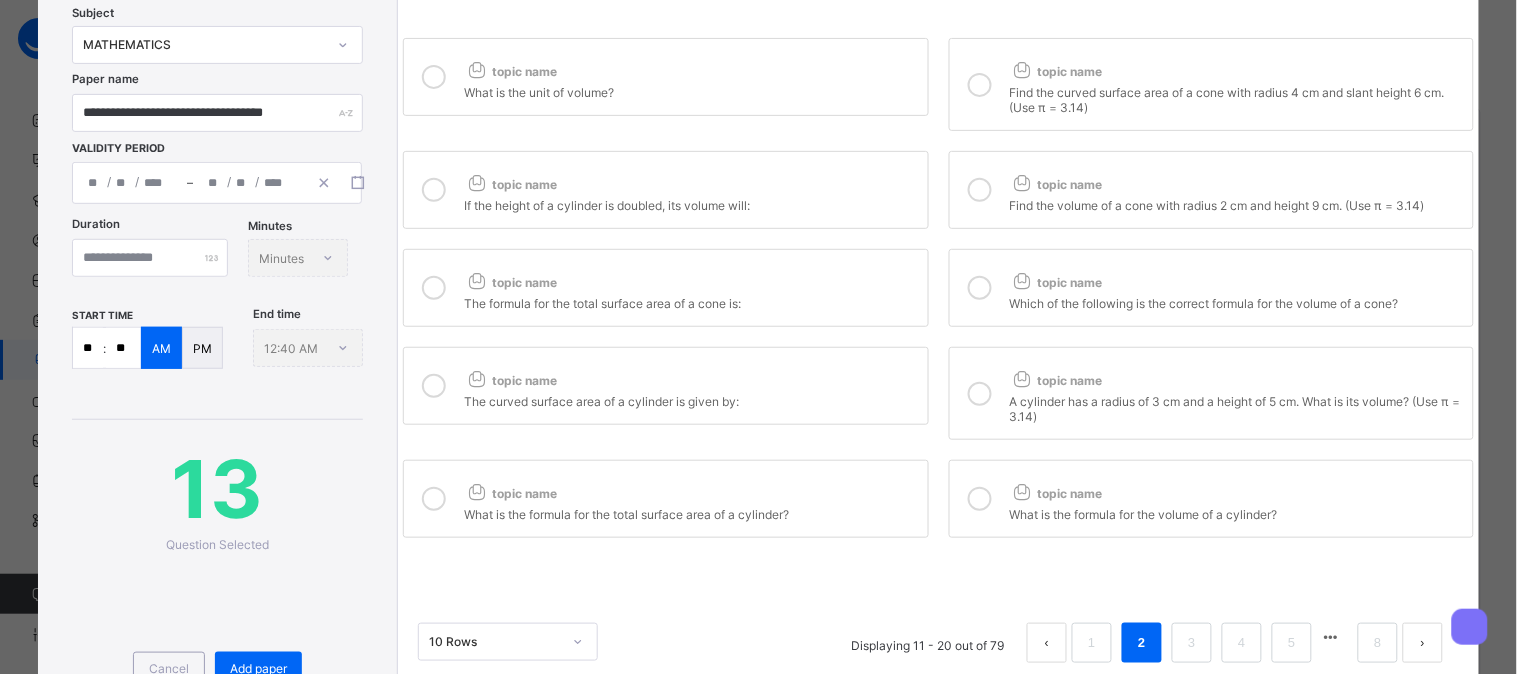 click at bounding box center [434, 386] 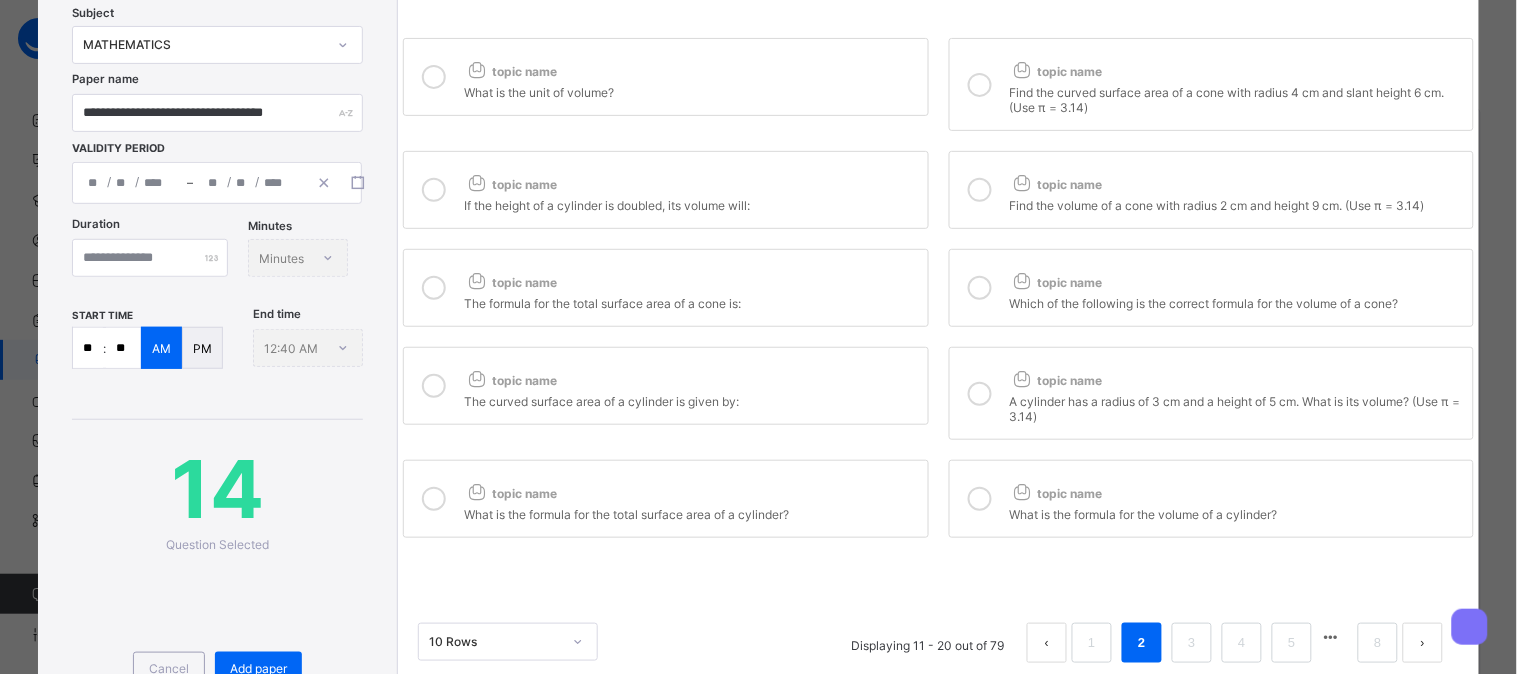 click at bounding box center [434, 499] 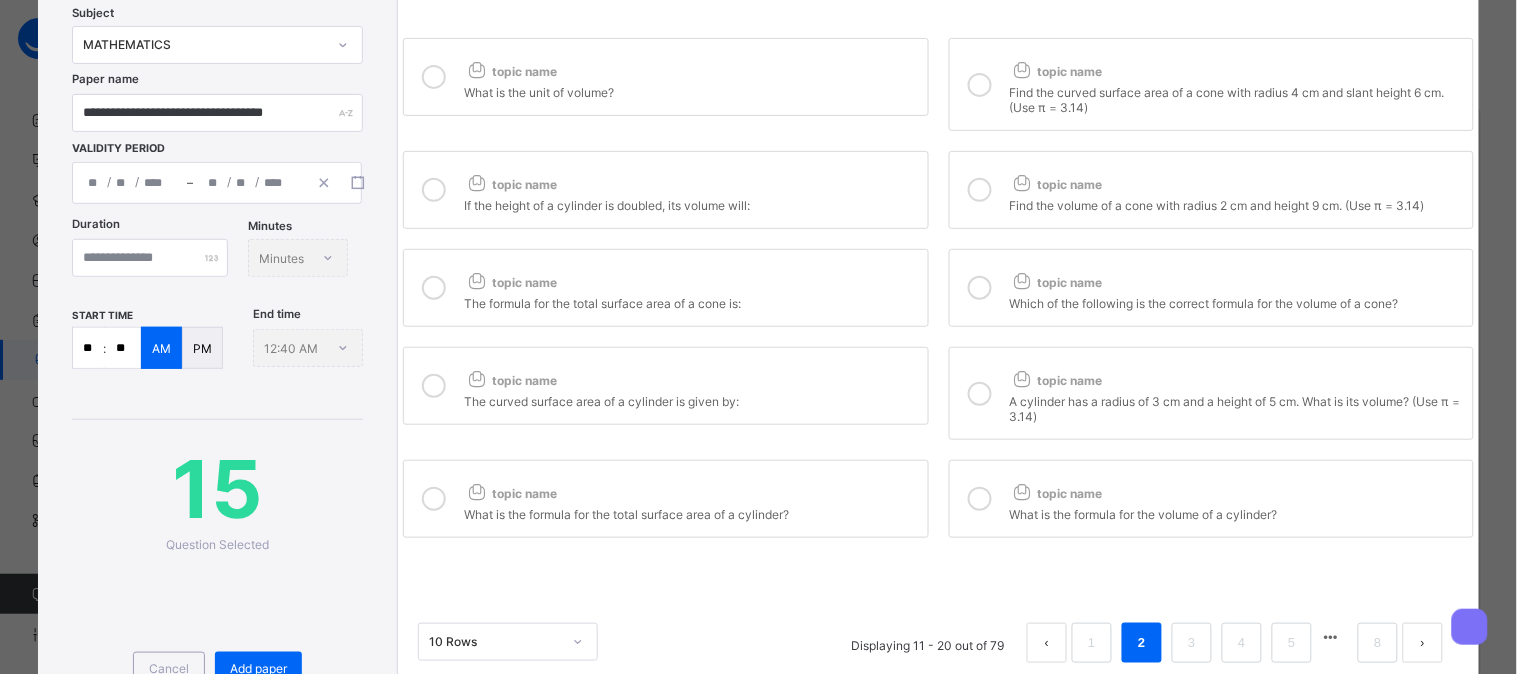 click at bounding box center (980, 85) 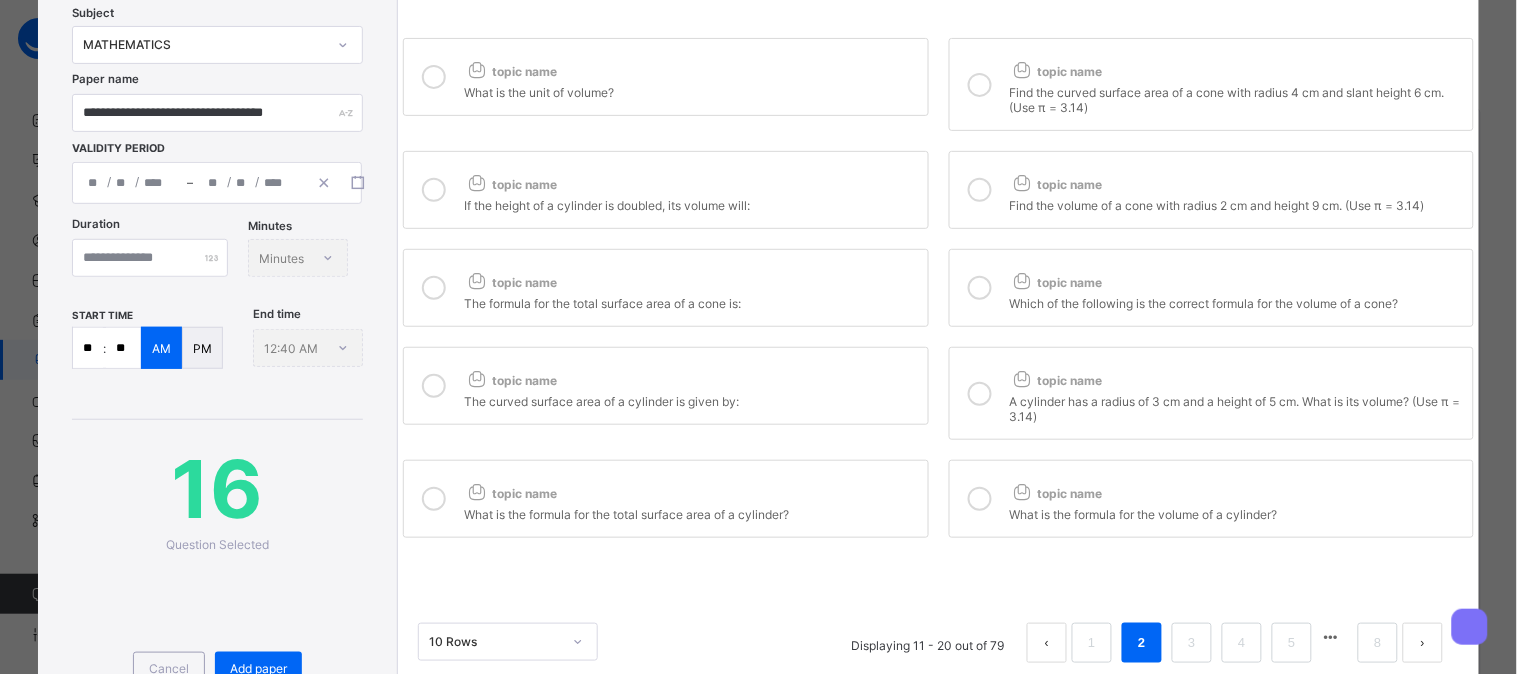 click at bounding box center [980, 190] 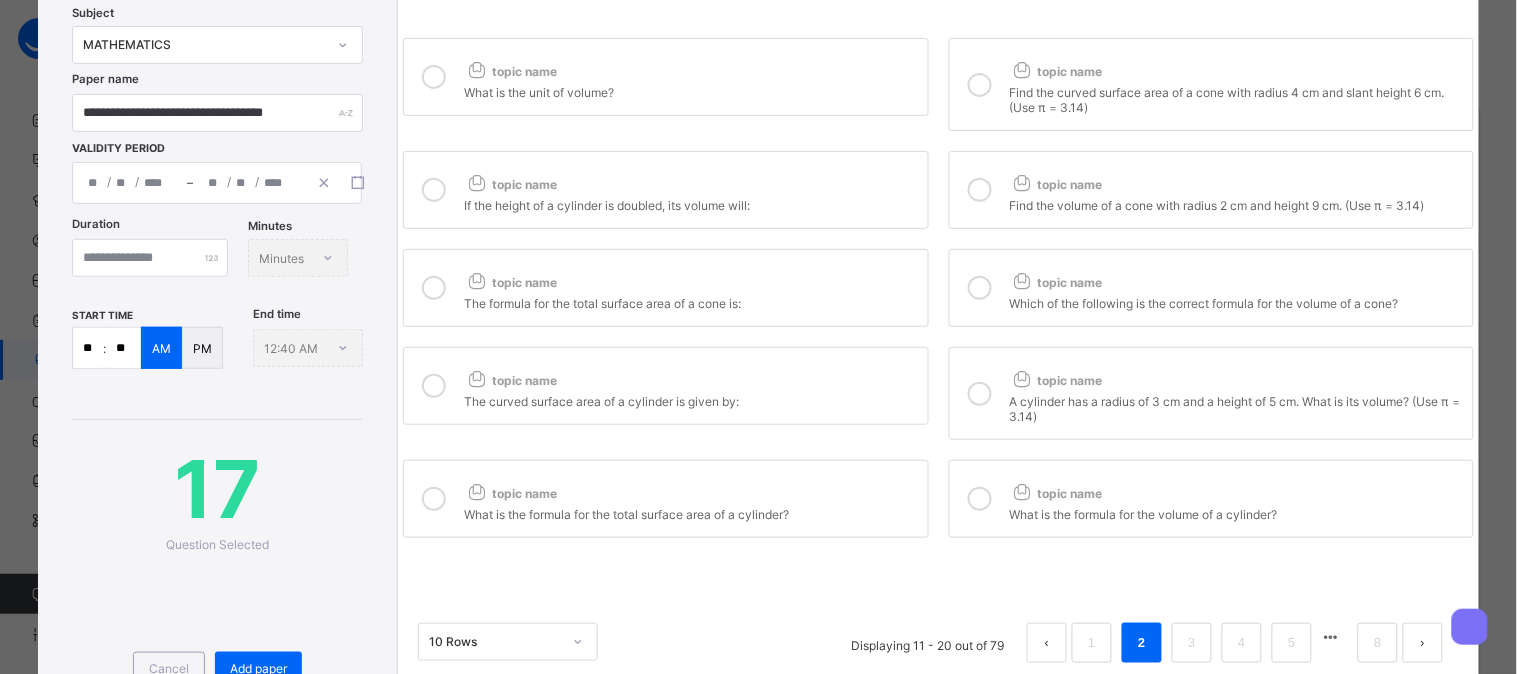 click at bounding box center [980, 288] 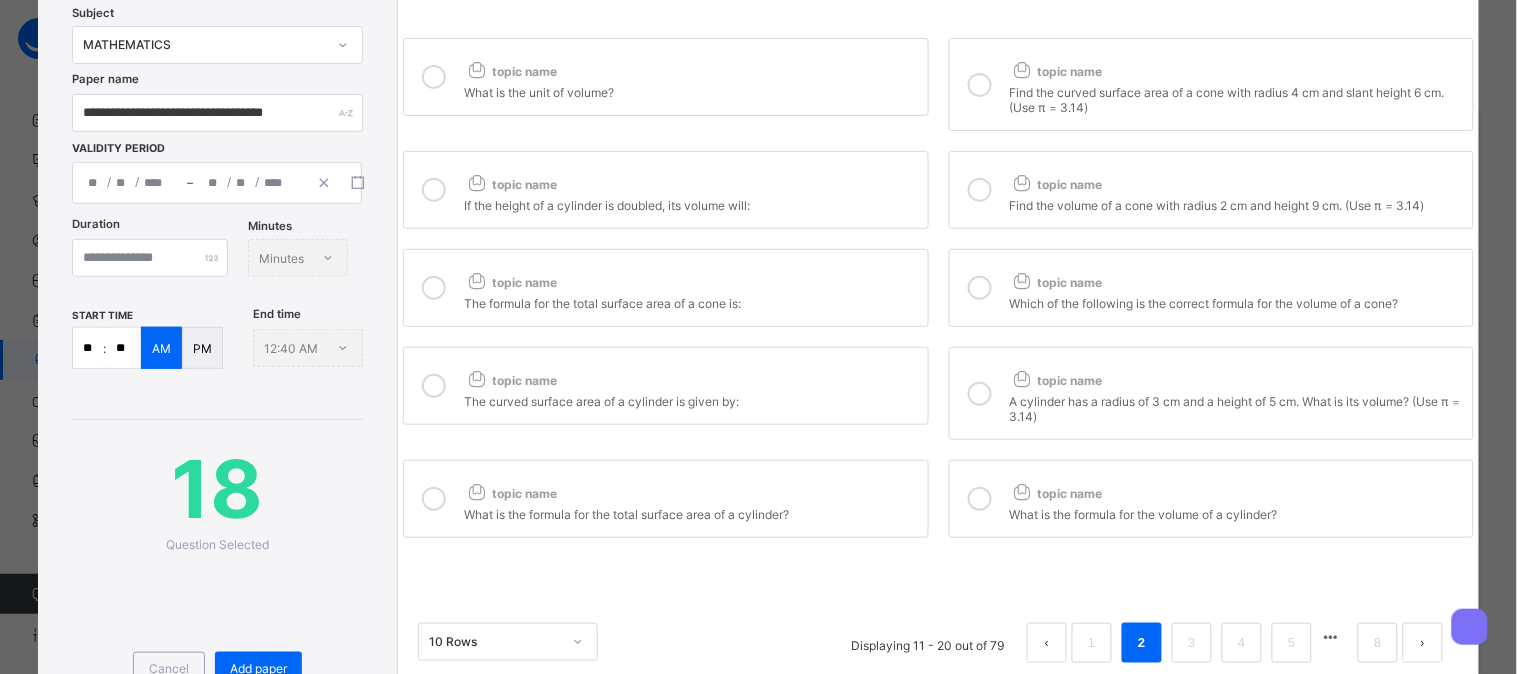 click at bounding box center [980, 394] 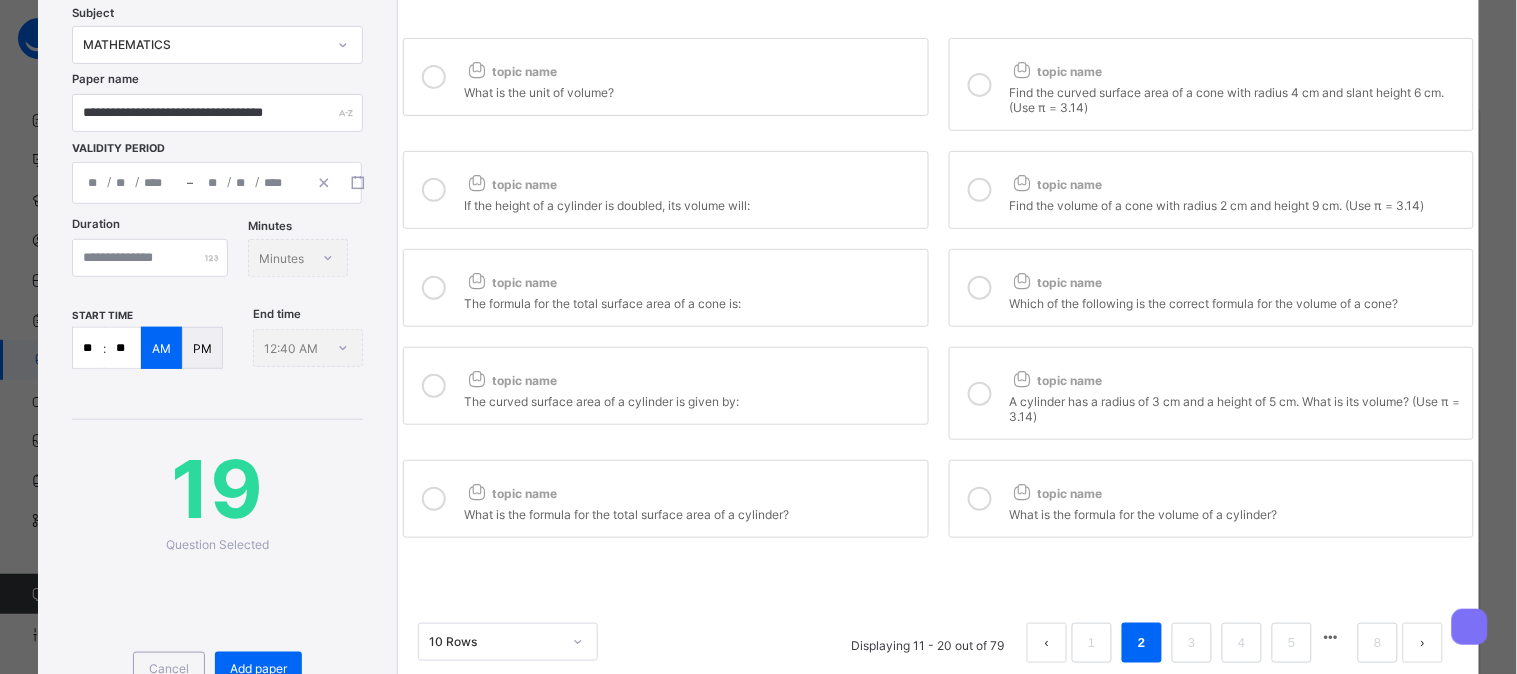 click at bounding box center (980, 499) 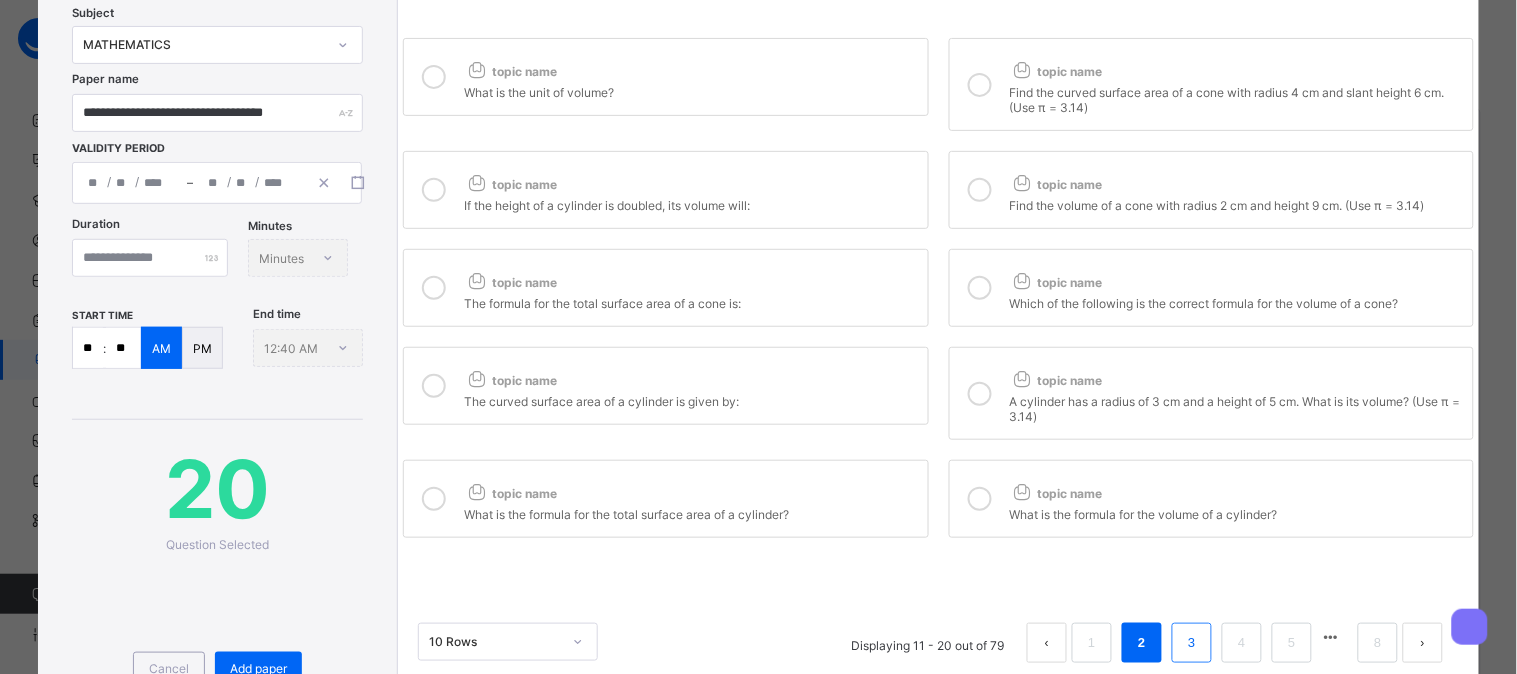 click on "3" at bounding box center [1191, 643] 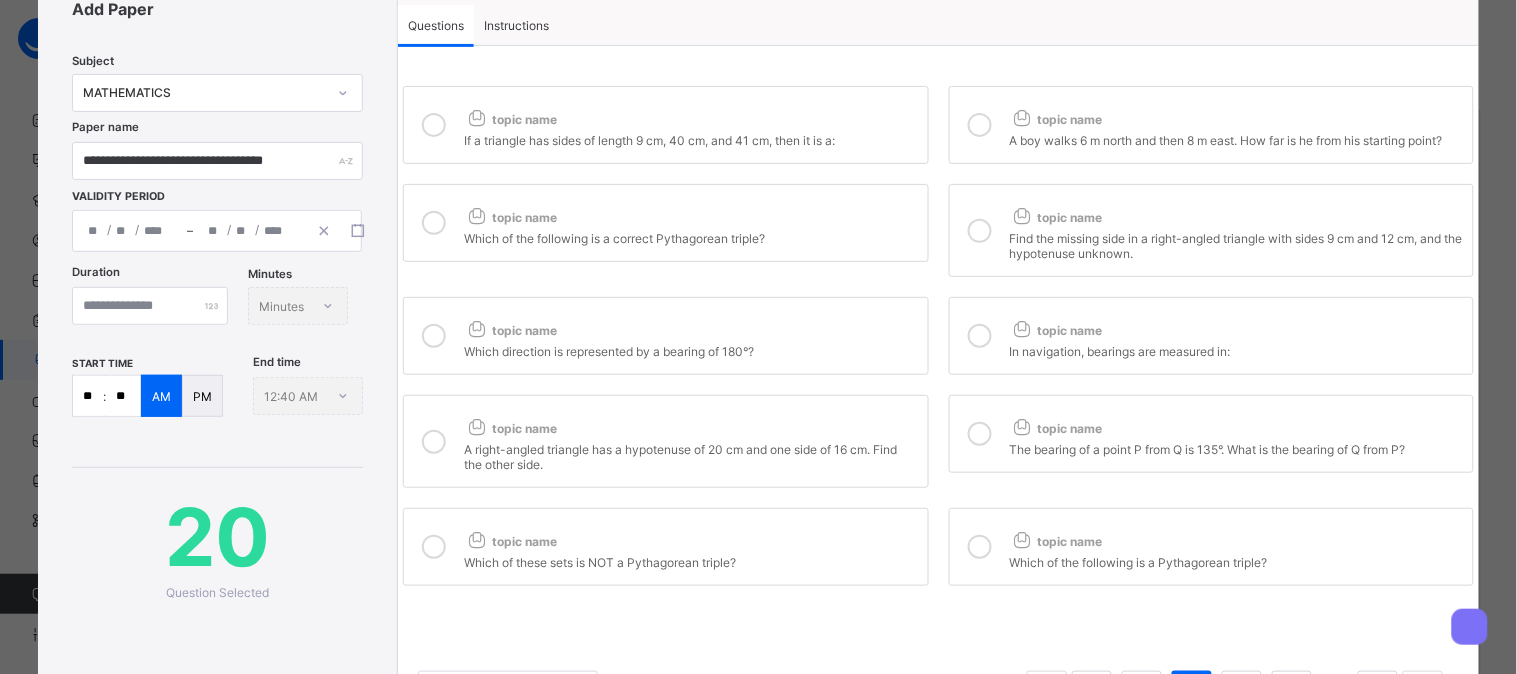 scroll, scrollTop: 83, scrollLeft: 0, axis: vertical 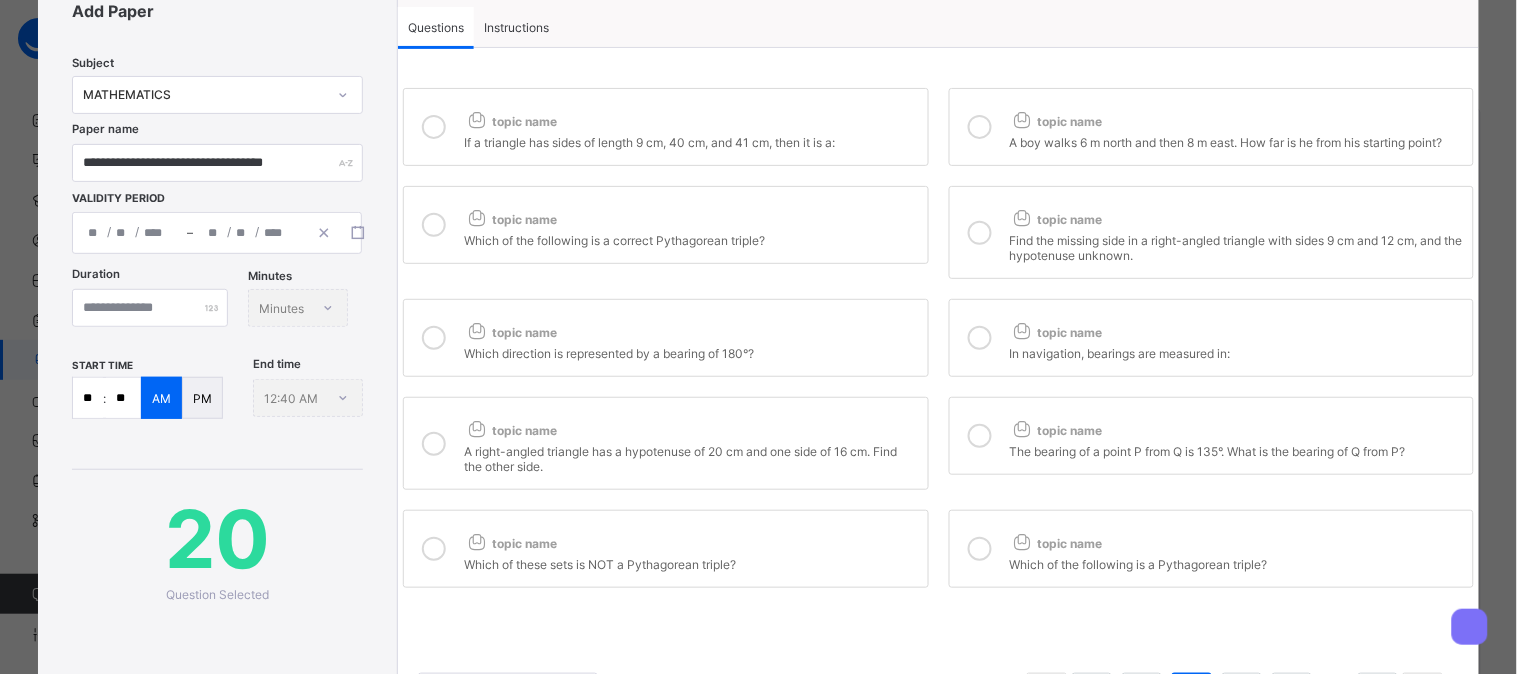 click at bounding box center (434, 127) 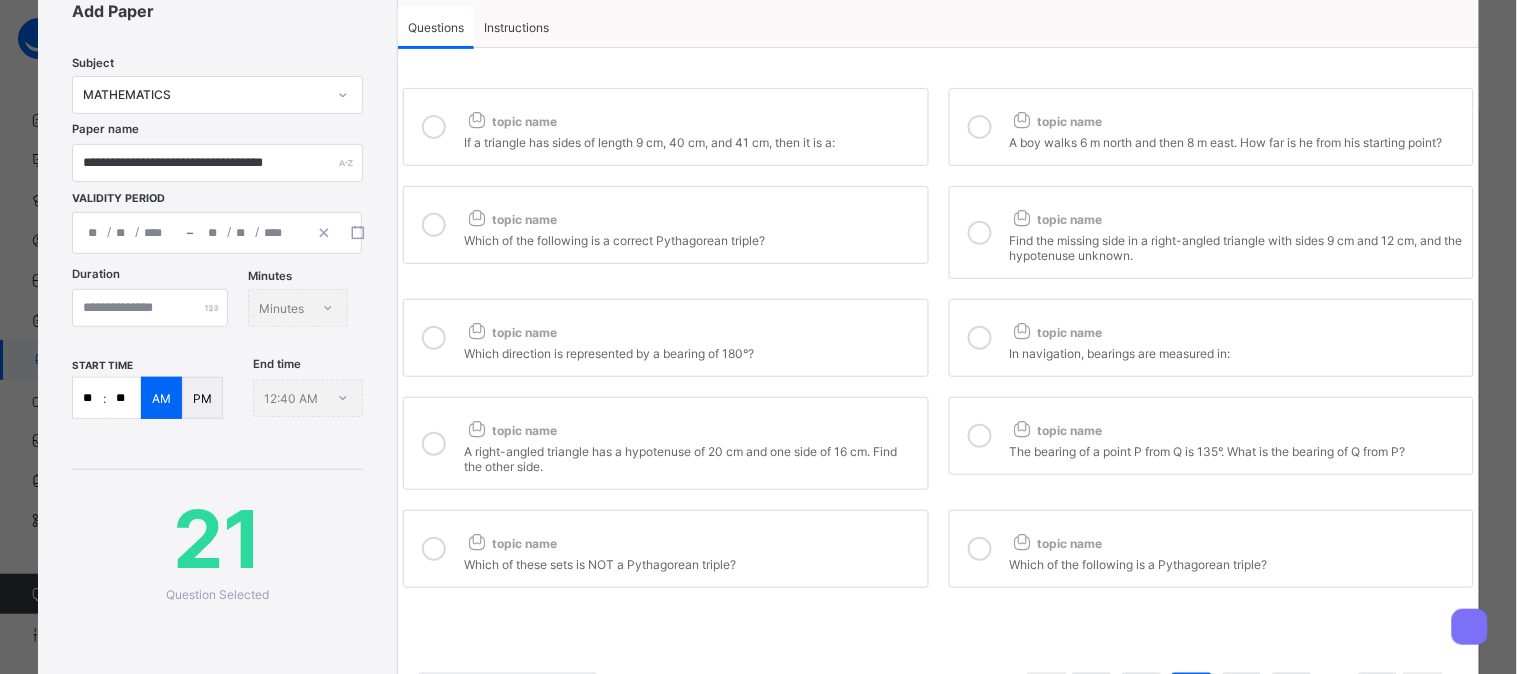 click at bounding box center [434, 225] 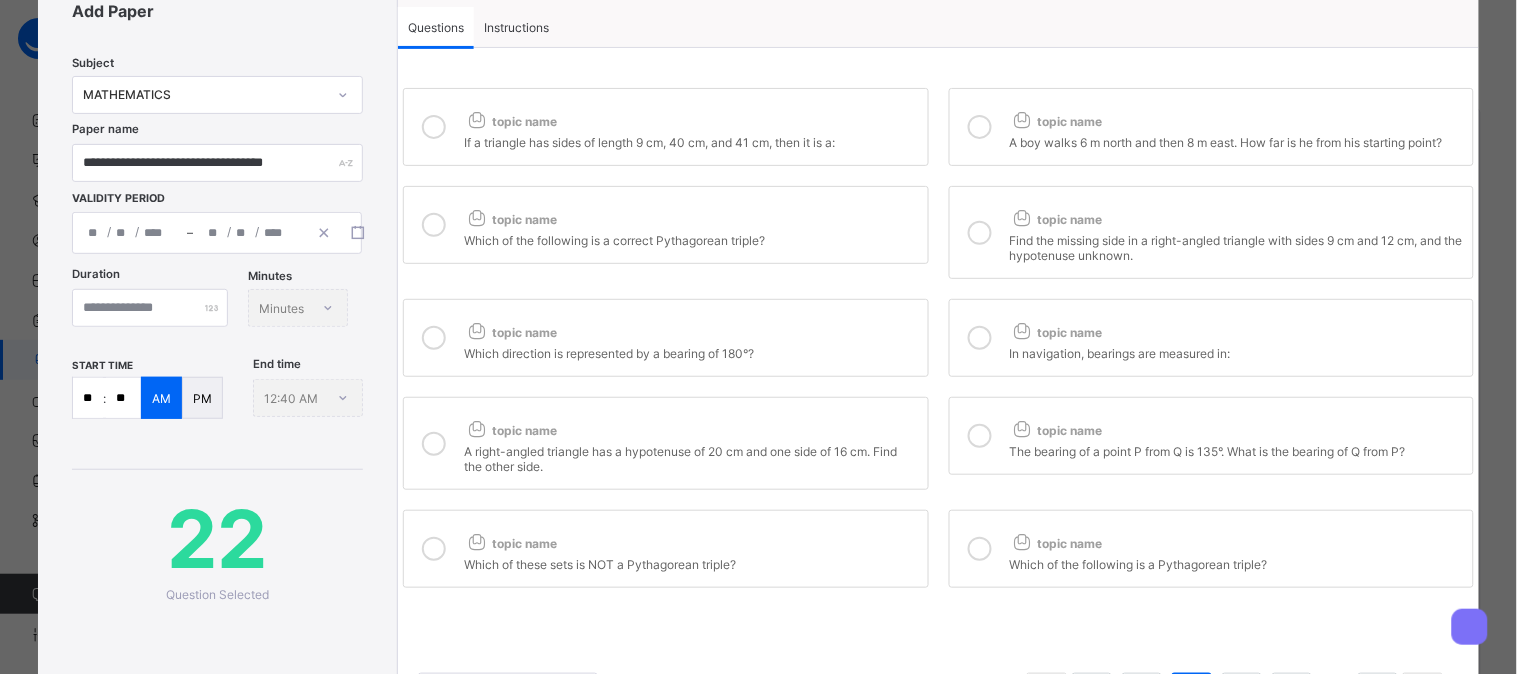click at bounding box center (434, 338) 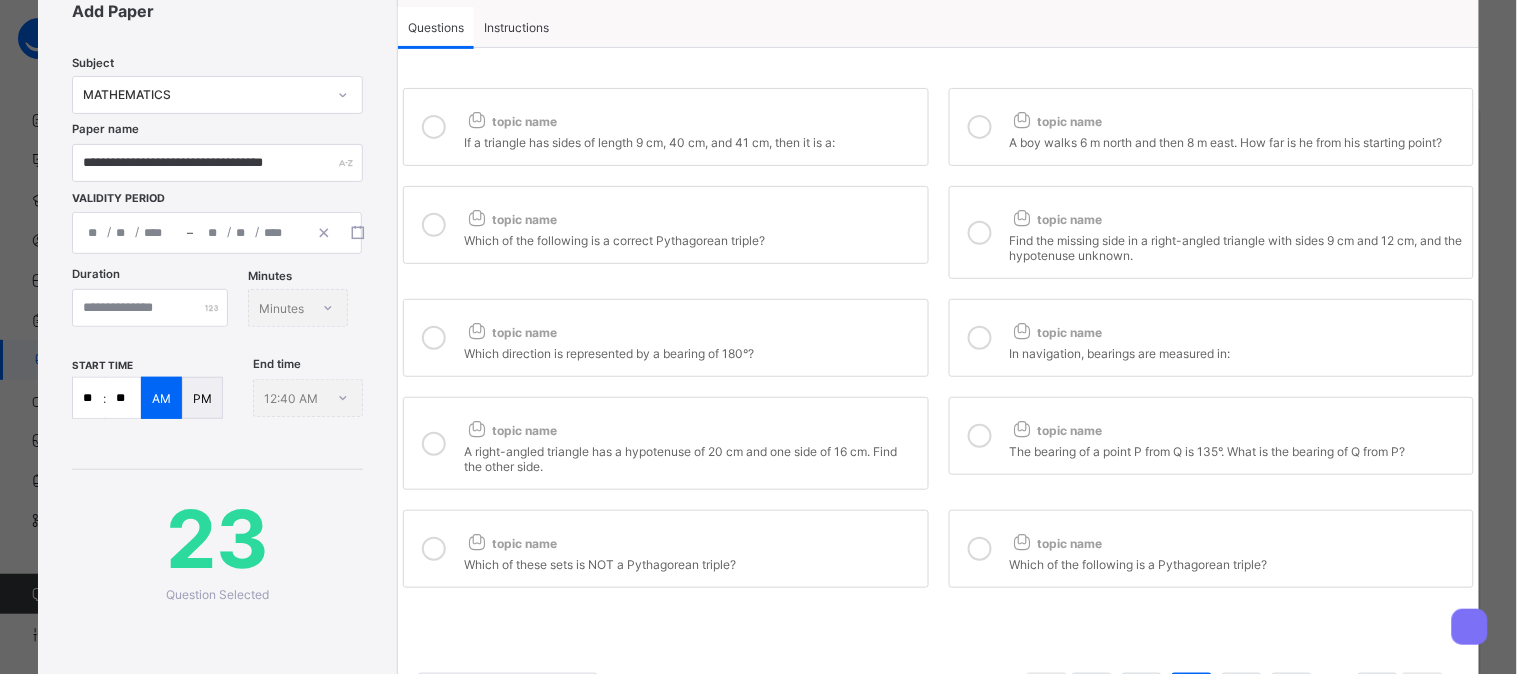 click at bounding box center (434, 444) 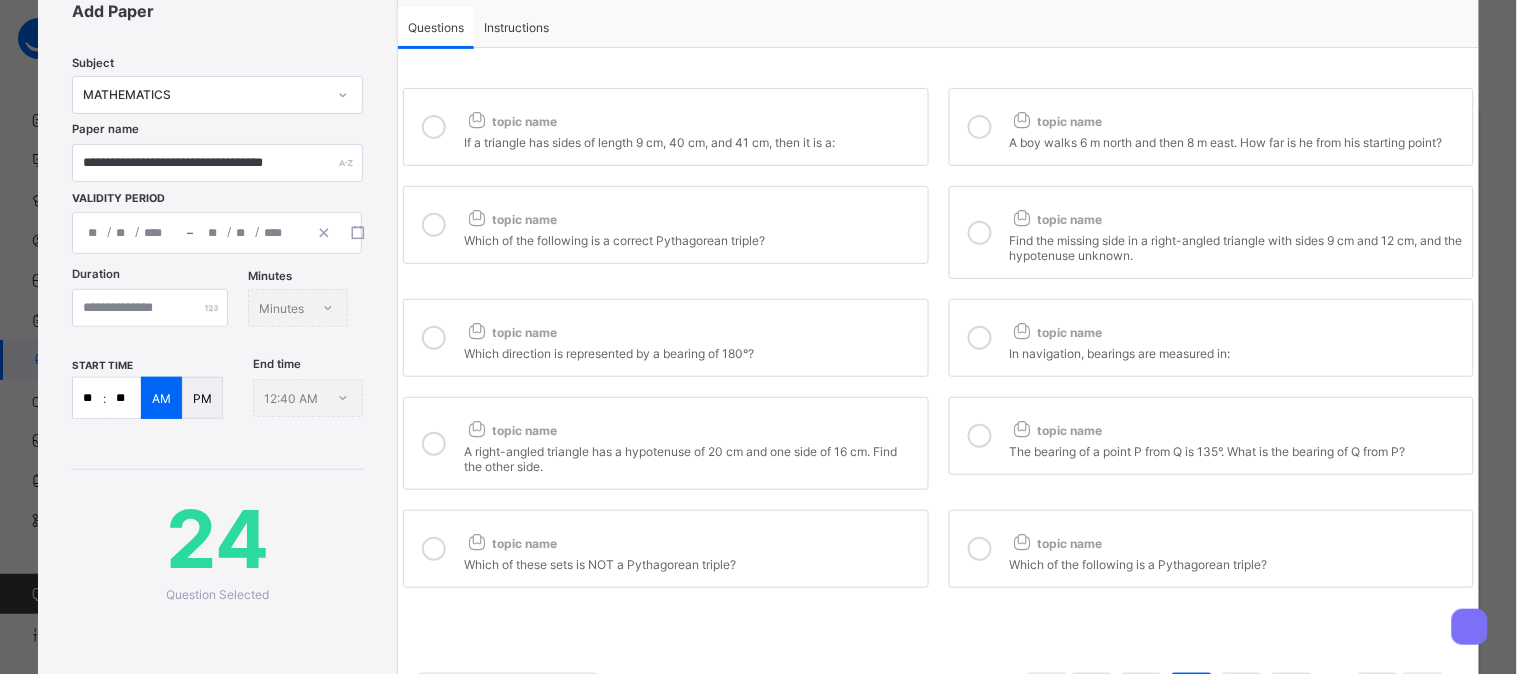 click at bounding box center [434, 549] 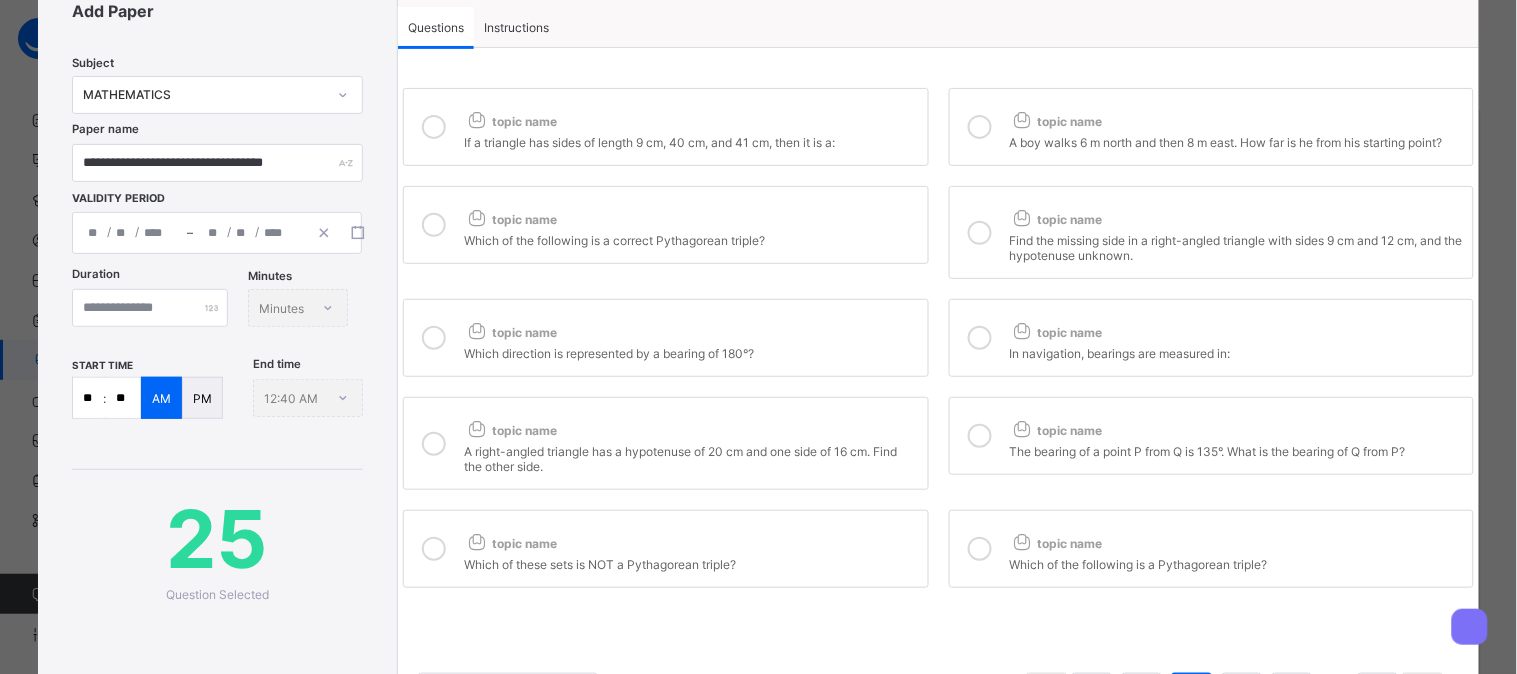 click at bounding box center (980, 127) 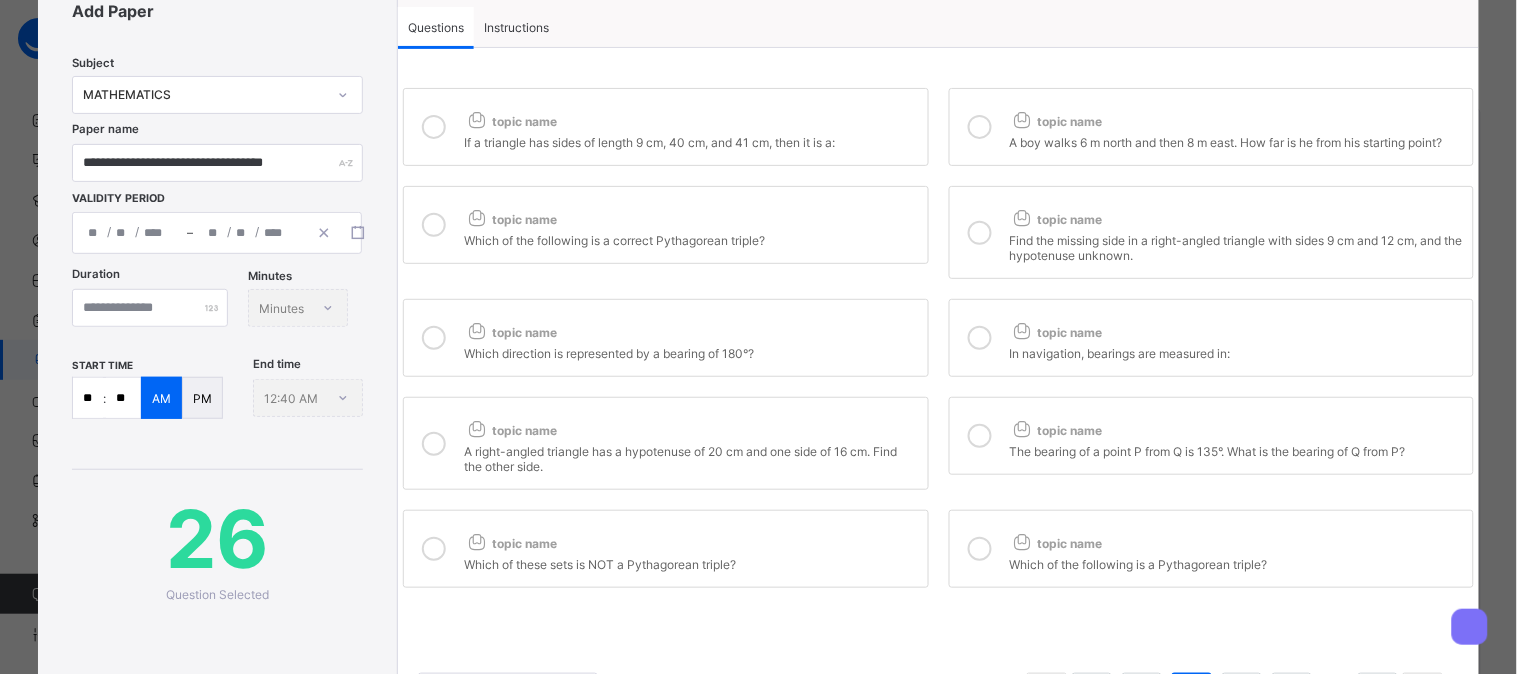 click at bounding box center [980, 232] 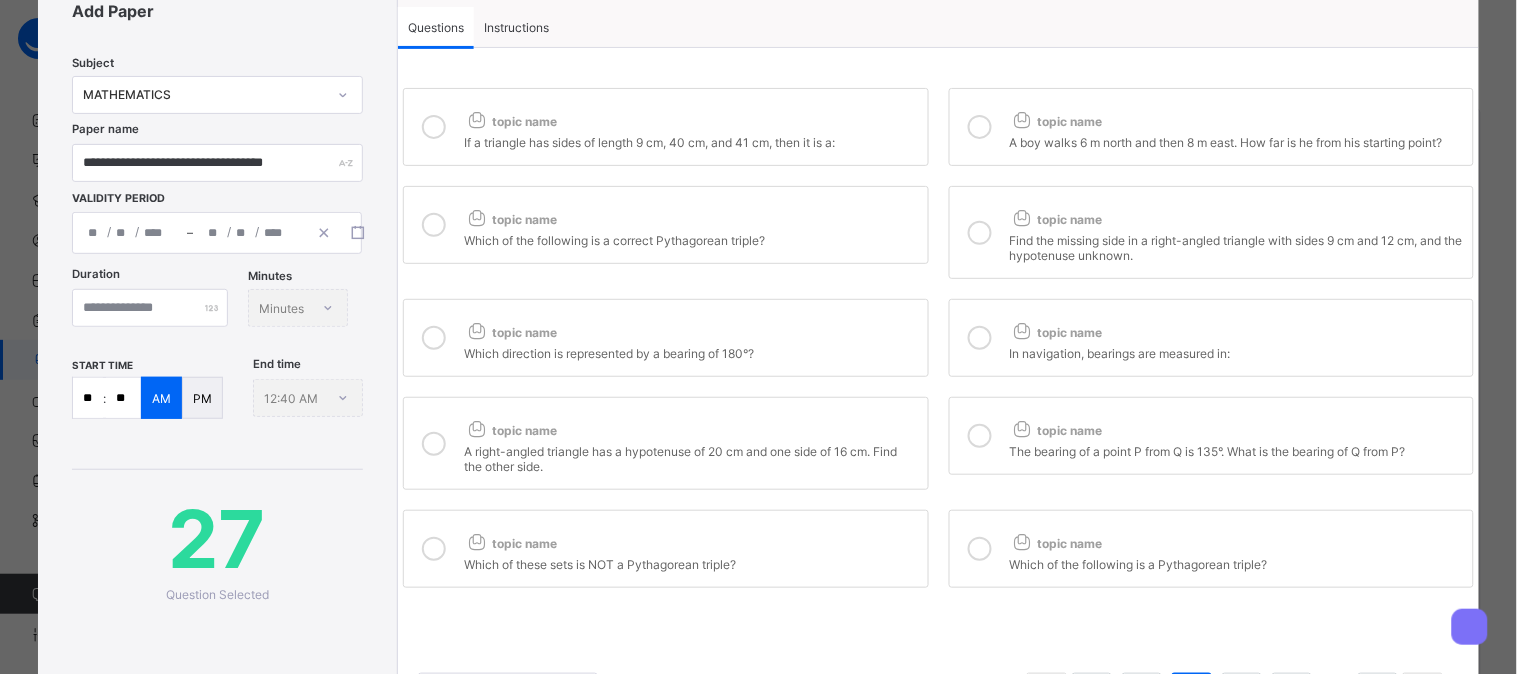 click at bounding box center [980, 338] 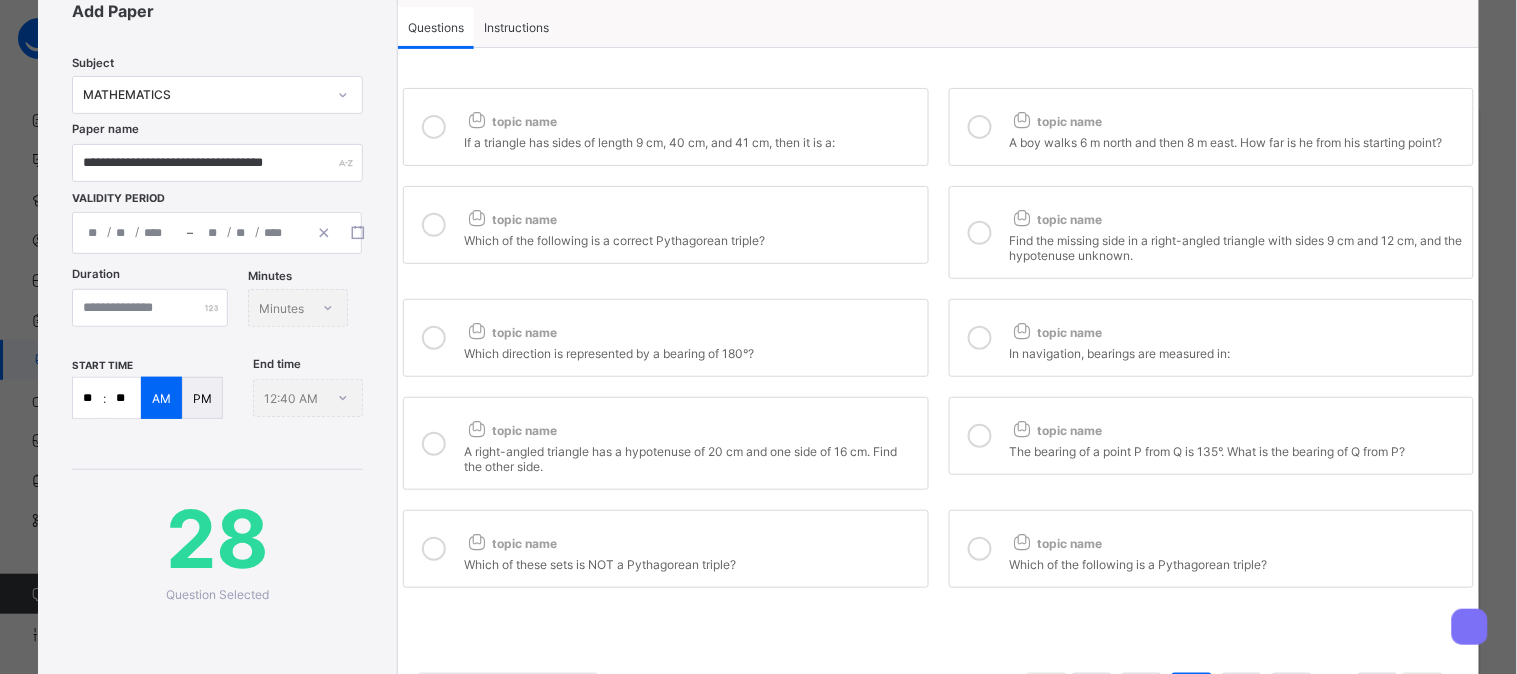 click at bounding box center [980, 436] 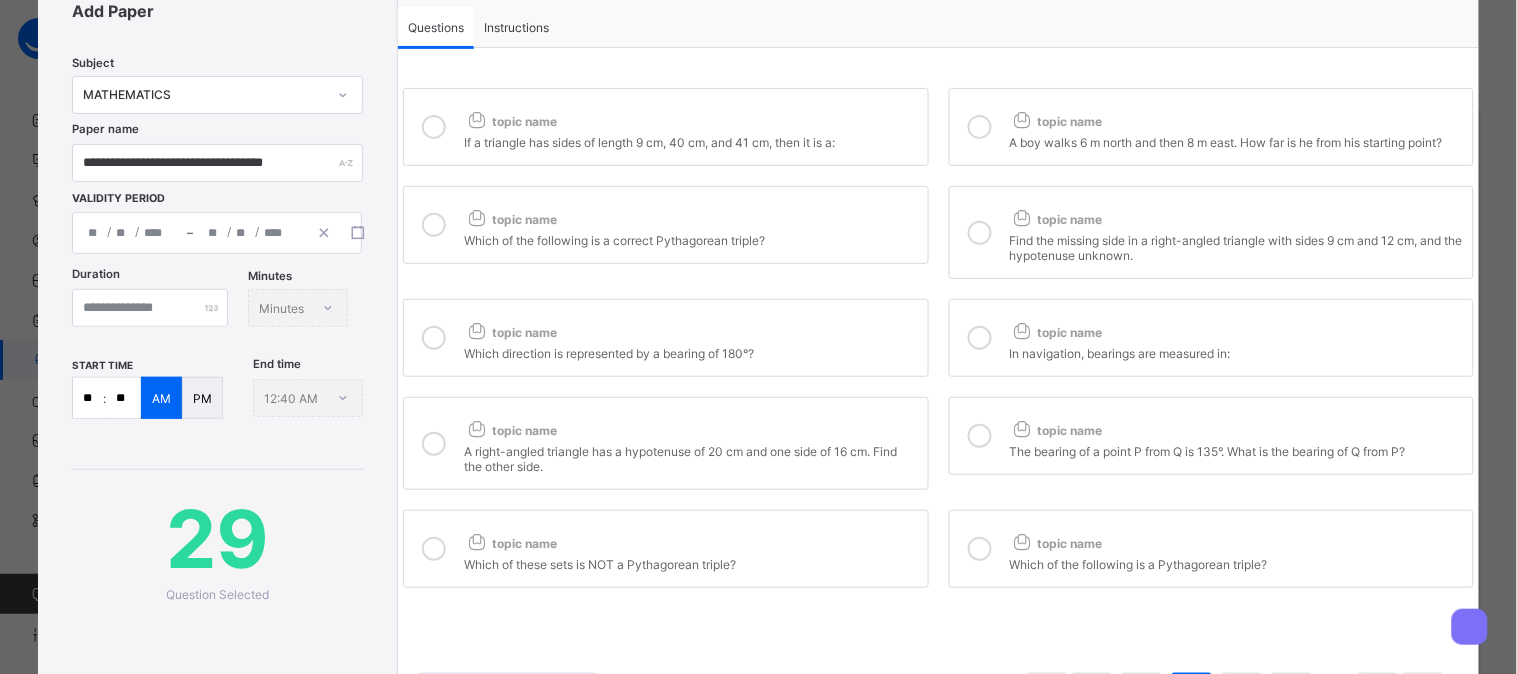 click at bounding box center [980, 549] 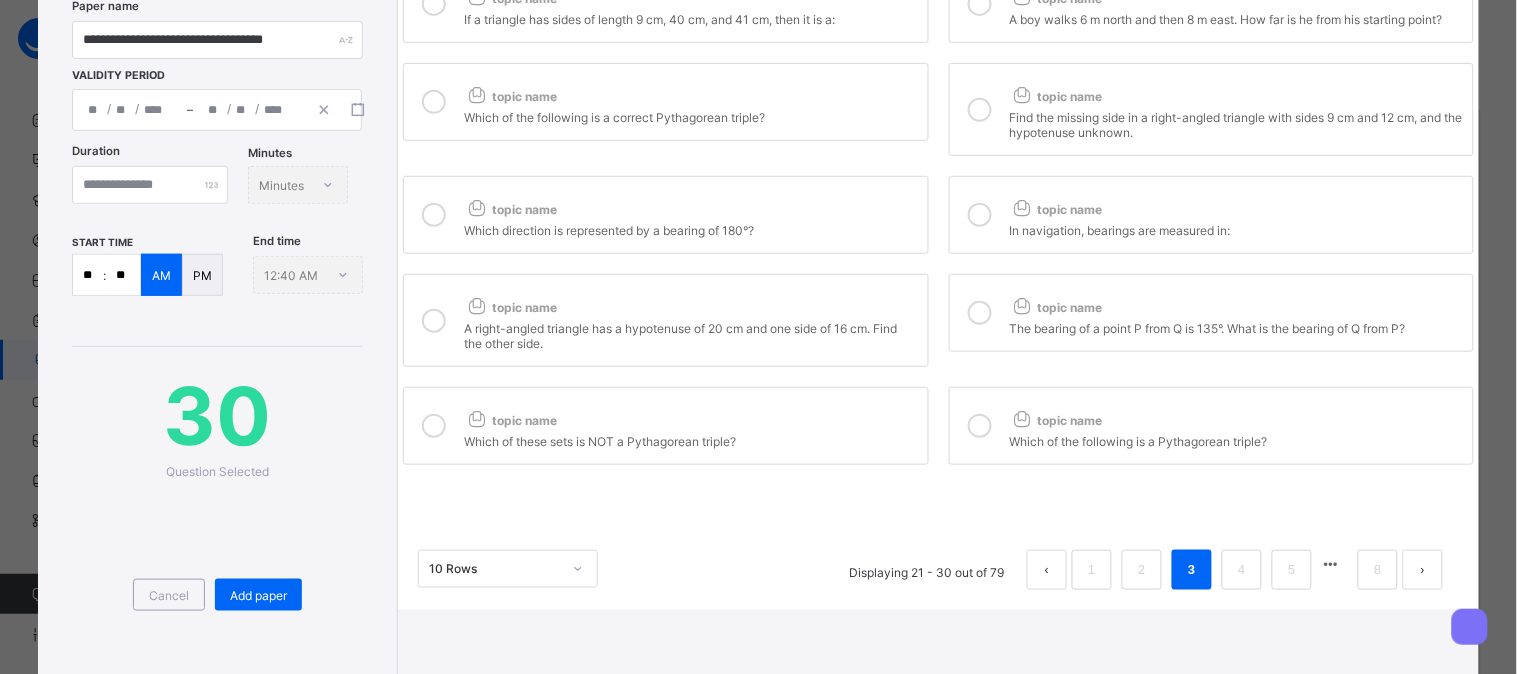 scroll, scrollTop: 216, scrollLeft: 0, axis: vertical 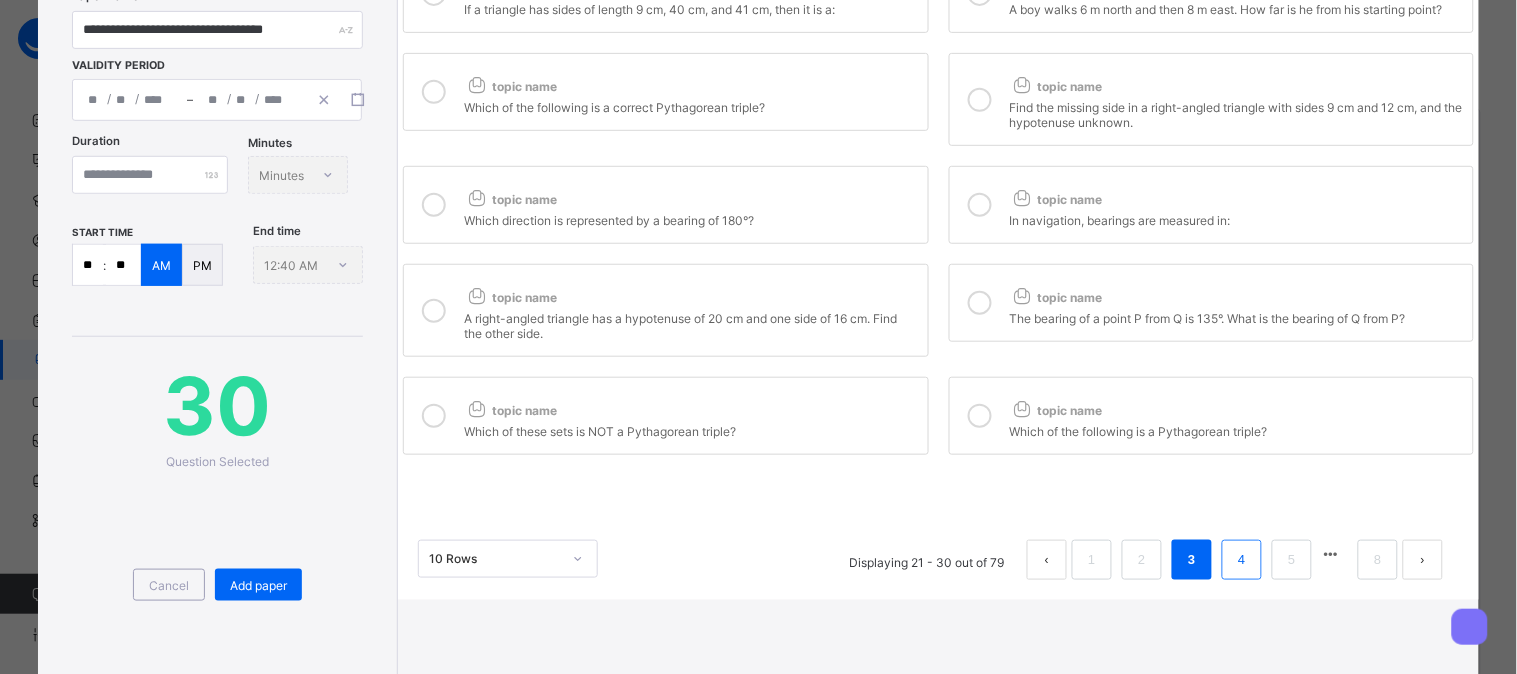 click on "4" at bounding box center (1241, 560) 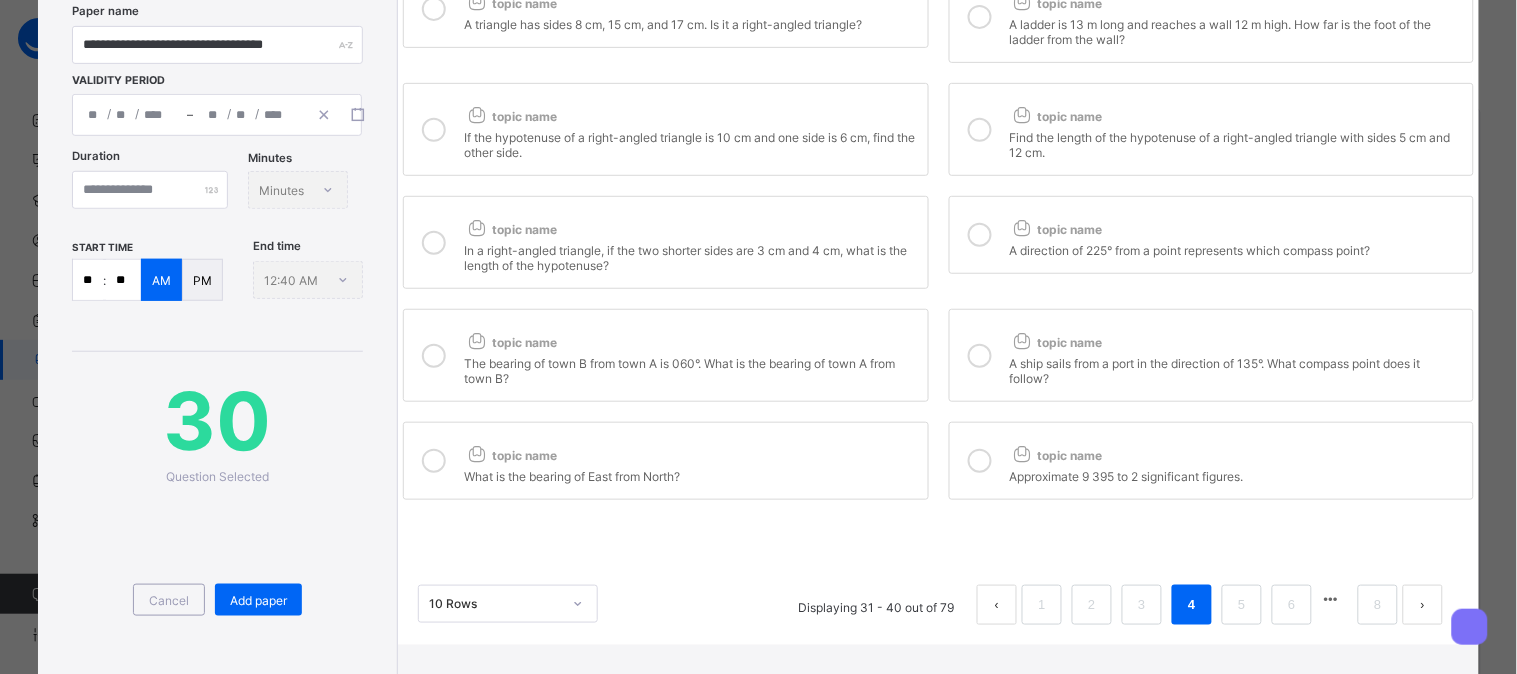 scroll, scrollTop: 196, scrollLeft: 0, axis: vertical 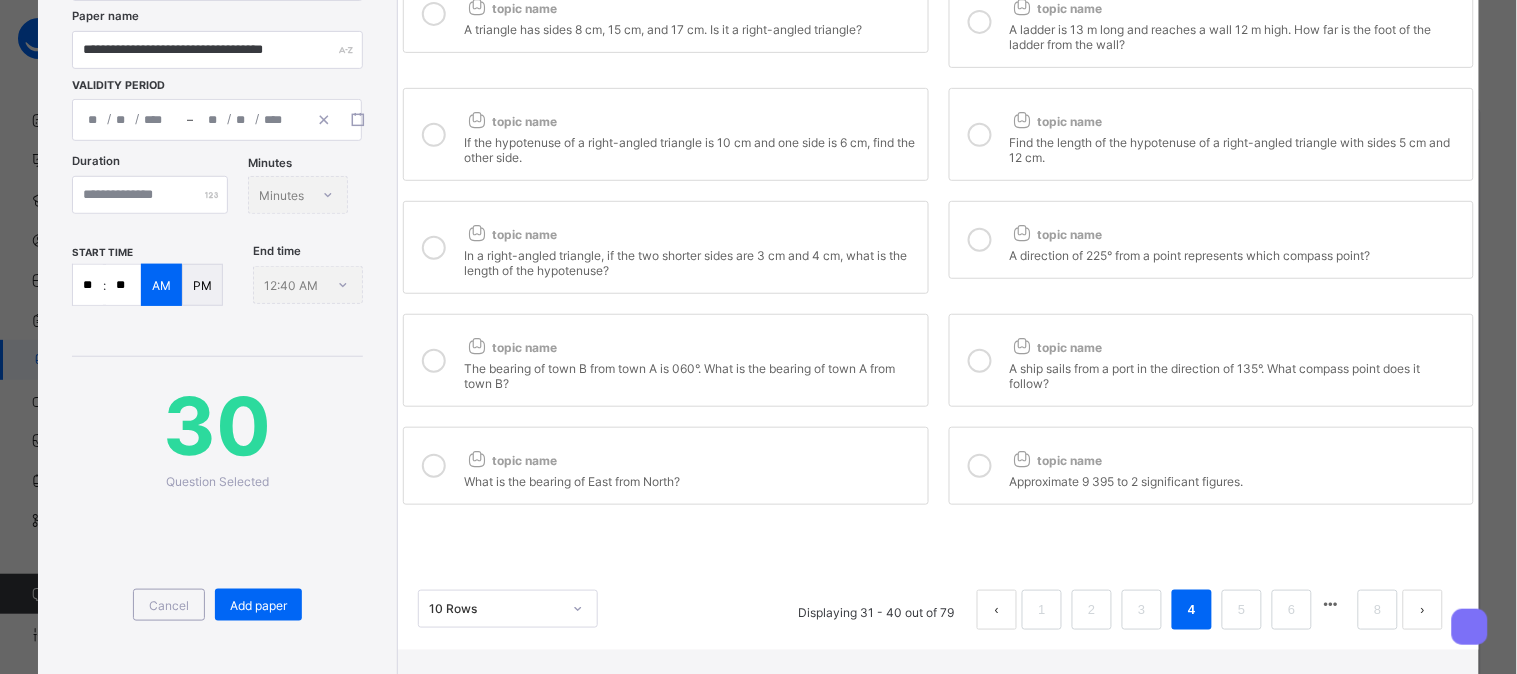 click at bounding box center [980, 466] 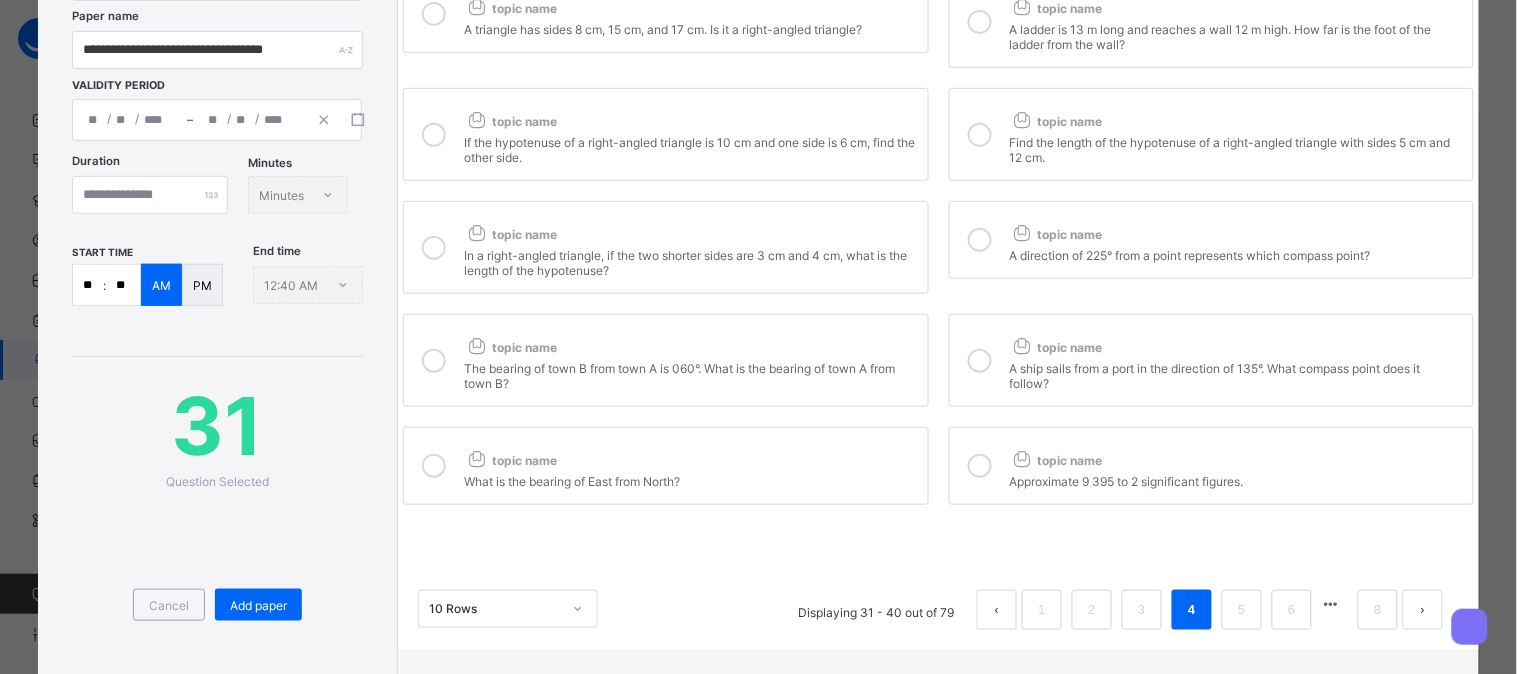 click at bounding box center (434, 466) 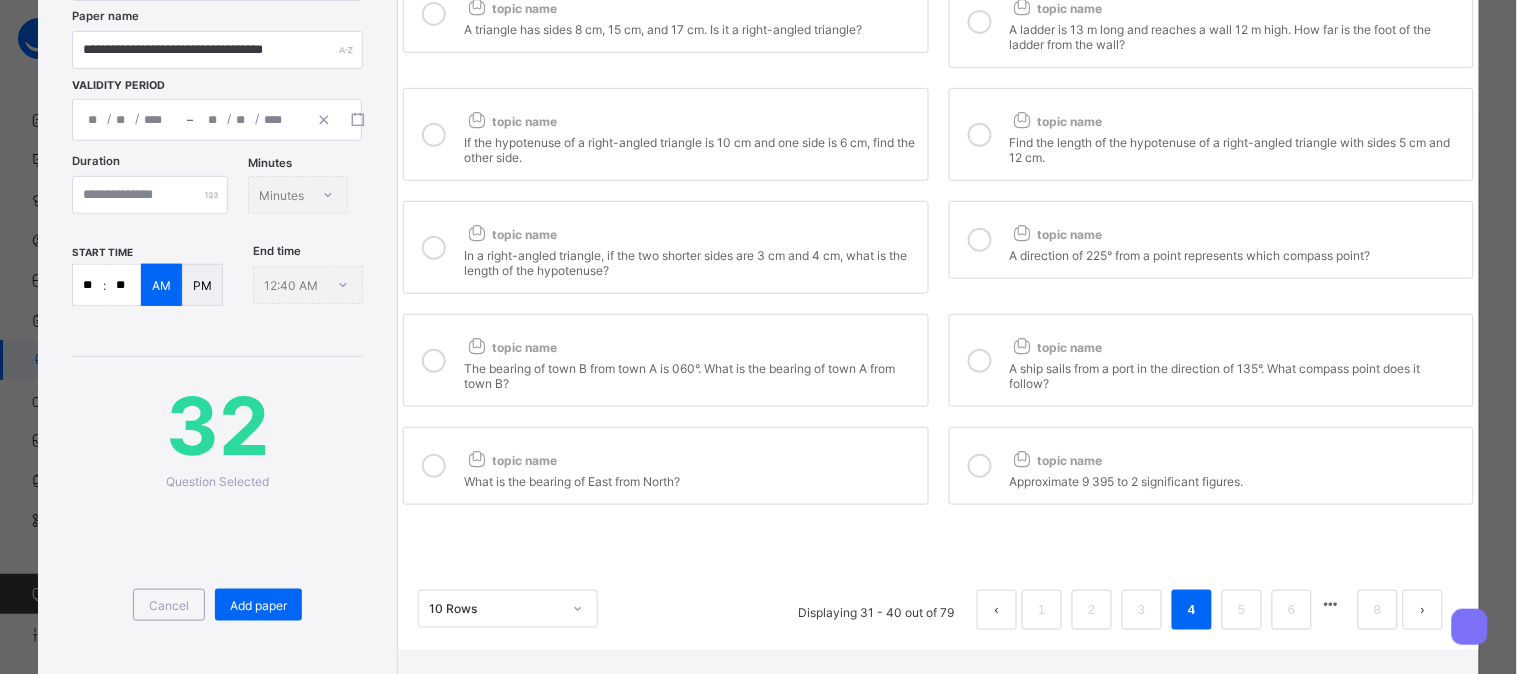 click at bounding box center (434, 361) 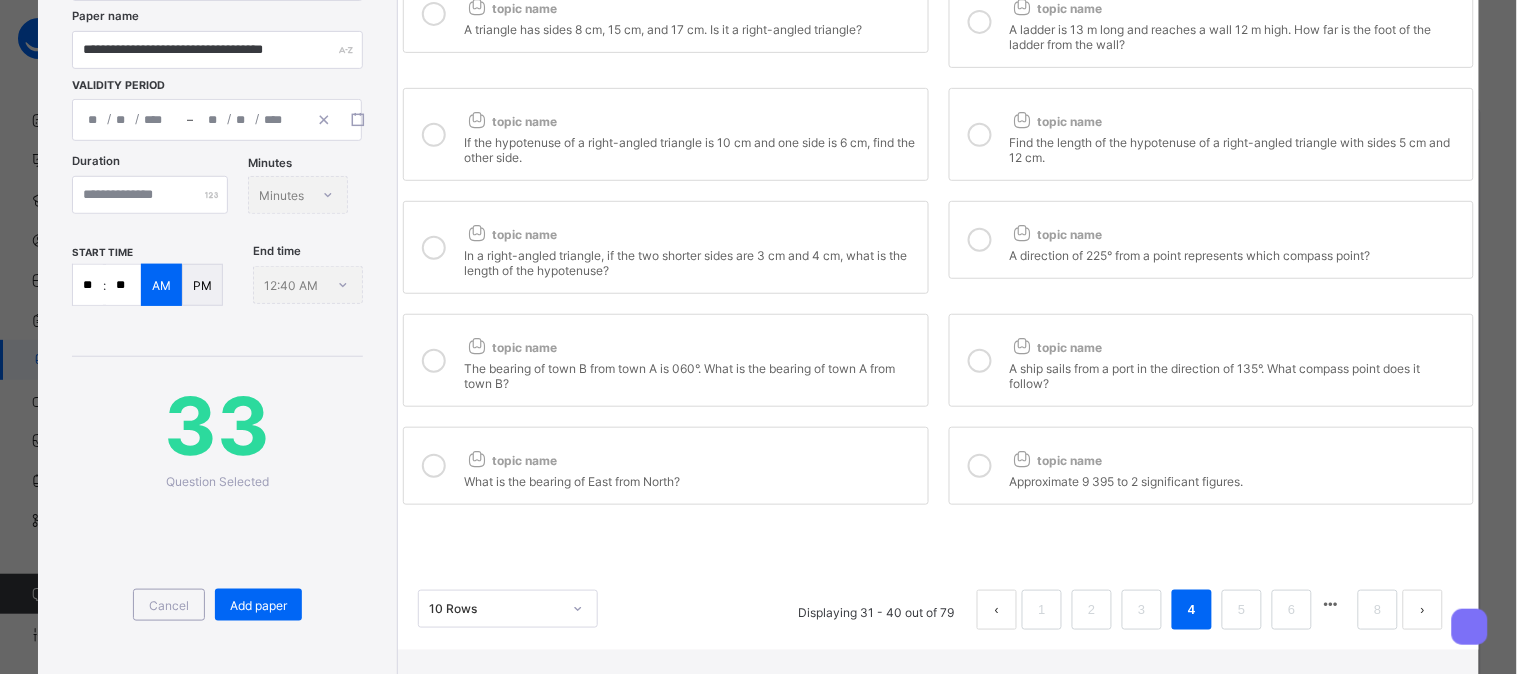 click at bounding box center [434, 247] 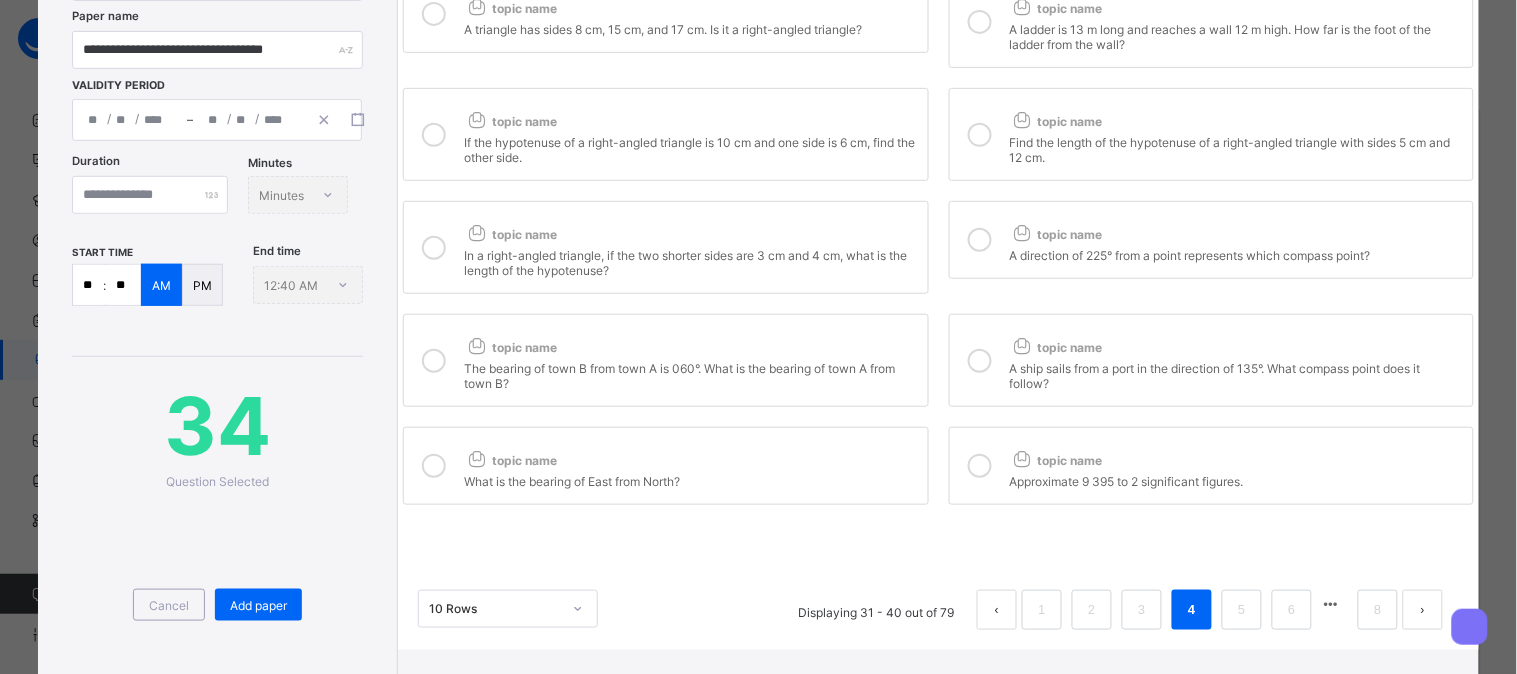 click at bounding box center [434, 135] 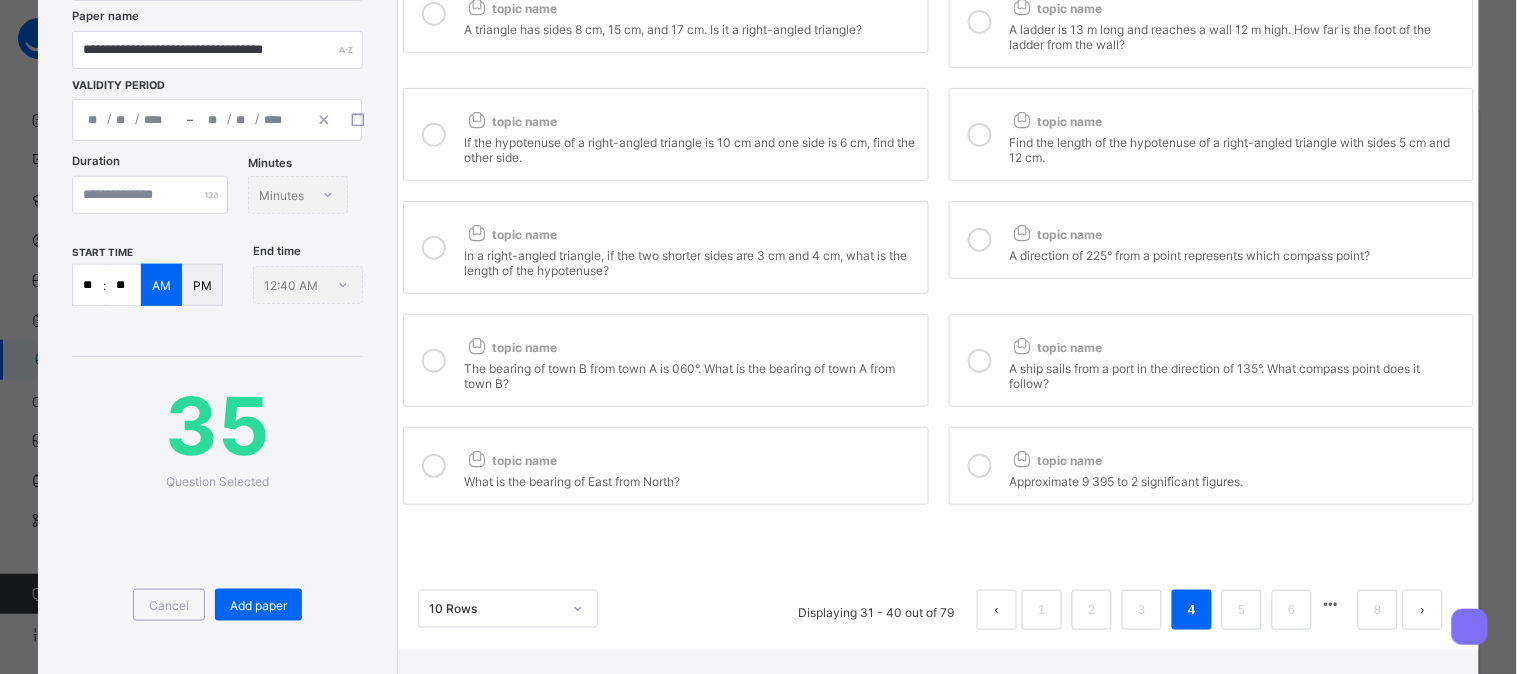 click at bounding box center [434, 14] 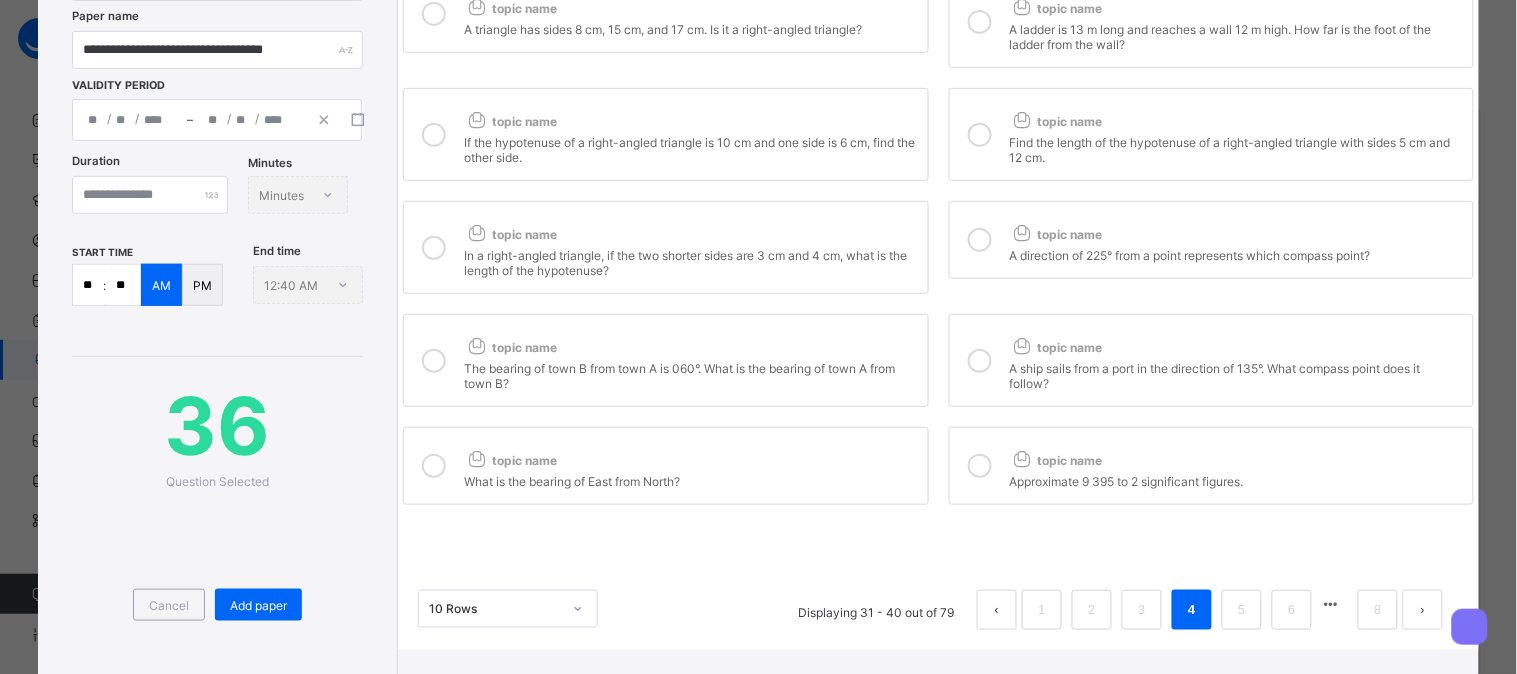 click at bounding box center (980, 22) 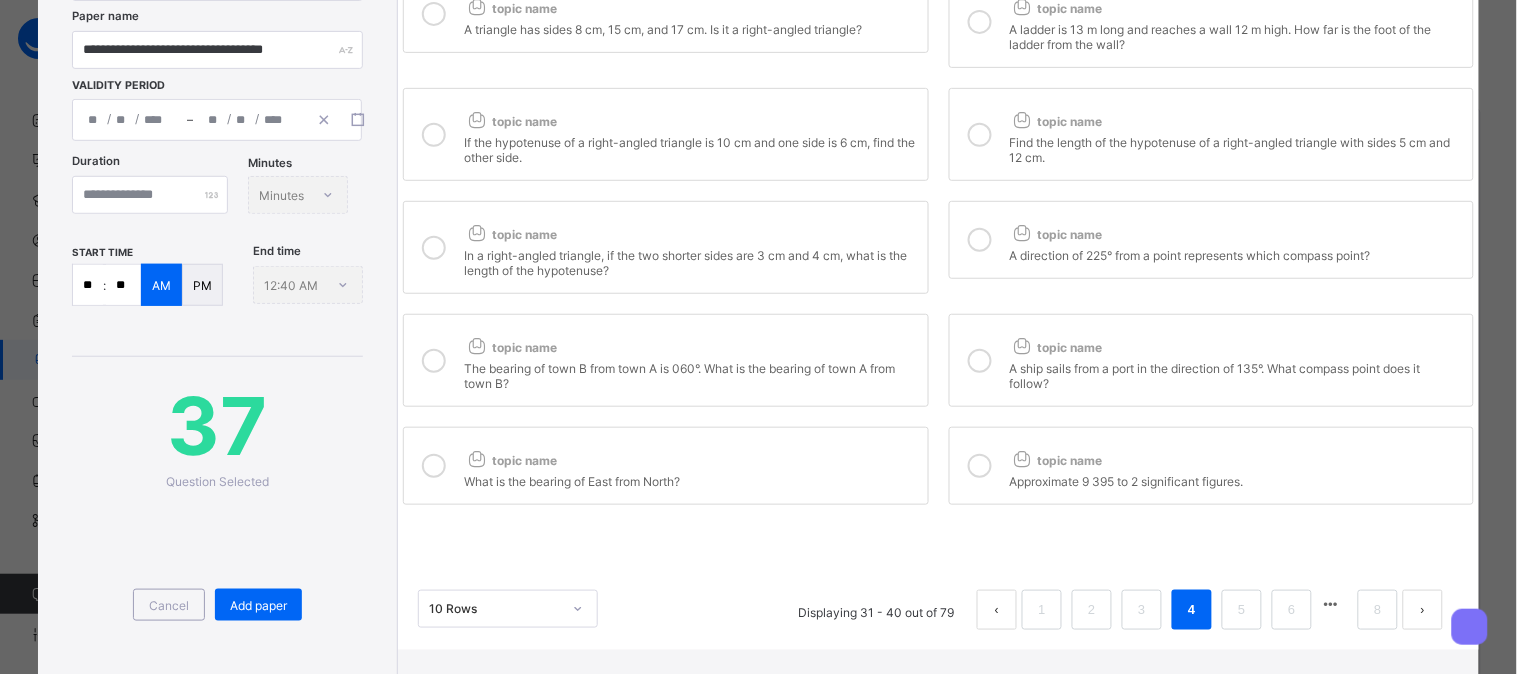 click at bounding box center [980, 135] 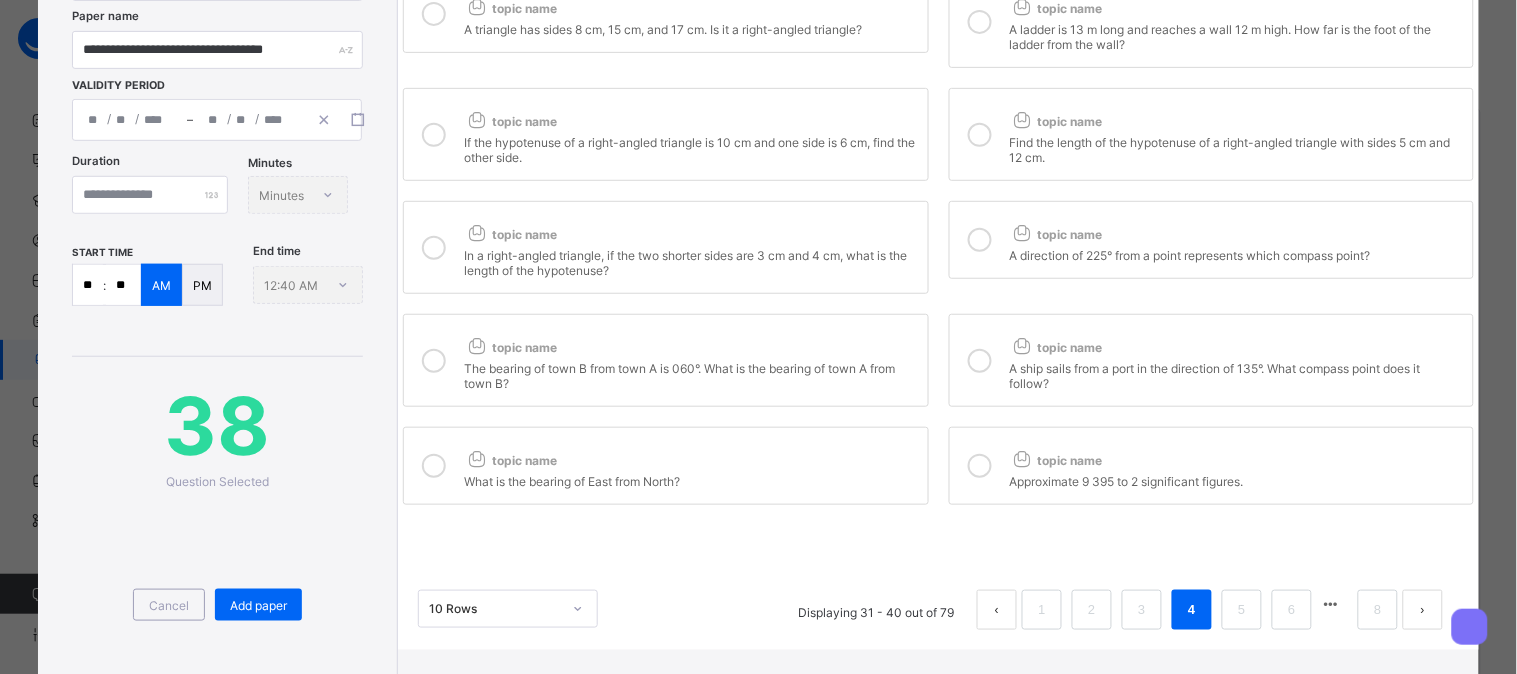 click at bounding box center [980, 240] 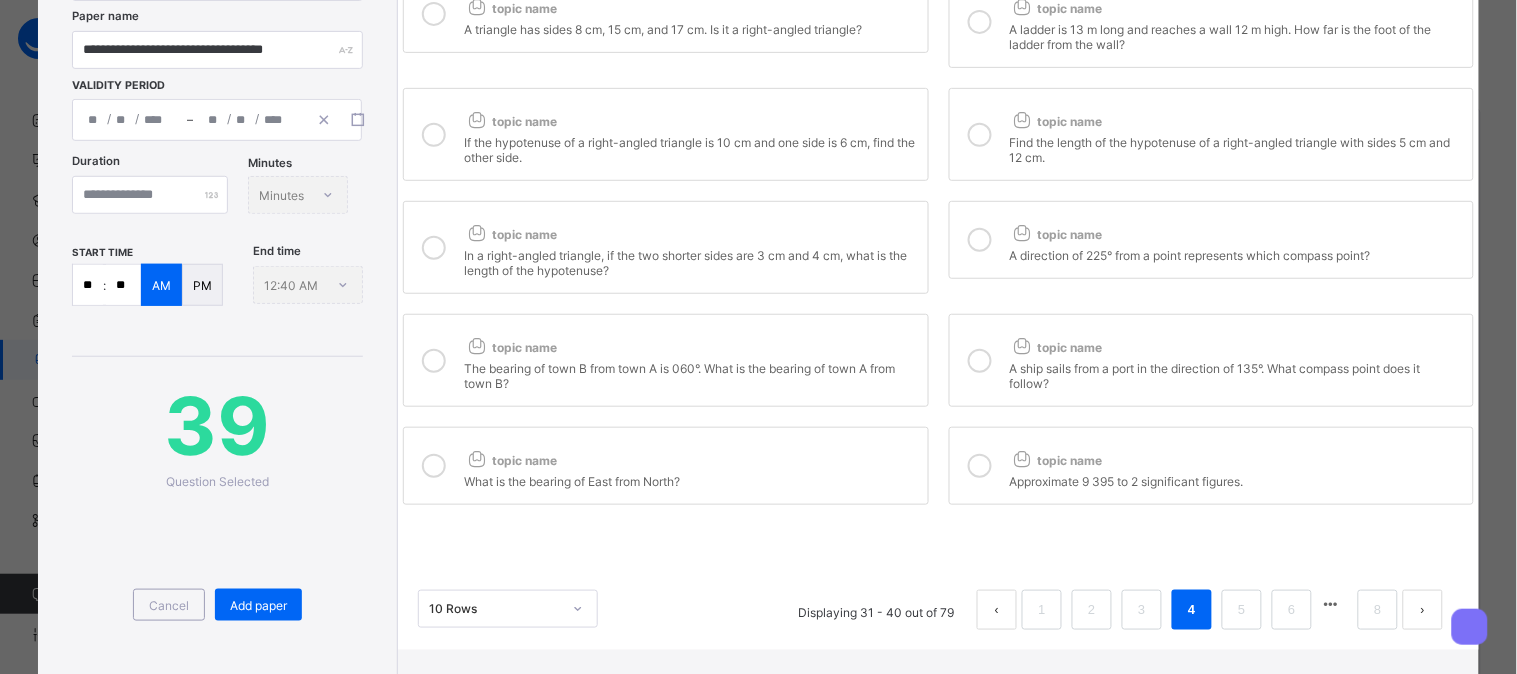 click at bounding box center (980, 361) 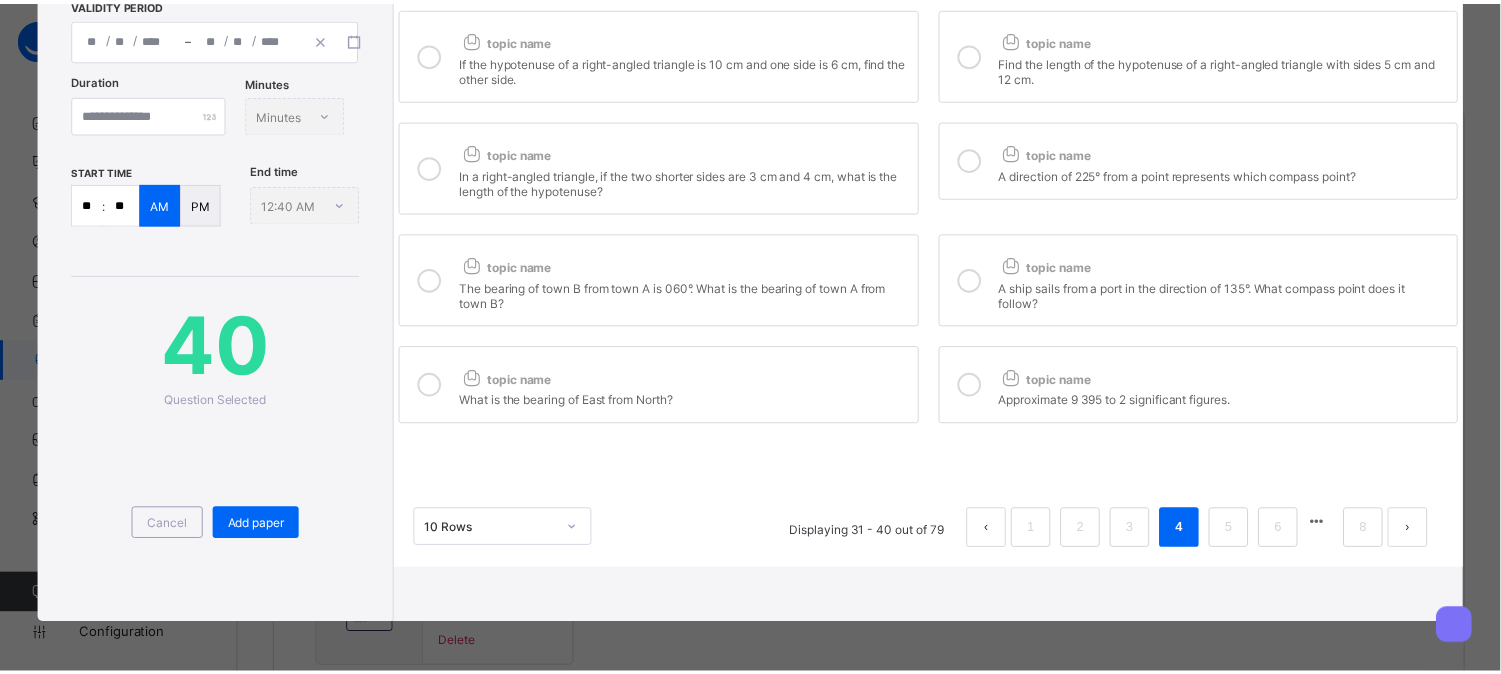scroll, scrollTop: 356, scrollLeft: 0, axis: vertical 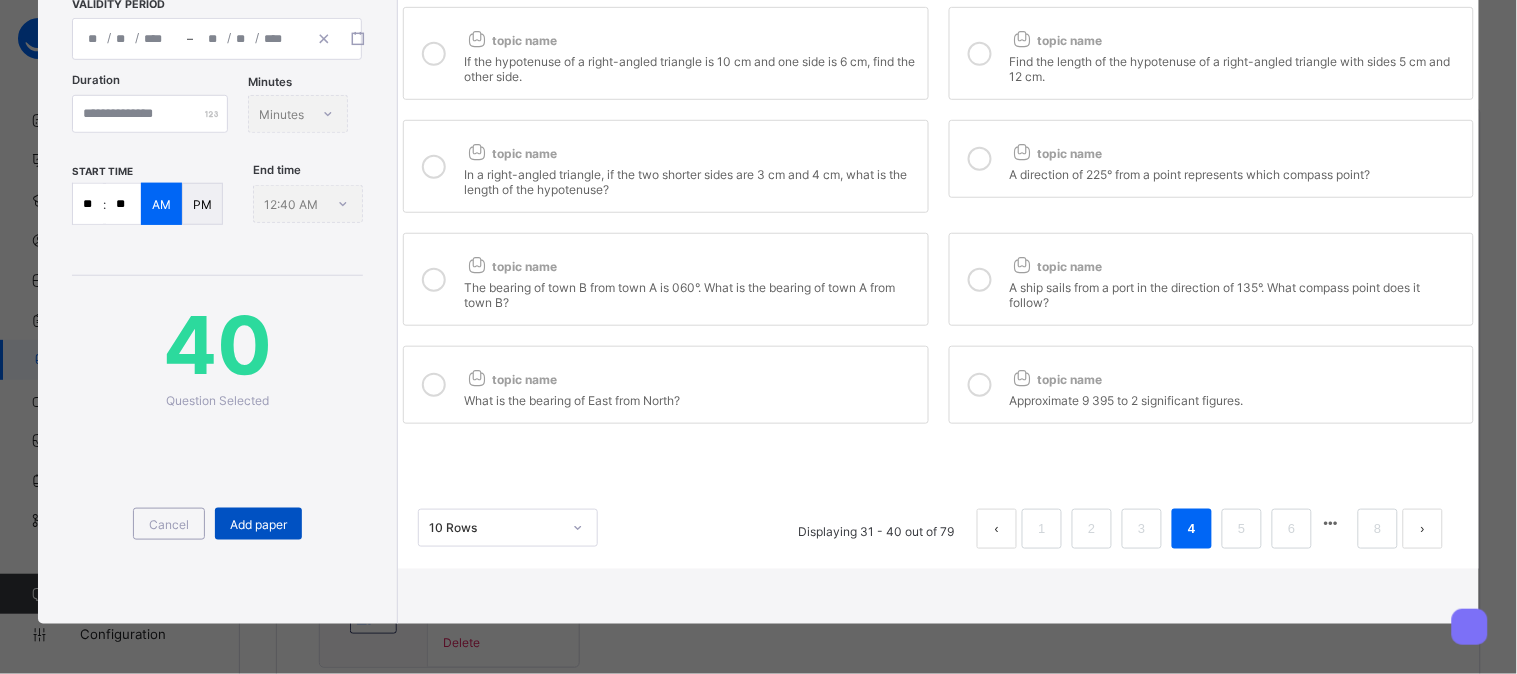 click on "Add paper" at bounding box center [258, 524] 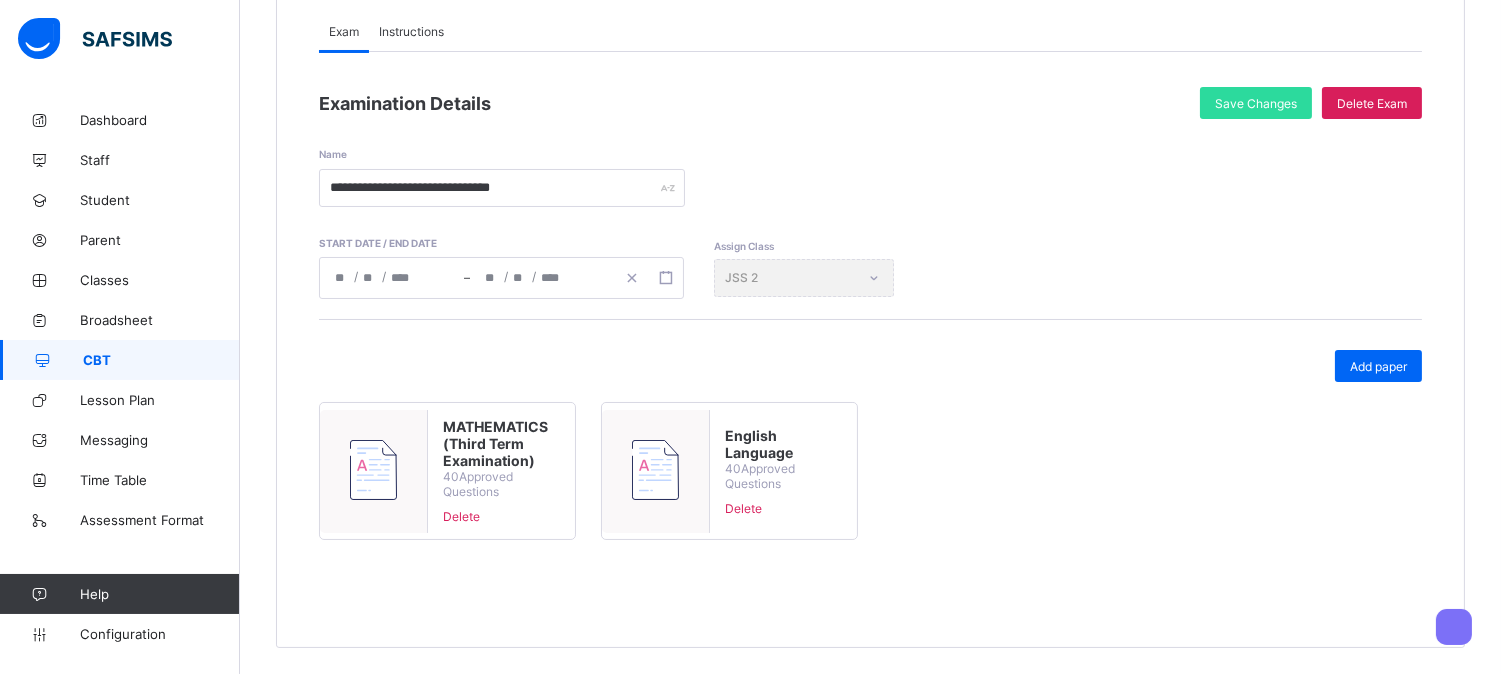scroll, scrollTop: 0, scrollLeft: 0, axis: both 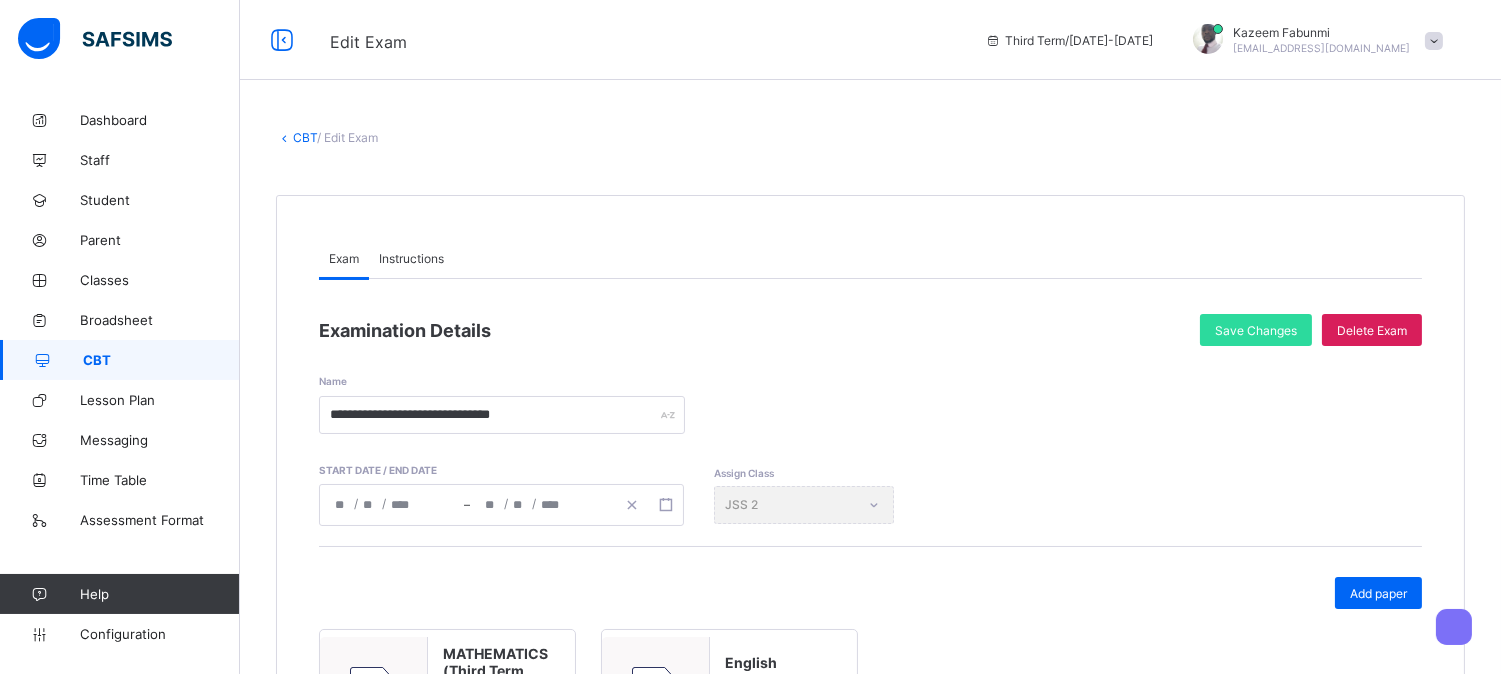 click on "CBT" at bounding box center (305, 137) 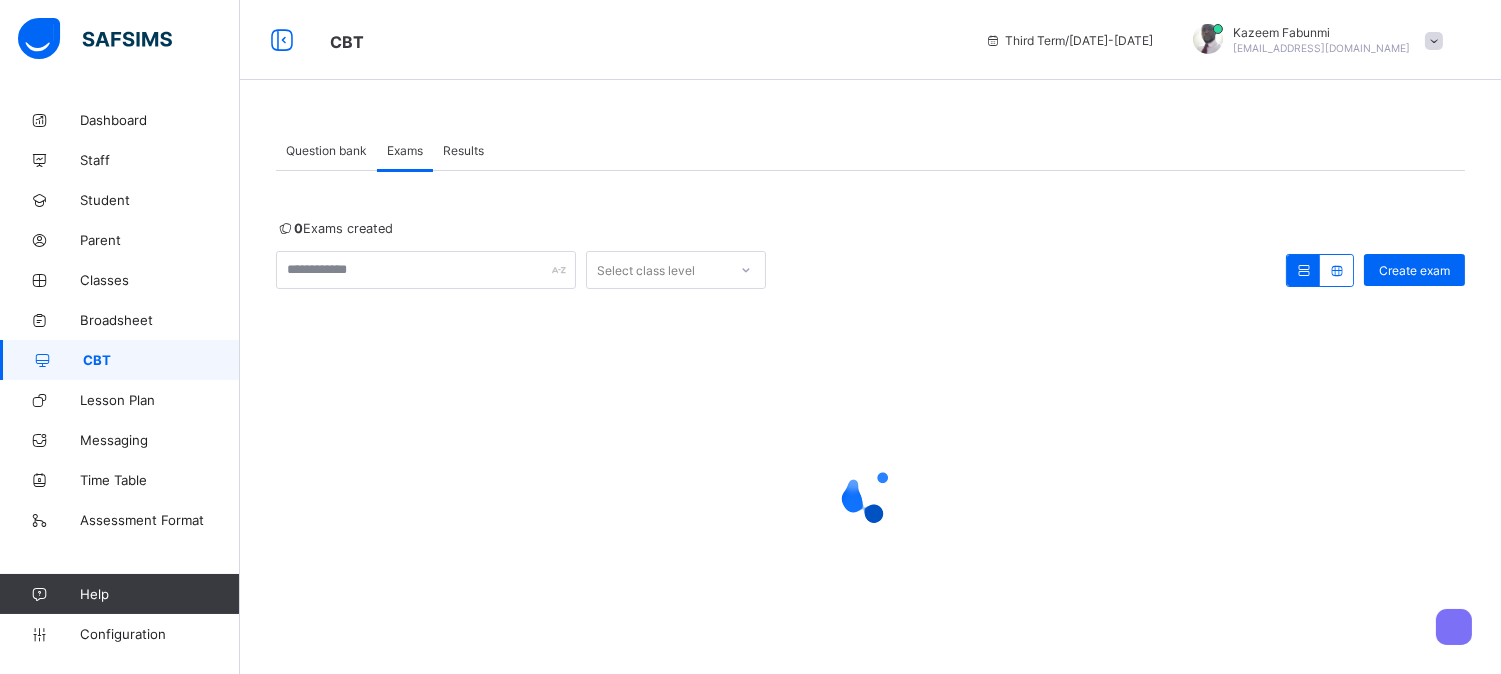 click on "Question bank" at bounding box center [326, 150] 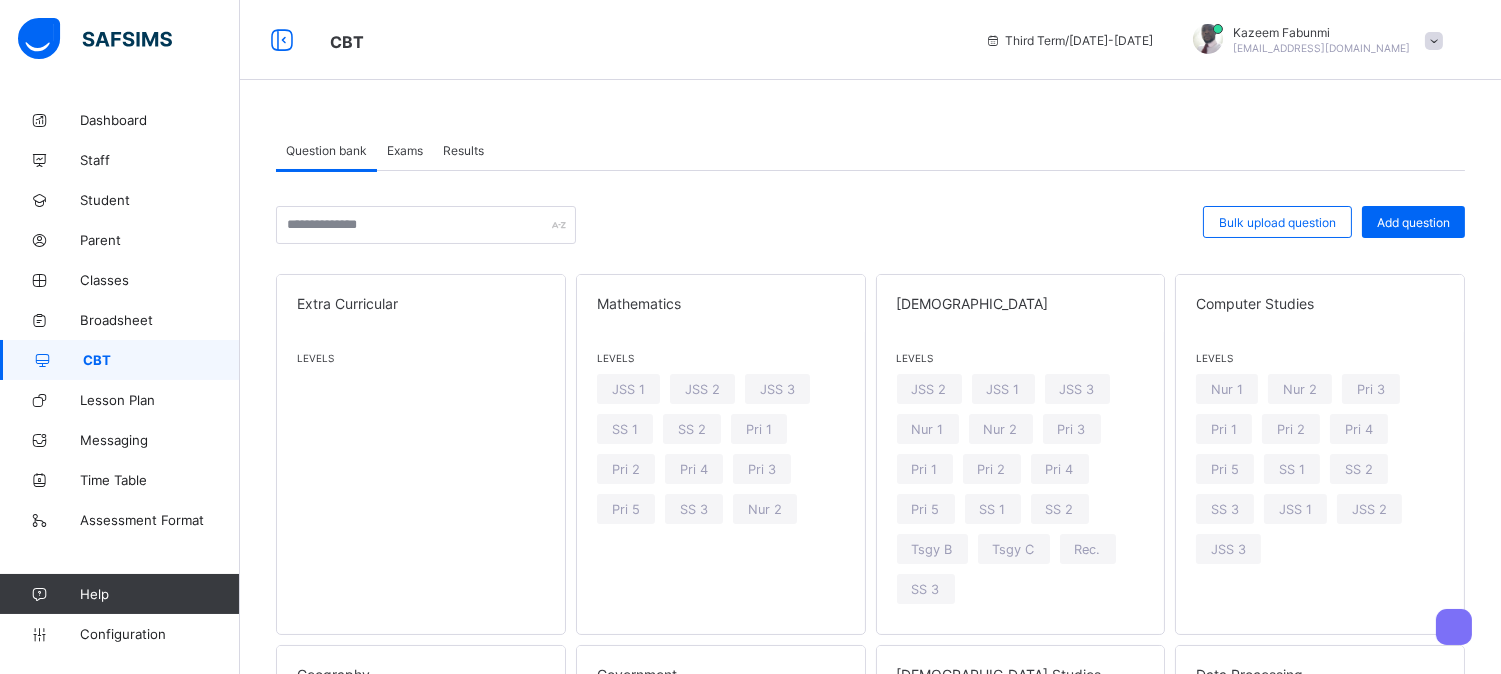 click on "Exams" at bounding box center (405, 150) 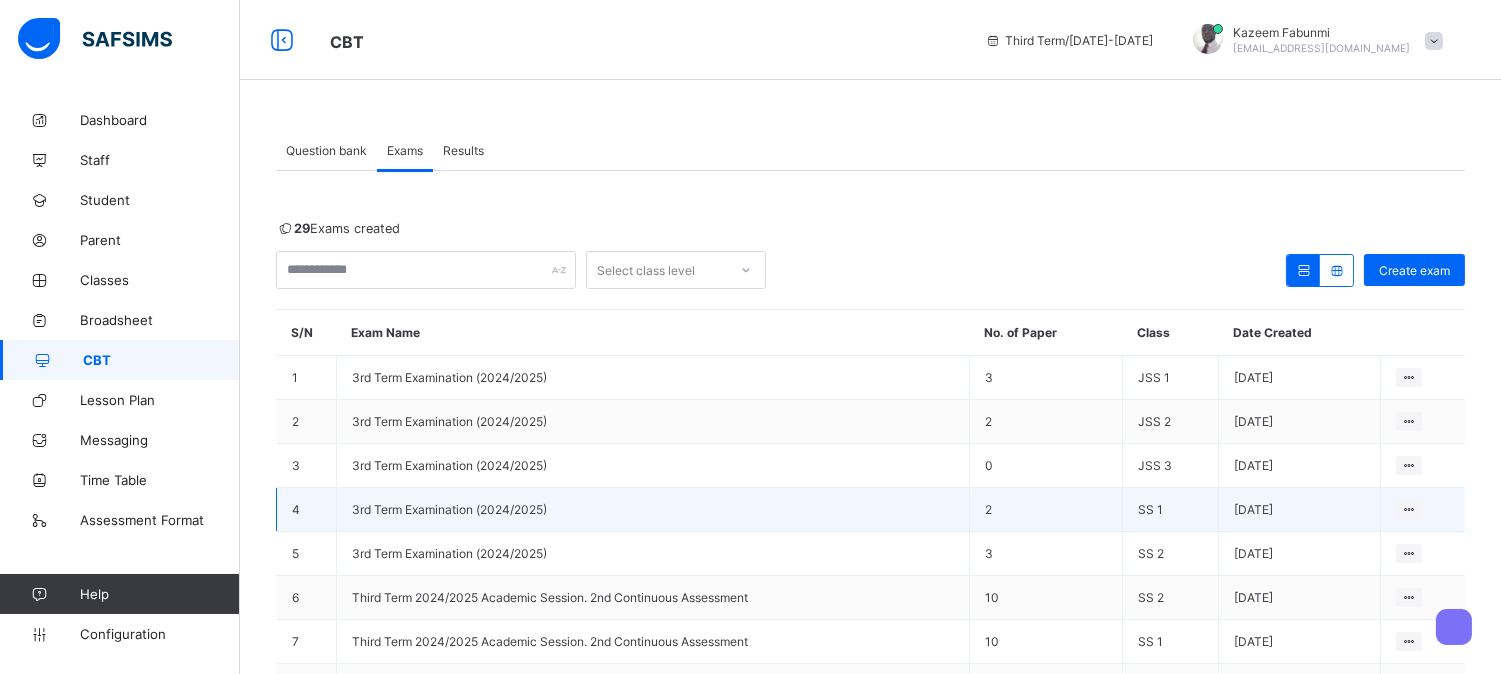 click on "3rd Term Examination (2024/2025)" at bounding box center (449, 509) 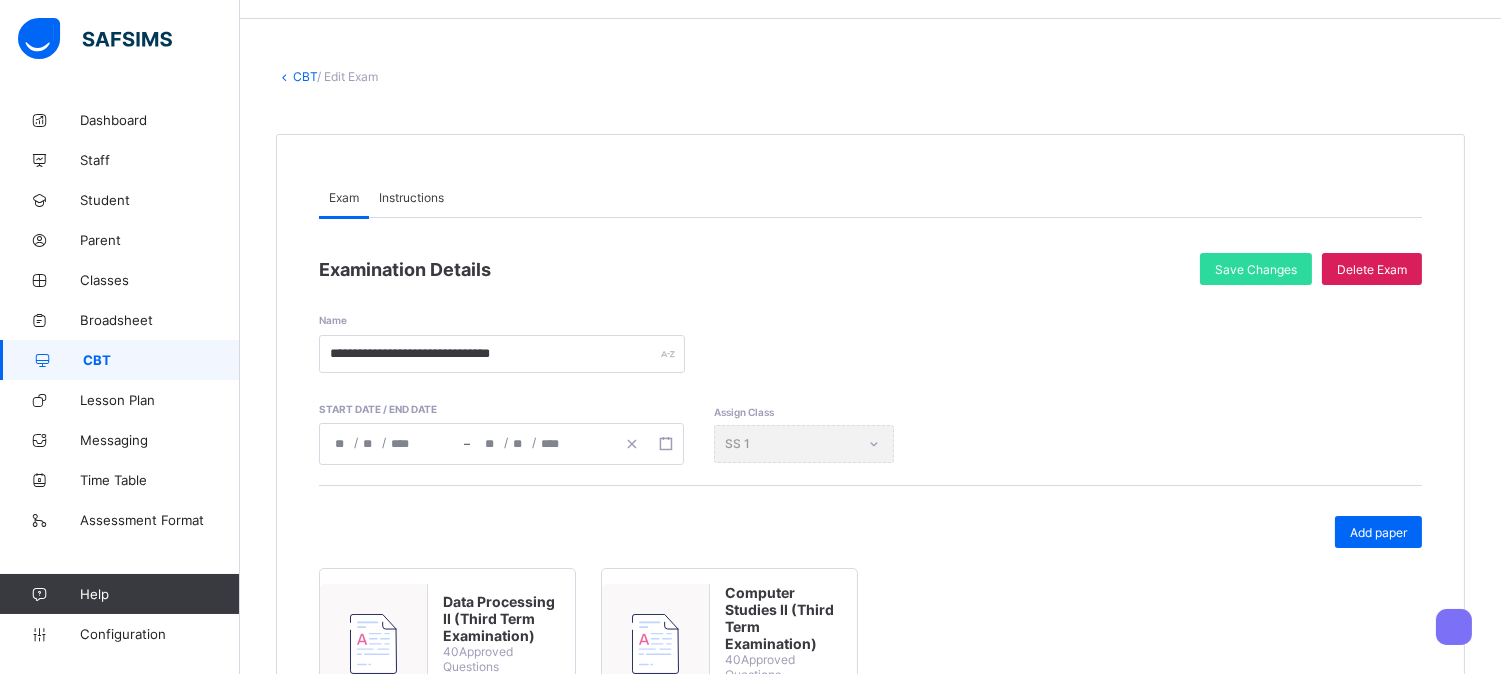 scroll, scrollTop: 43, scrollLeft: 0, axis: vertical 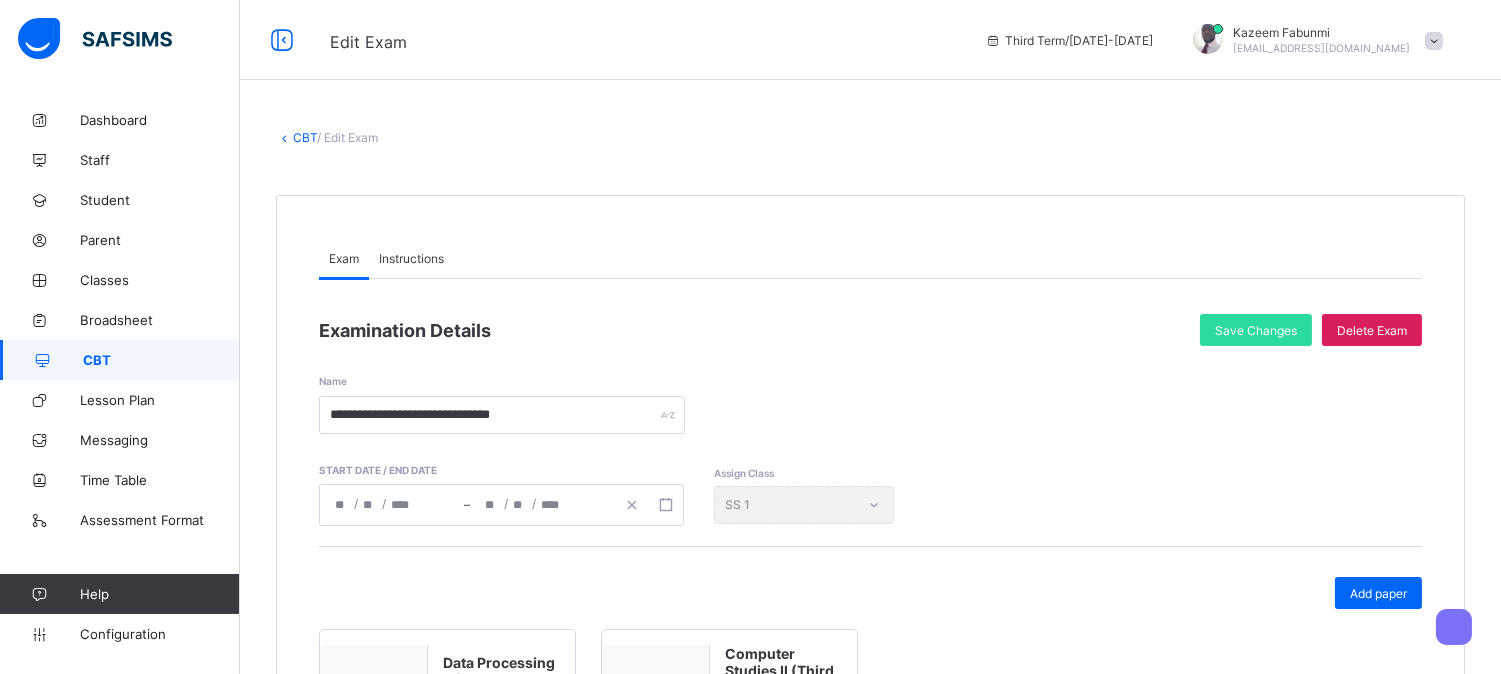 click on "CBT" at bounding box center [305, 137] 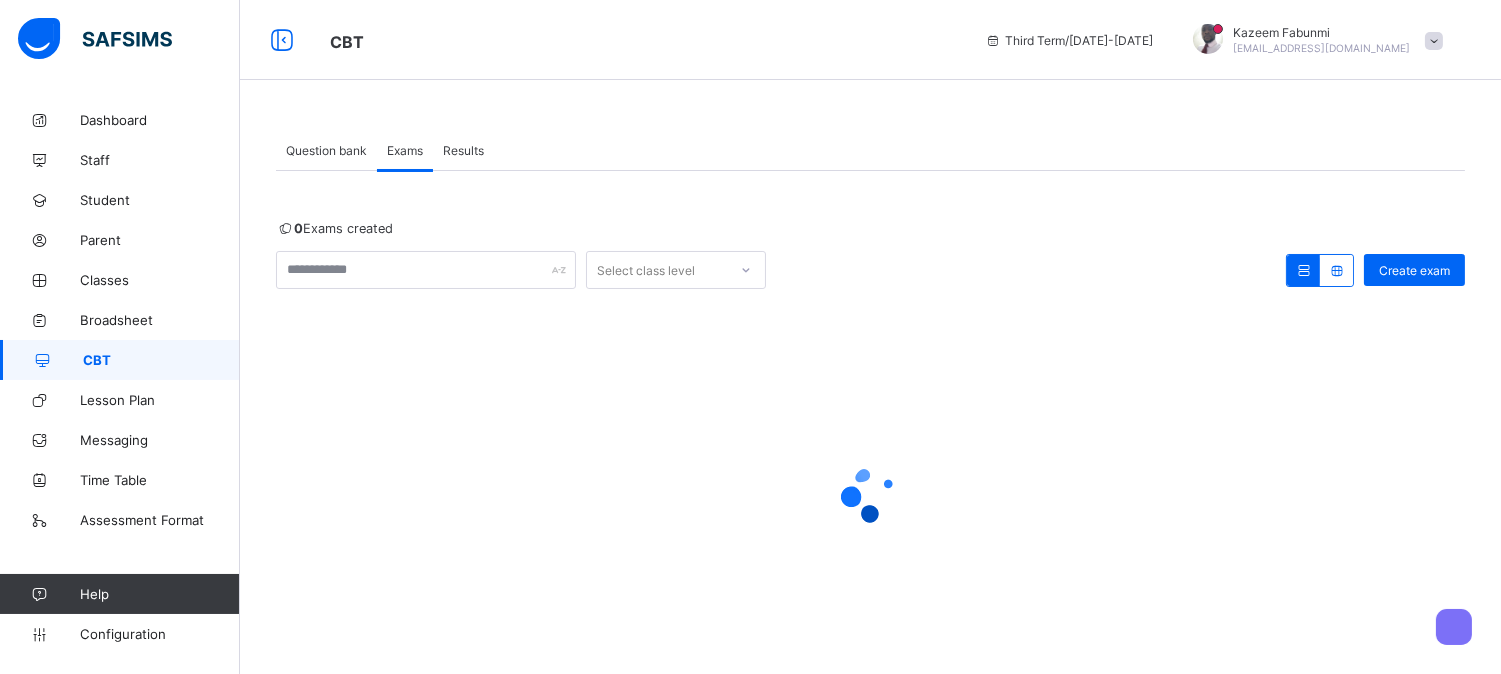 click on "Question bank" at bounding box center (326, 150) 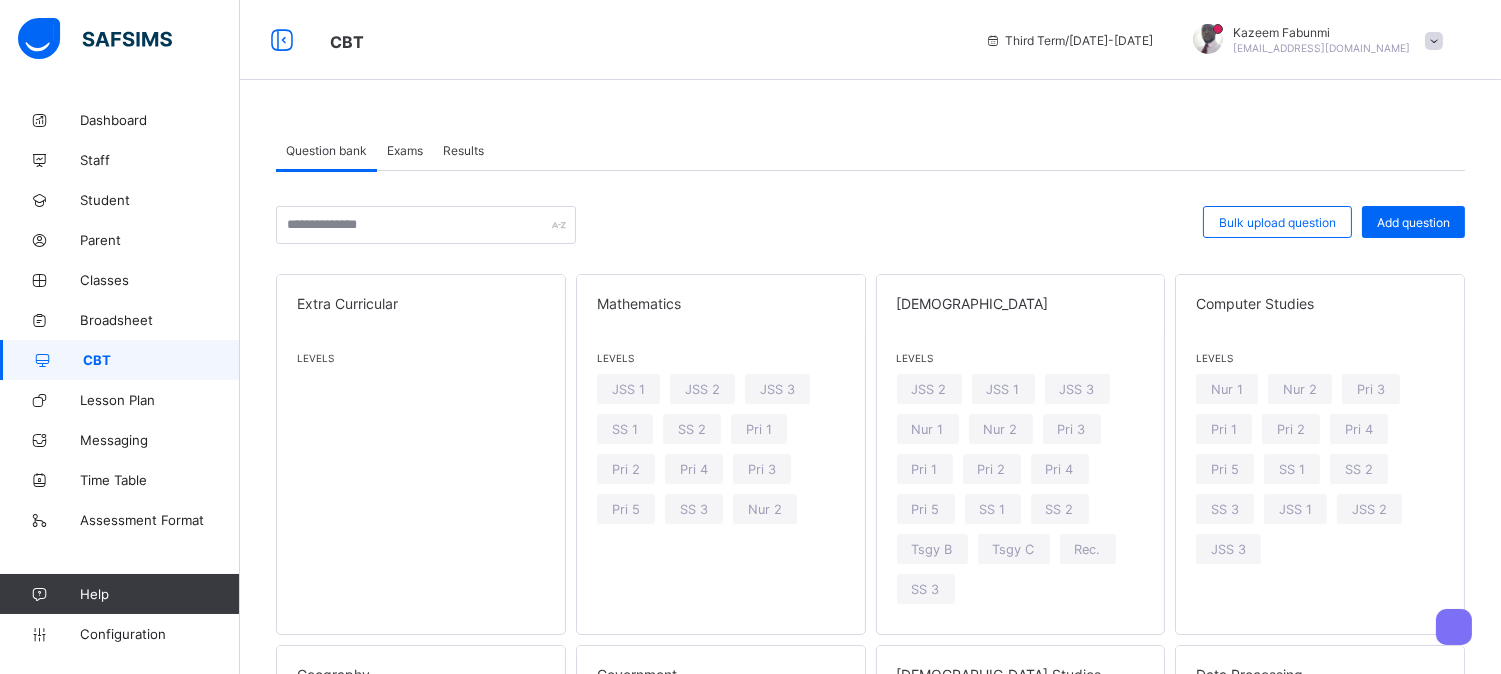 click on "Exams" at bounding box center [405, 150] 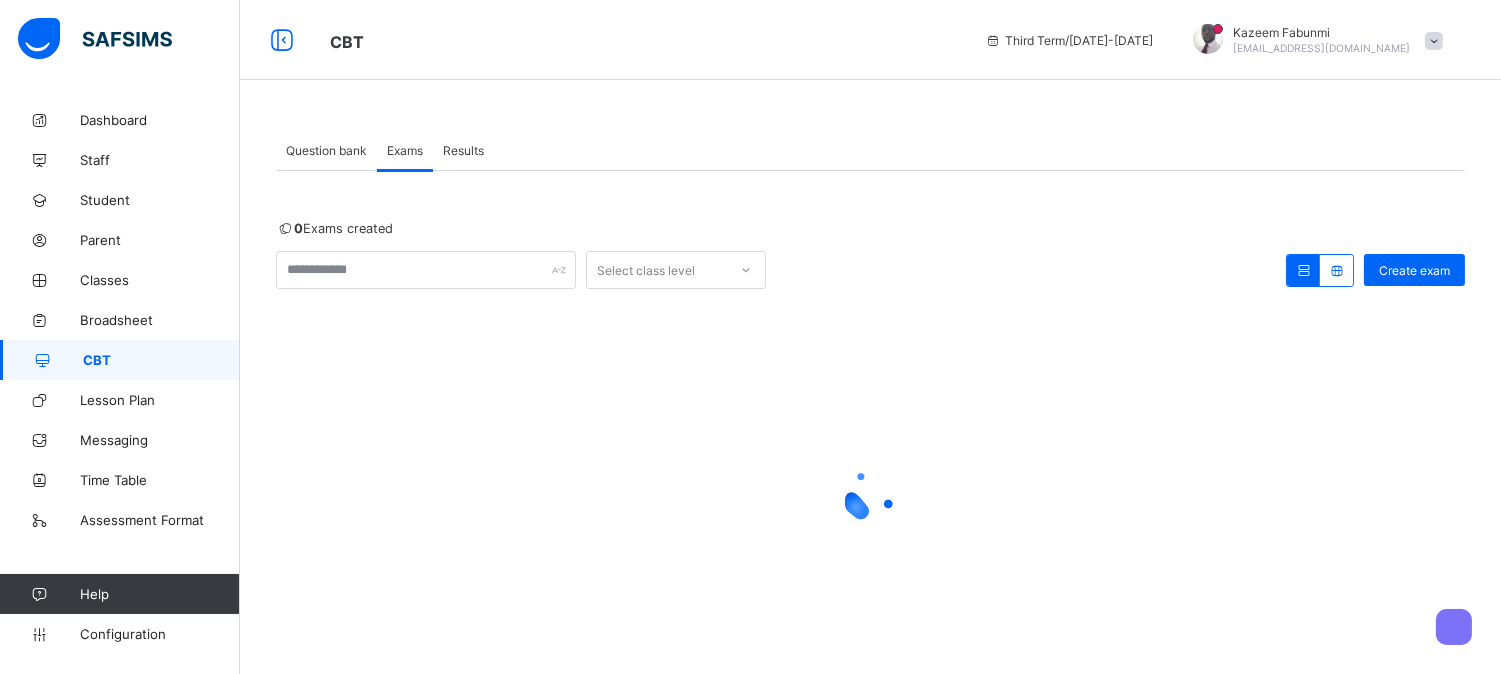 click on "Select class level" at bounding box center [646, 270] 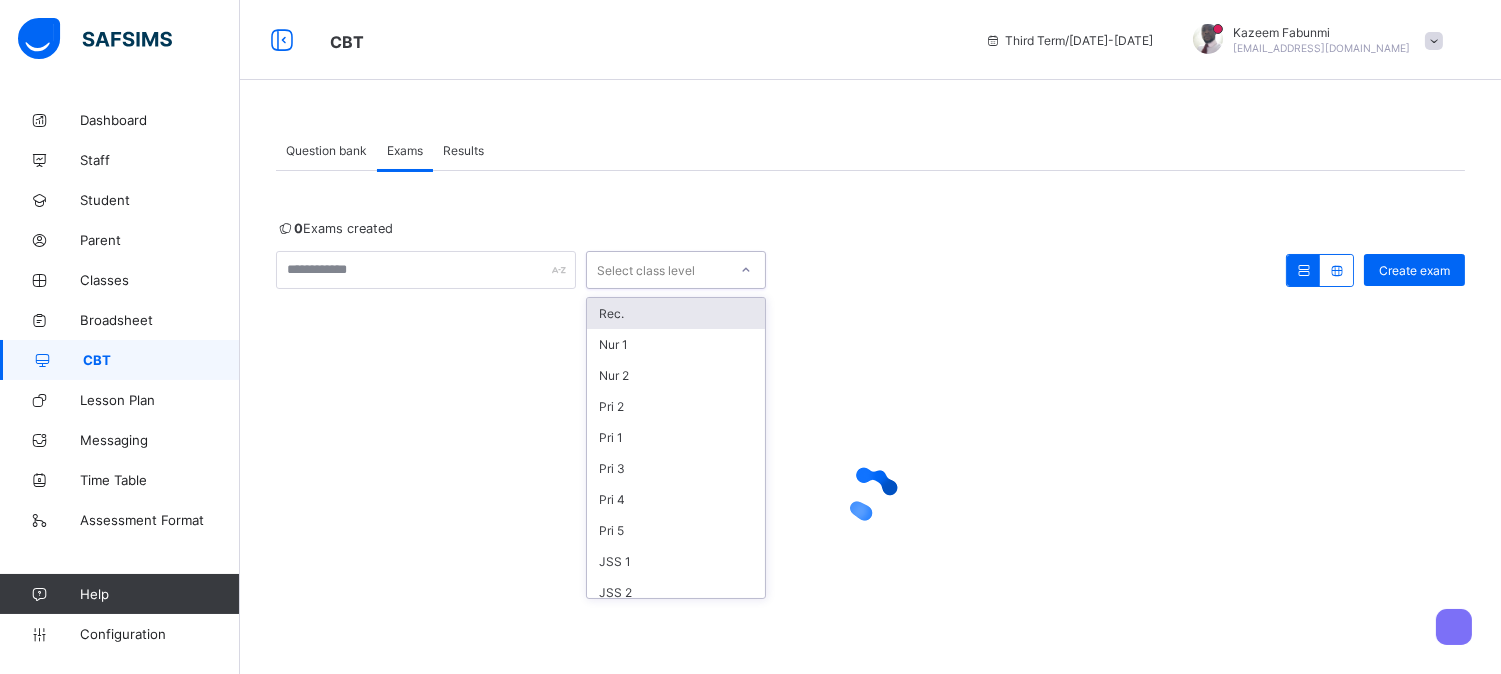 click at bounding box center [870, 494] 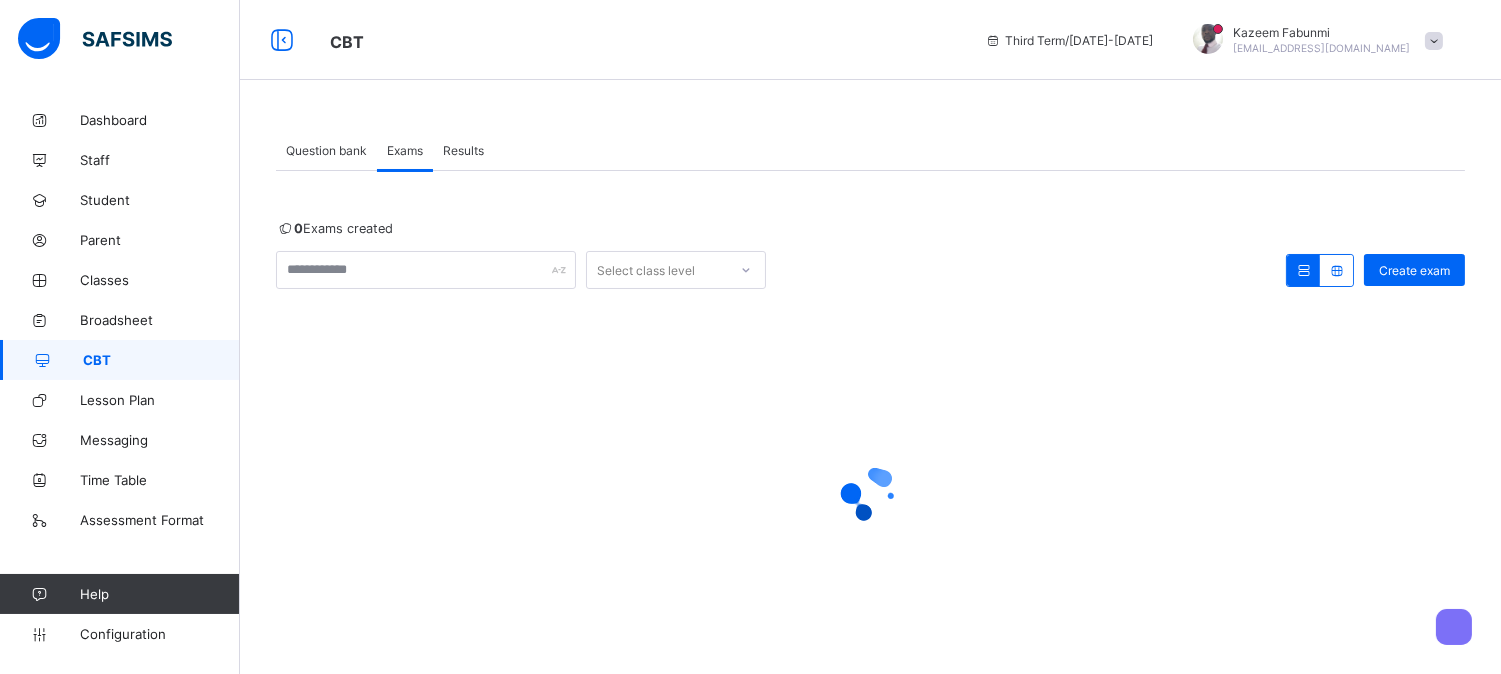 click on "Question bank" at bounding box center [326, 150] 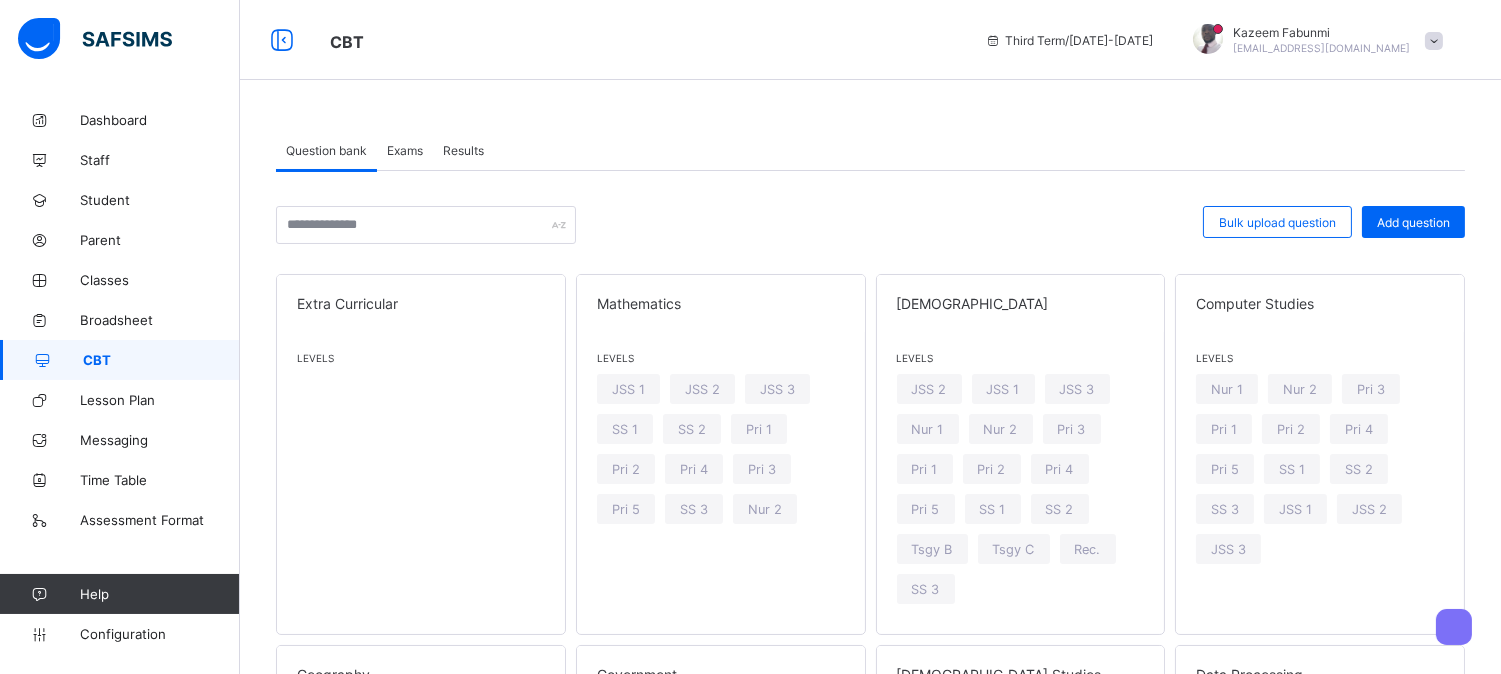 click on "Exams" at bounding box center [405, 150] 